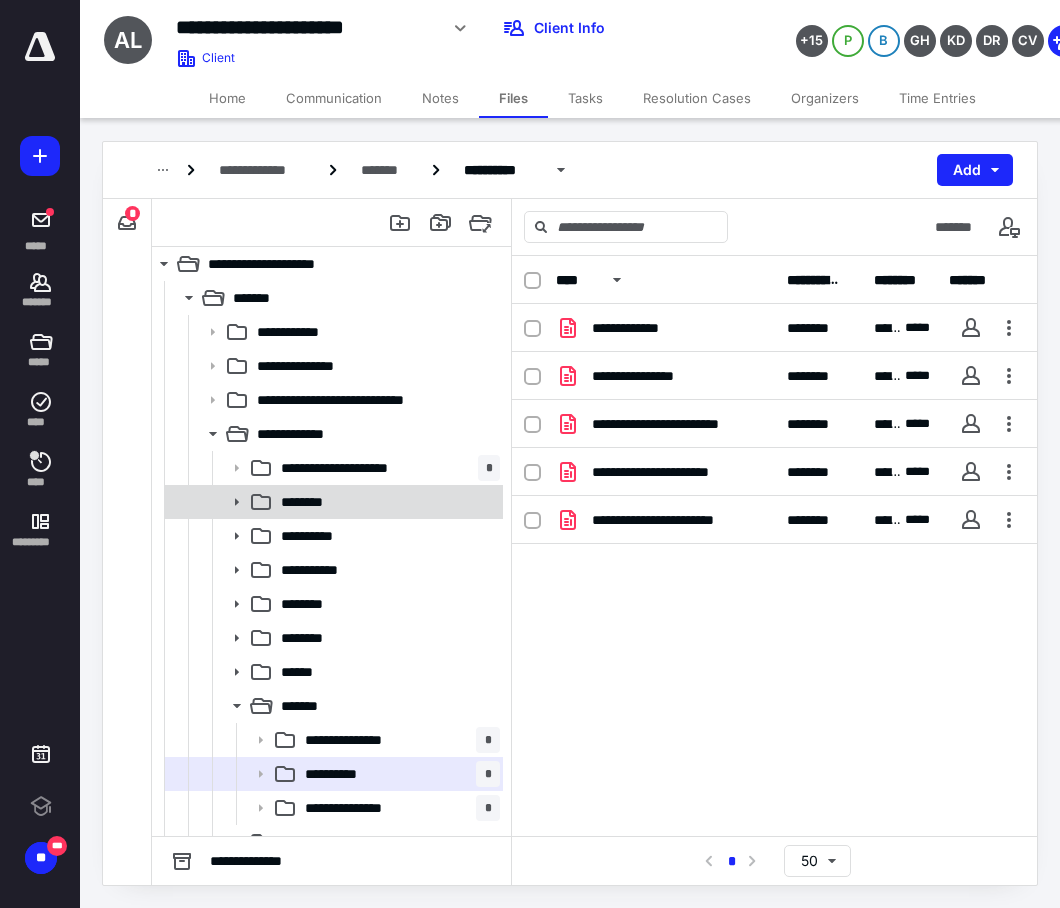scroll, scrollTop: 0, scrollLeft: 0, axis: both 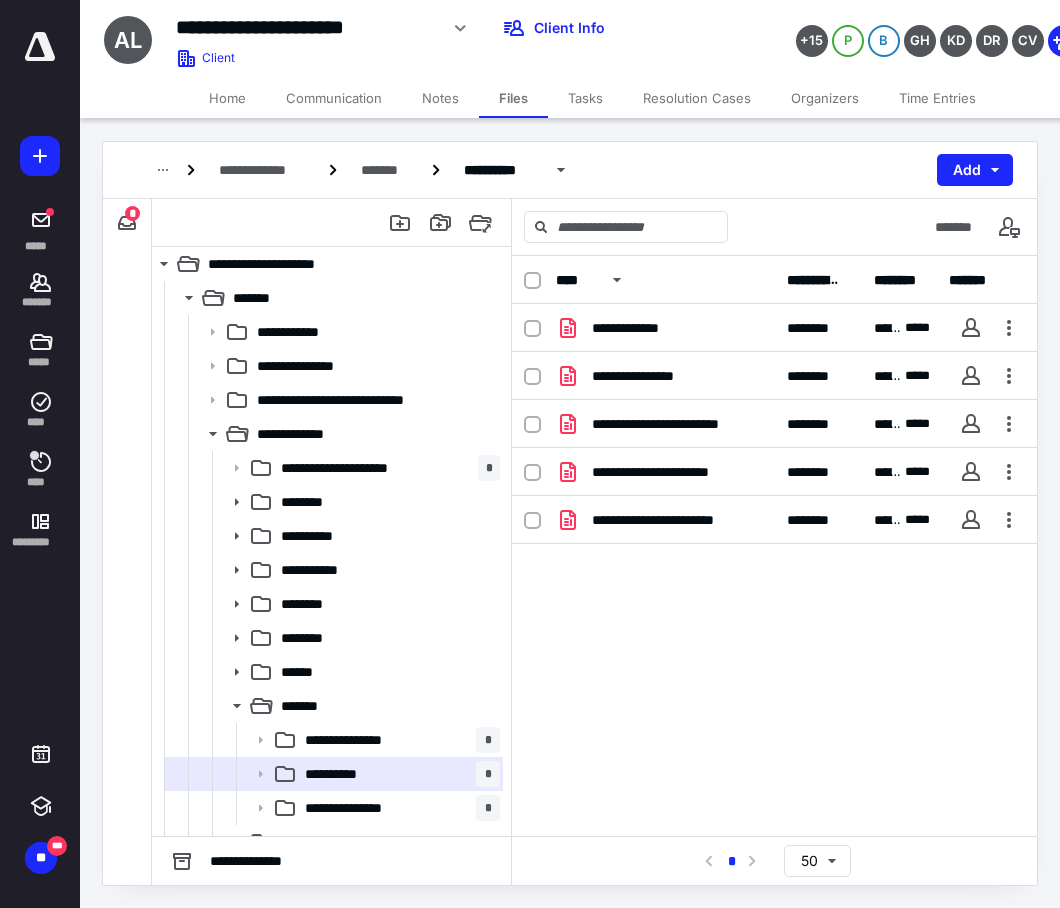 click on "**********" at bounding box center [774, 280] 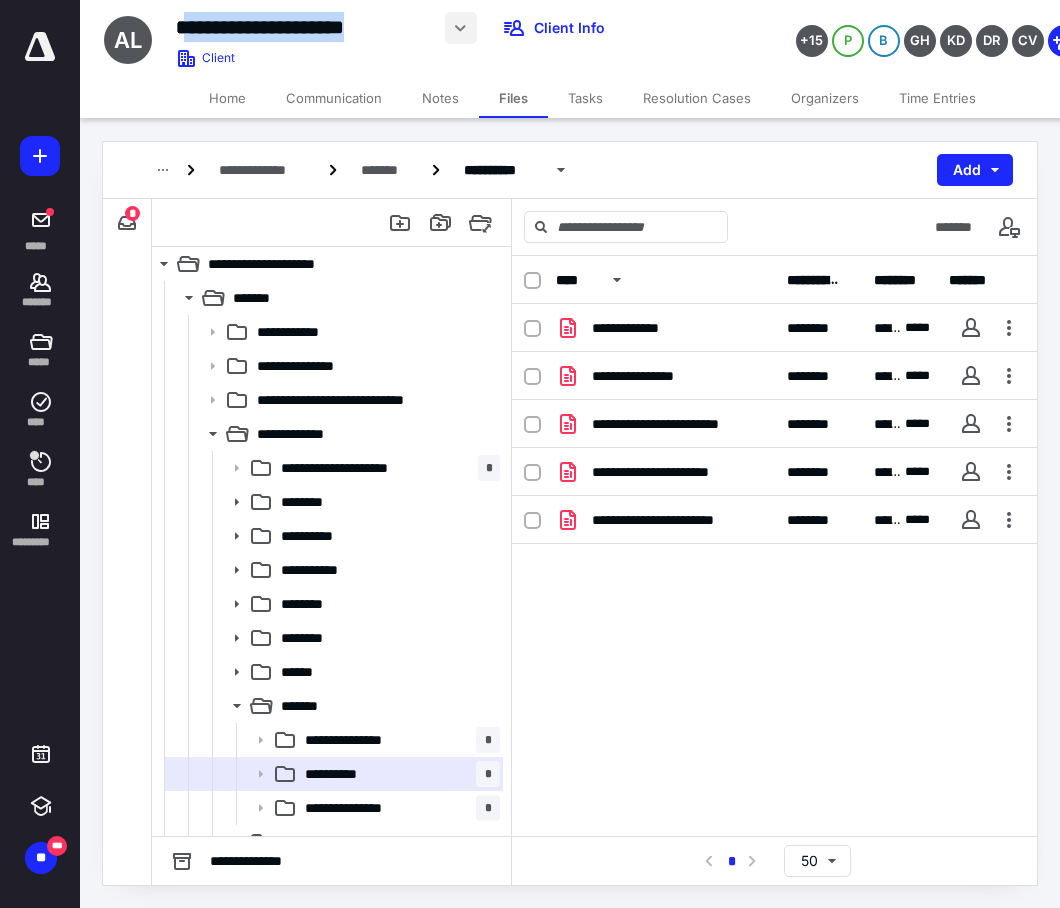 drag, startPoint x: 182, startPoint y: 28, endPoint x: 444, endPoint y: 24, distance: 262.03052 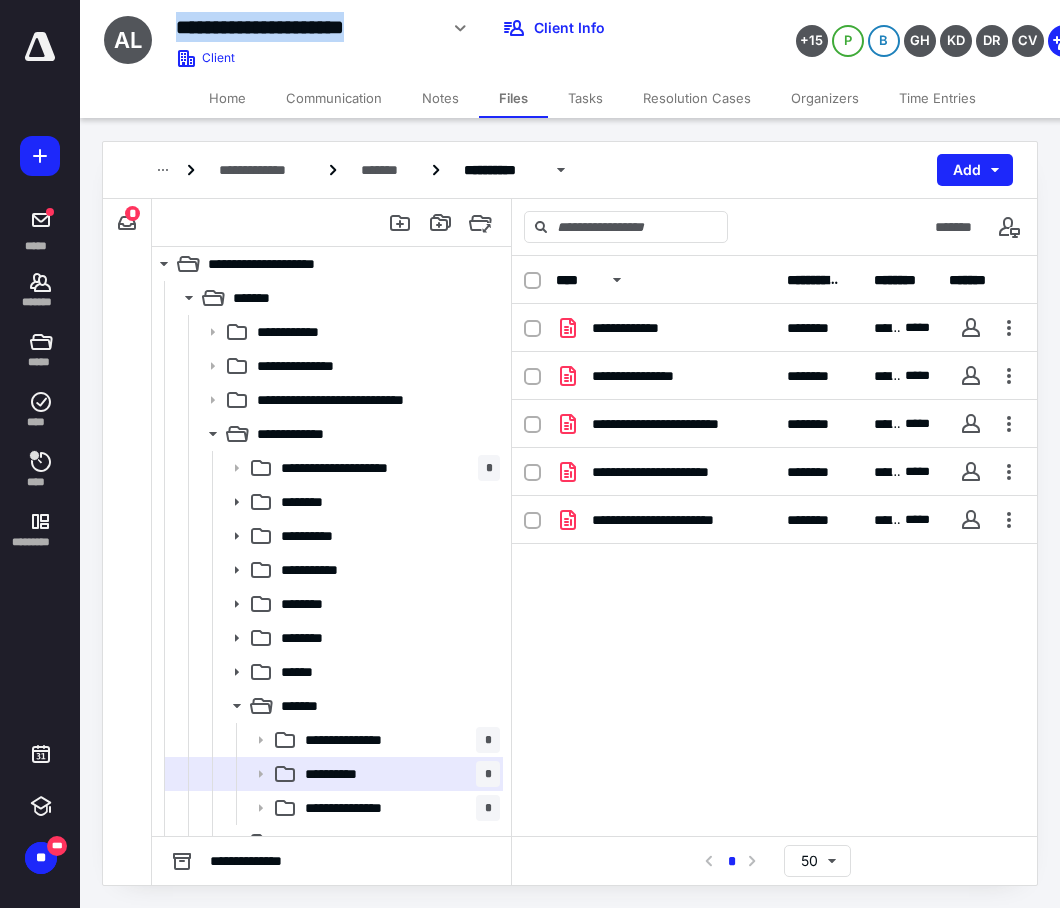 drag, startPoint x: 178, startPoint y: 27, endPoint x: 437, endPoint y: 32, distance: 259.04825 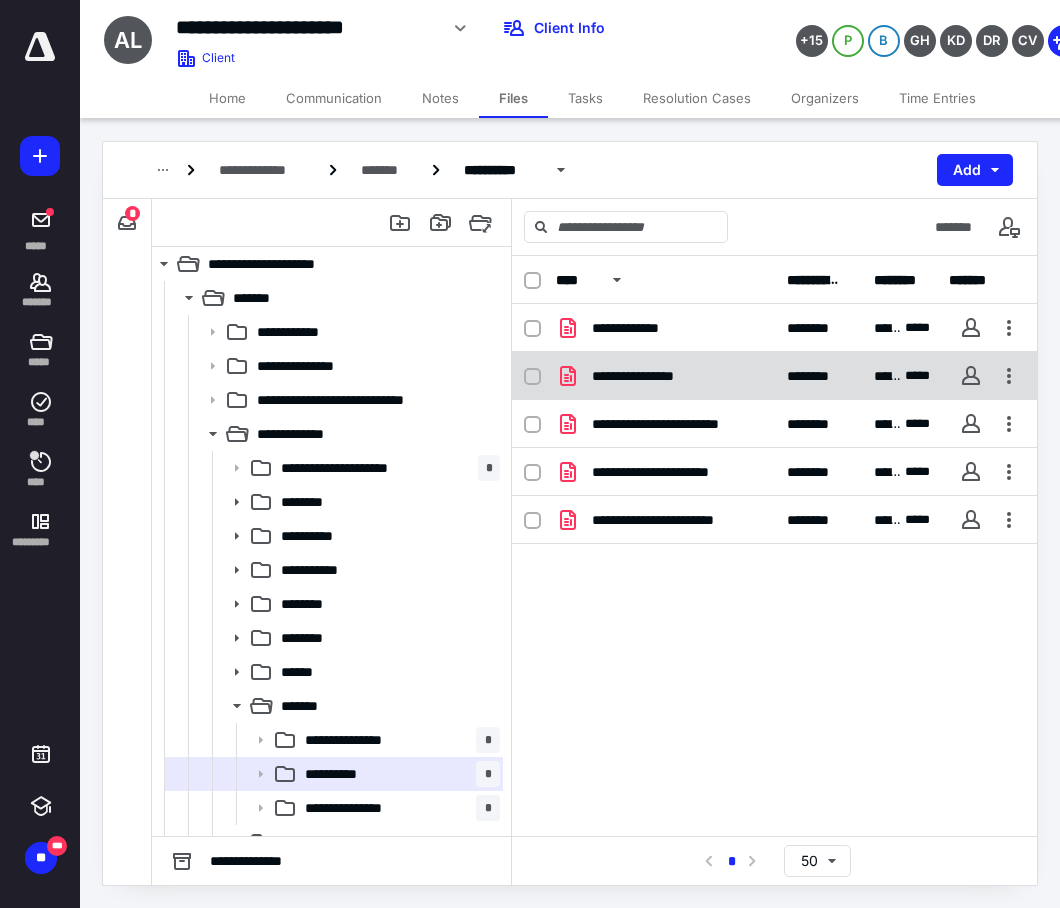 drag, startPoint x: 584, startPoint y: 675, endPoint x: 547, endPoint y: 361, distance: 316.17242 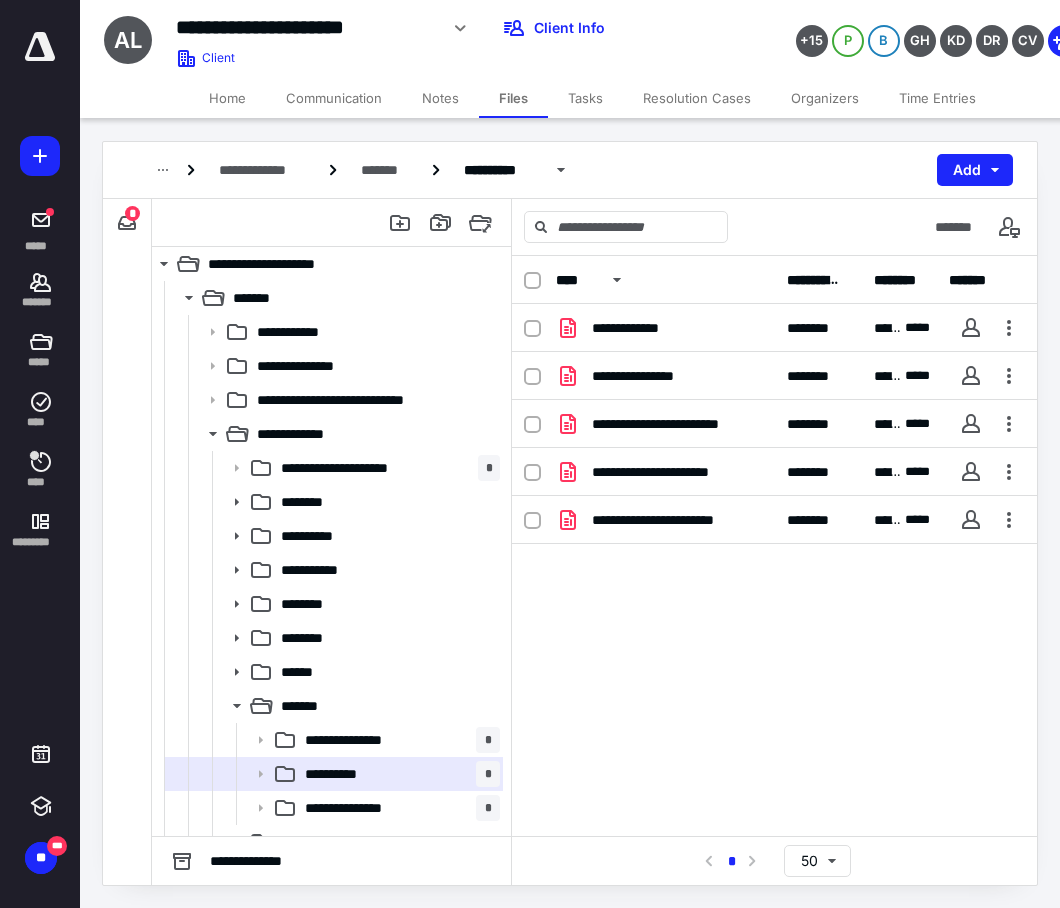 click at bounding box center [532, 281] 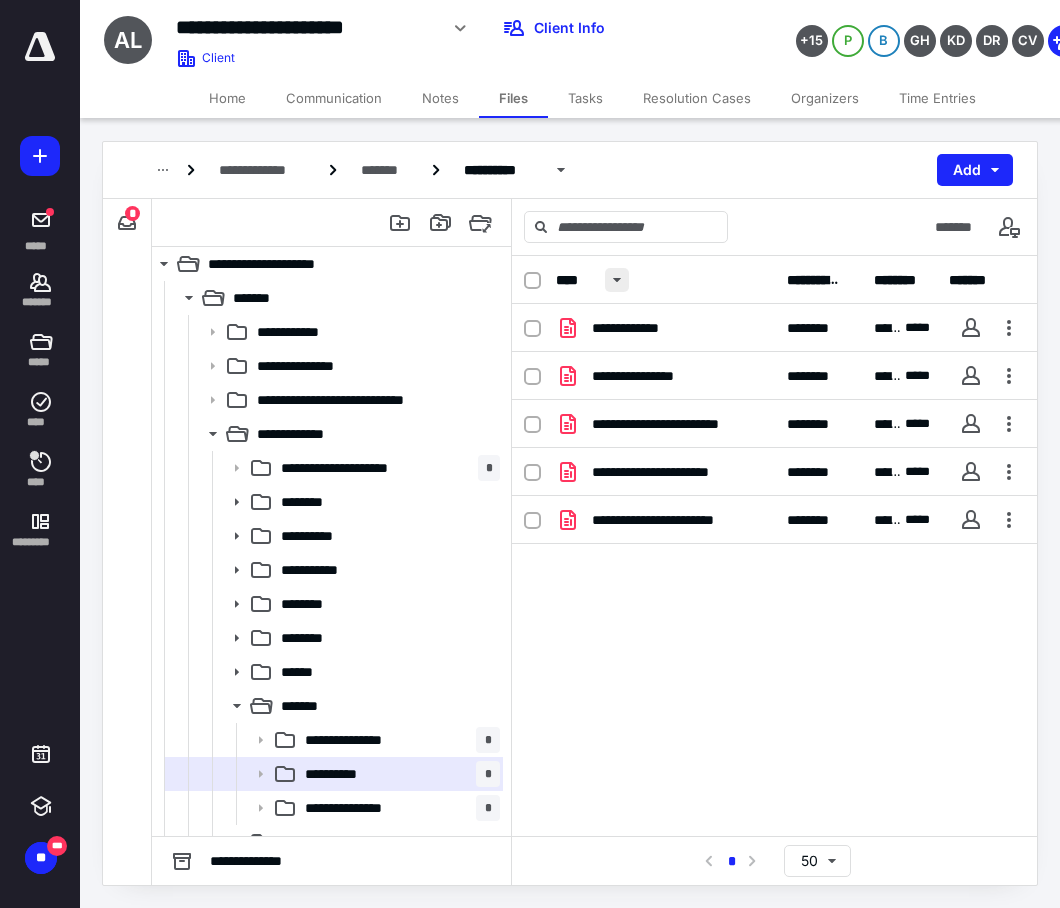 checkbox on "true" 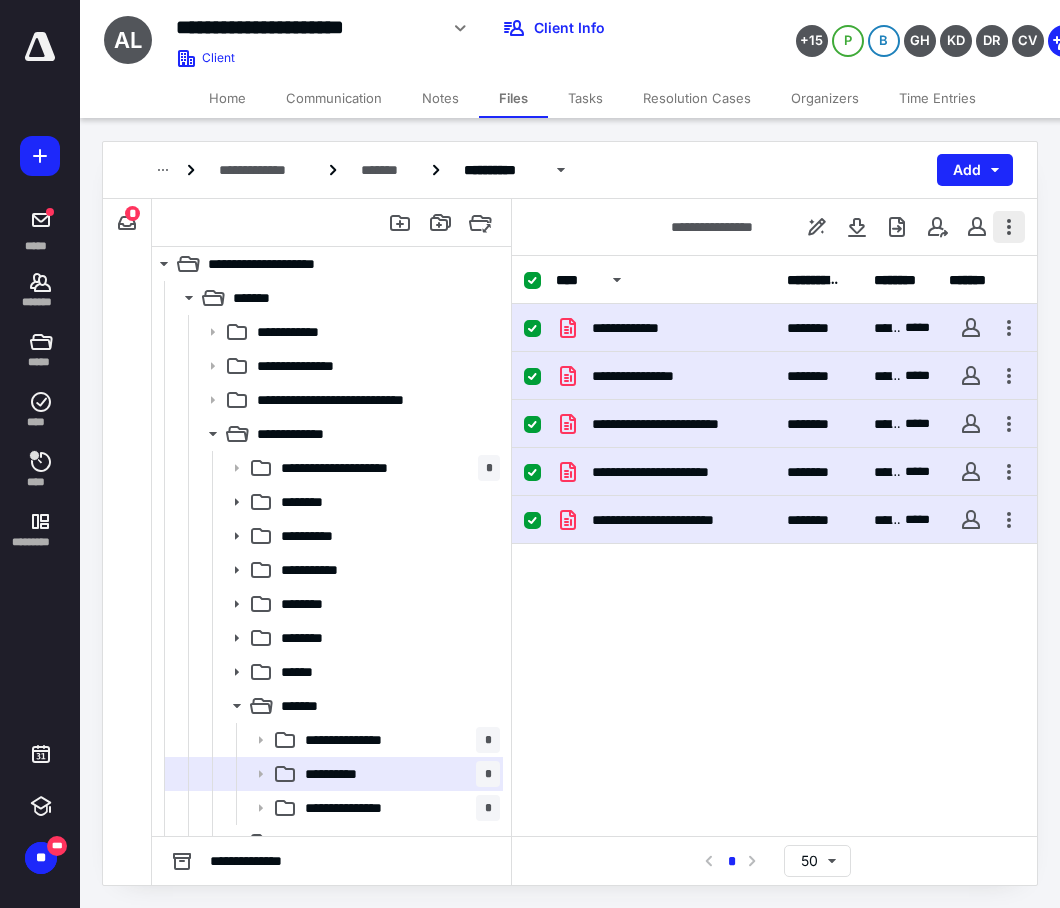 click at bounding box center (1009, 227) 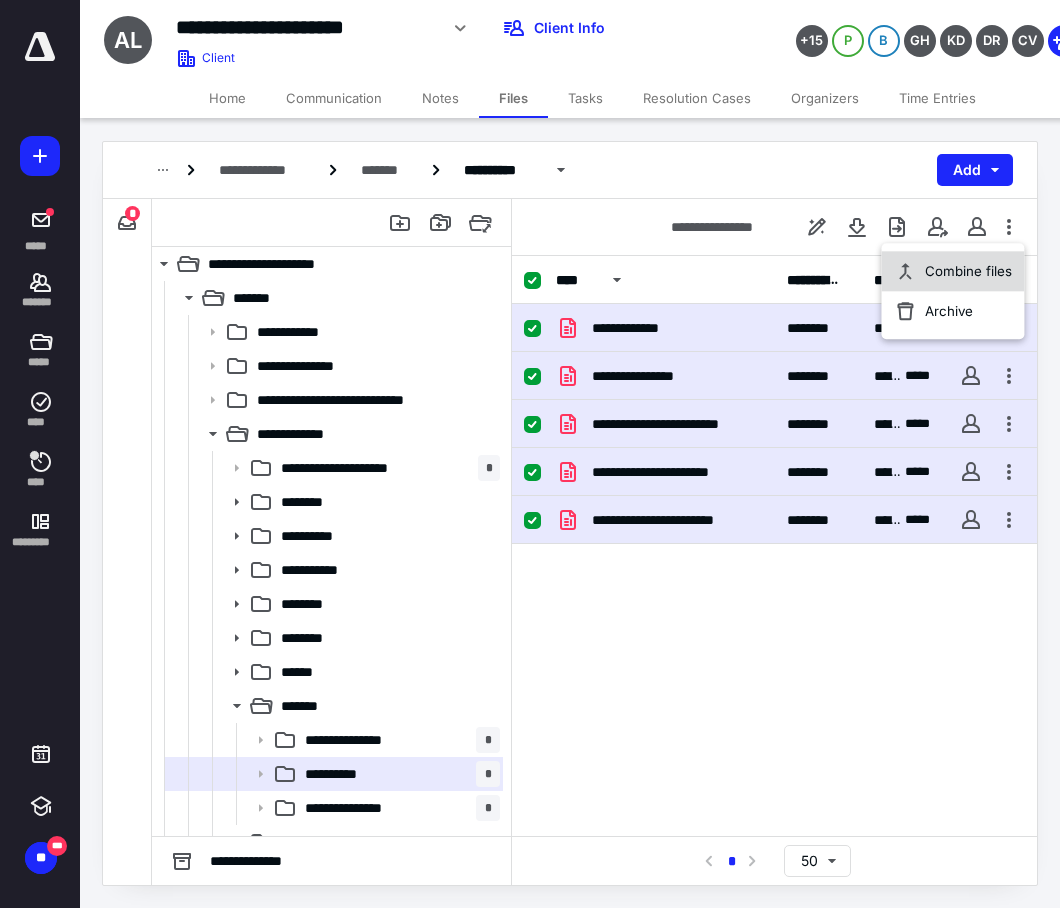 click on "Combine files" at bounding box center (968, 271) 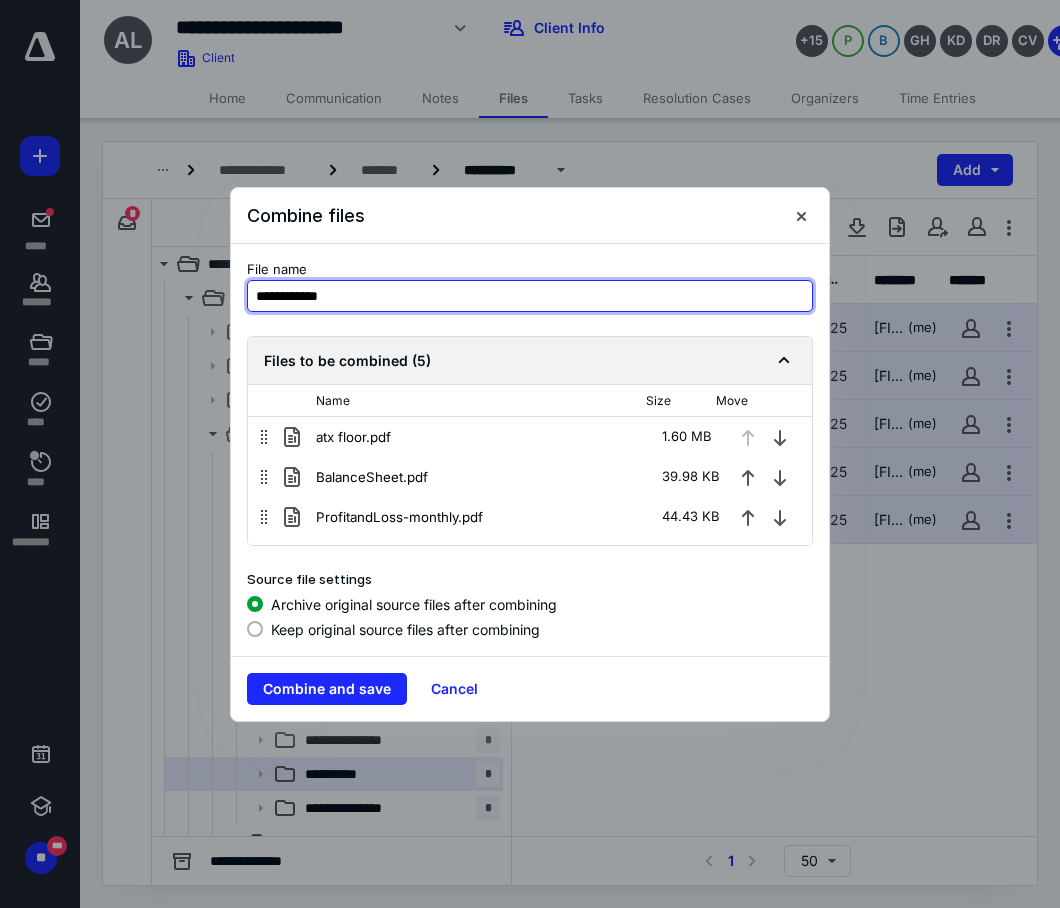 click on "**********" at bounding box center (530, 296) 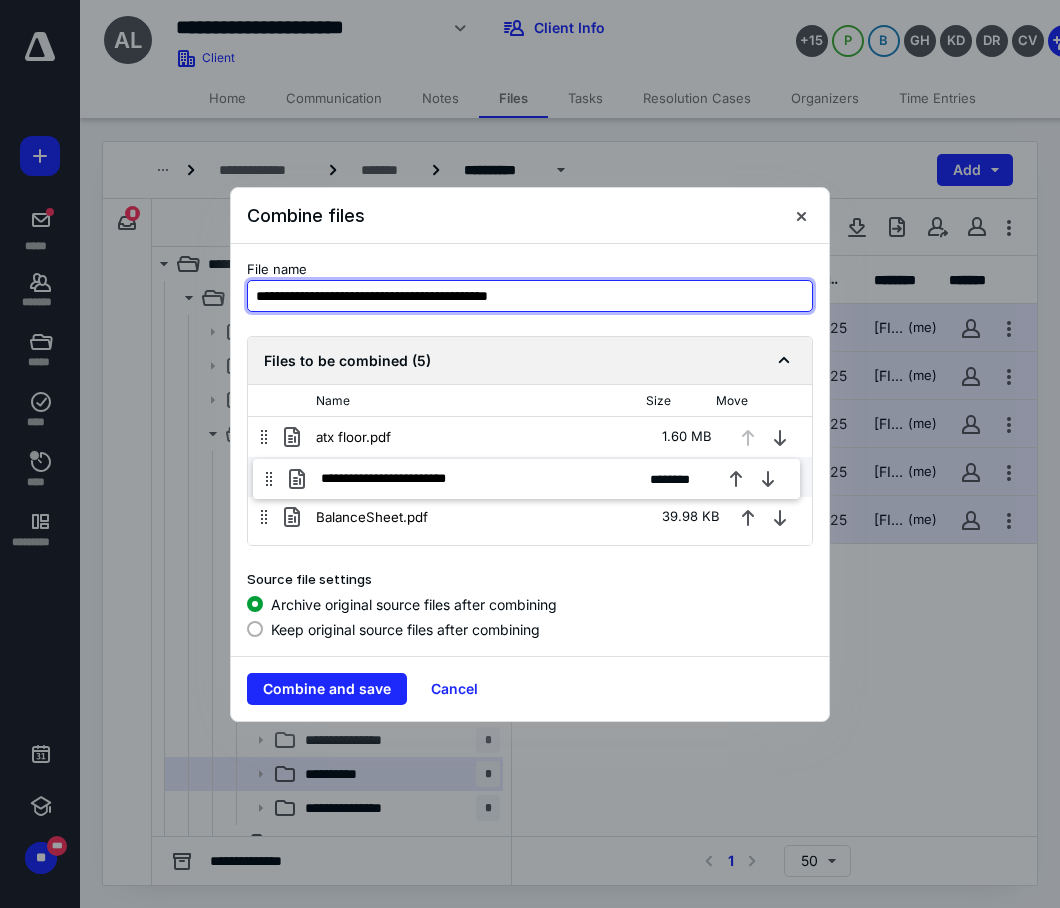 drag, startPoint x: 267, startPoint y: 520, endPoint x: 271, endPoint y: 475, distance: 45.17743 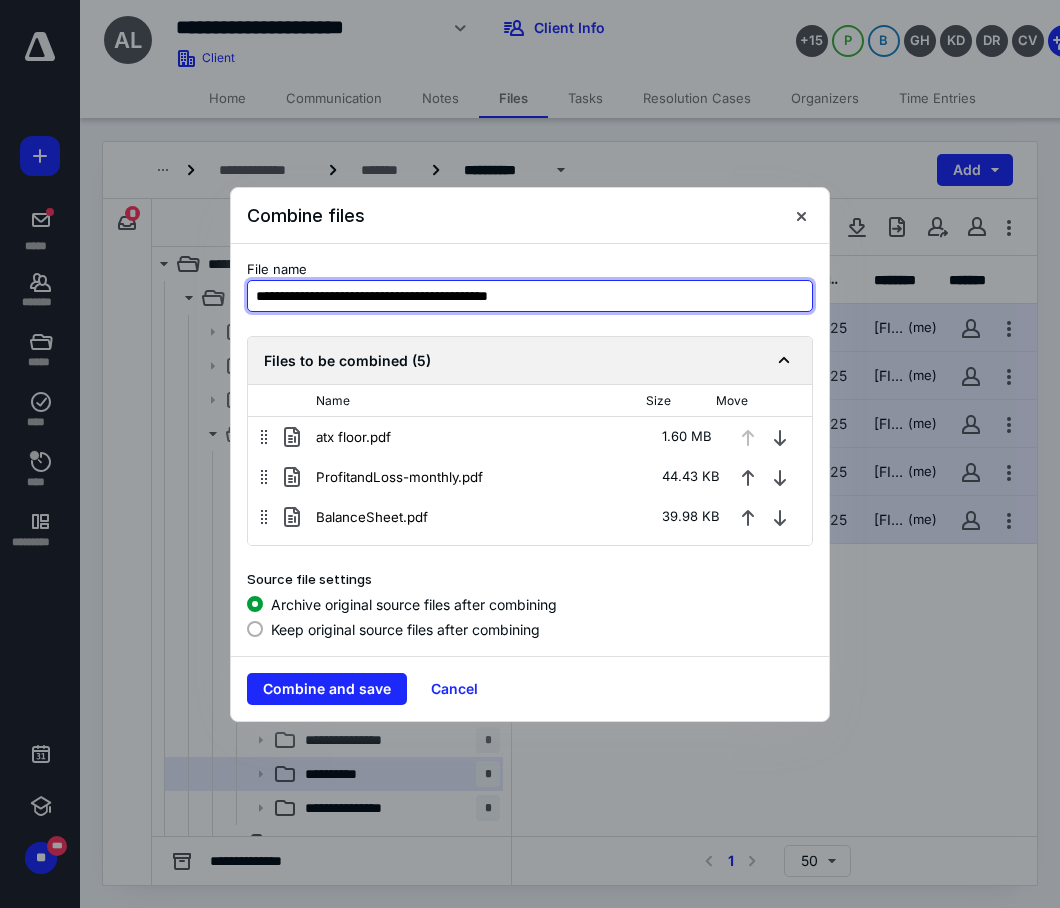 scroll, scrollTop: 72, scrollLeft: 0, axis: vertical 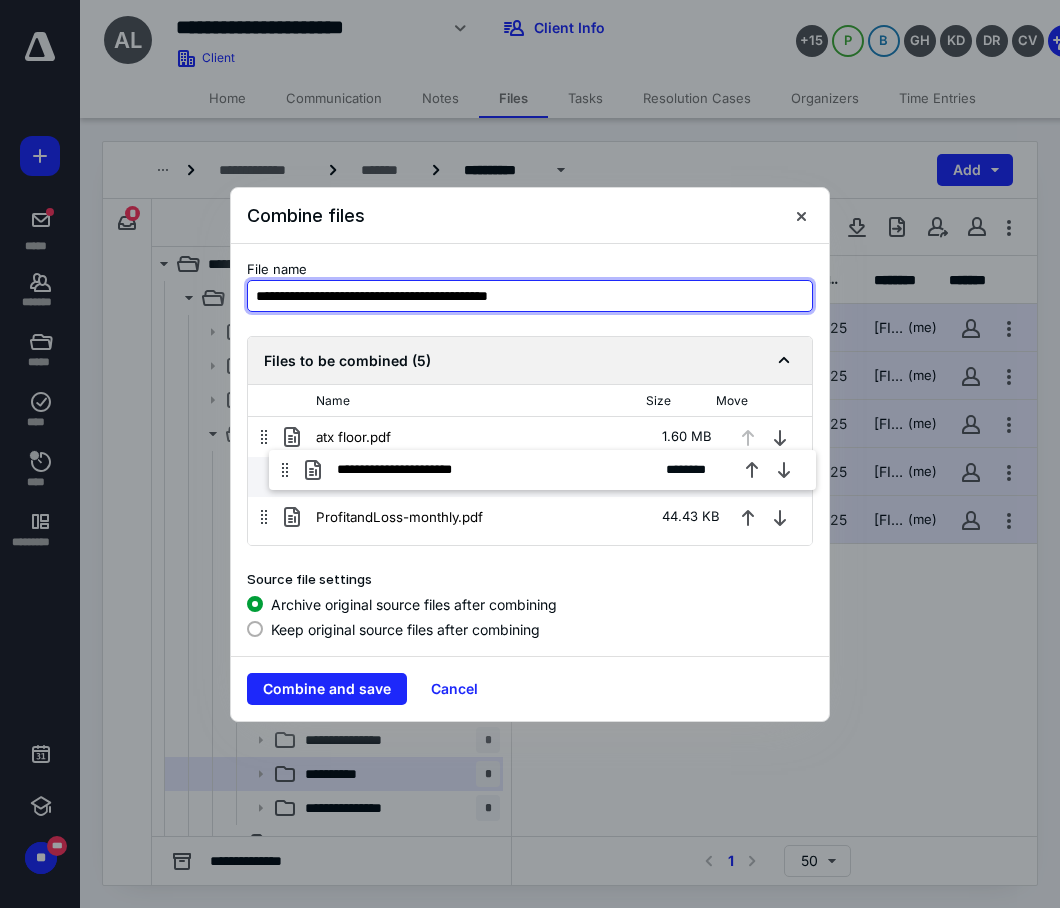 drag, startPoint x: 265, startPoint y: 487, endPoint x: 286, endPoint y: 466, distance: 29.698484 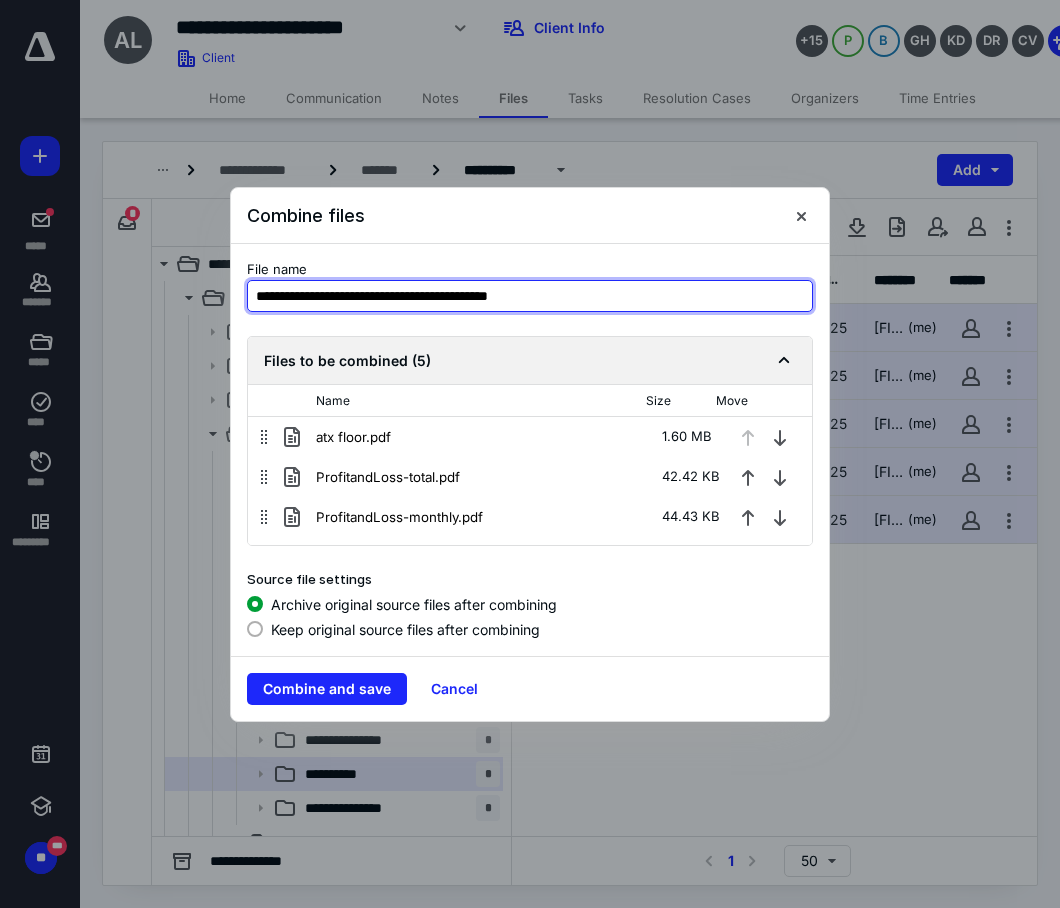 scroll, scrollTop: 72, scrollLeft: 0, axis: vertical 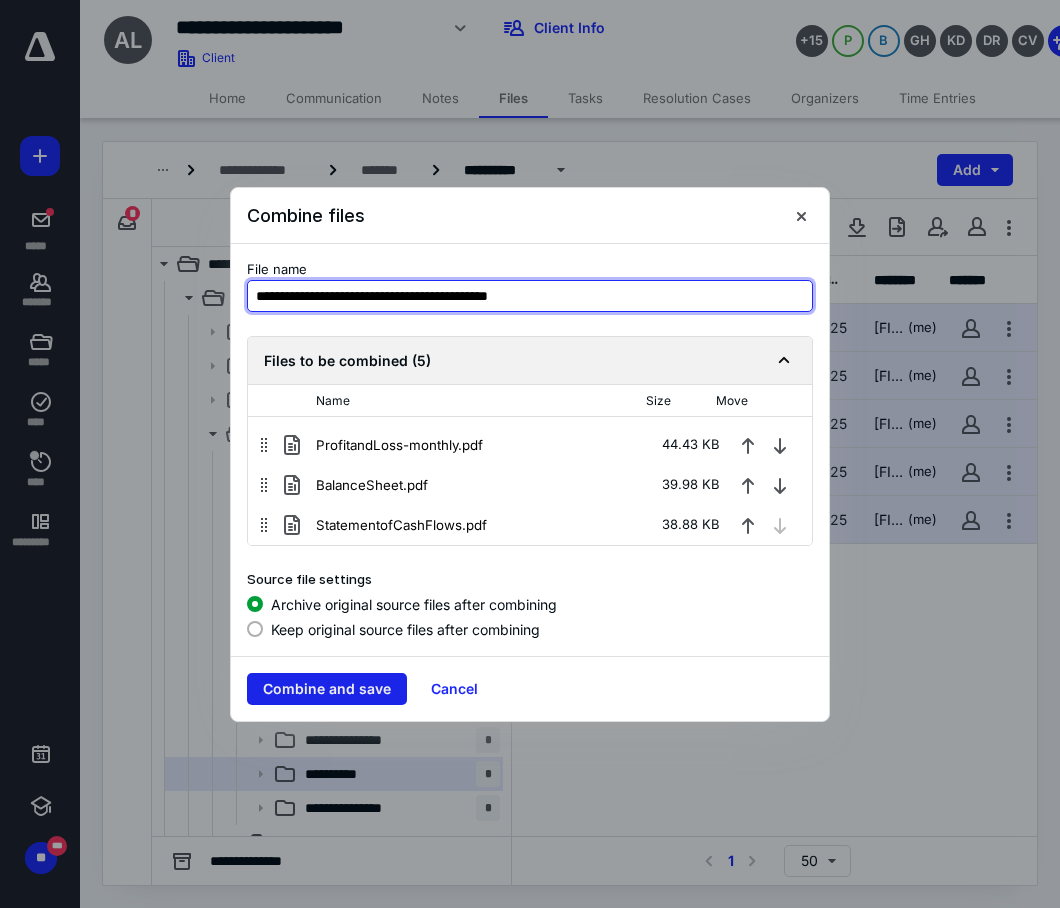 type on "**********" 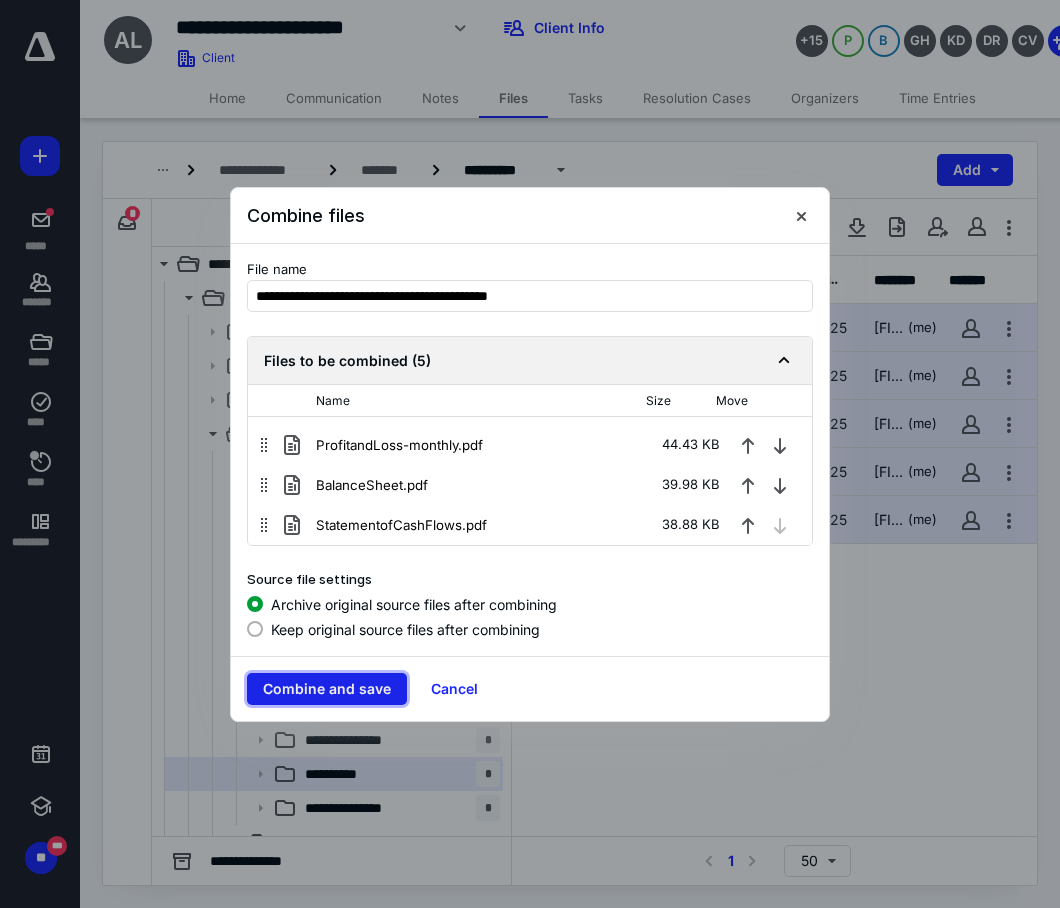 click on "Combine and save" at bounding box center [327, 689] 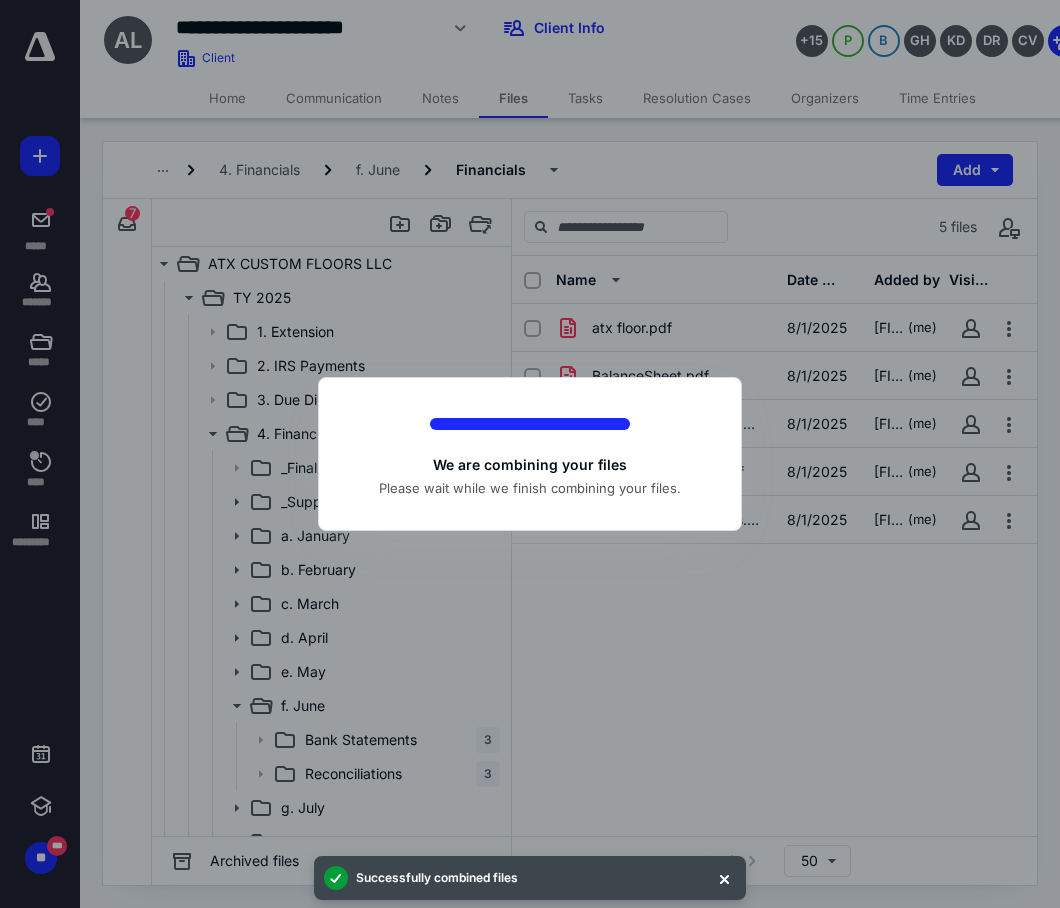 checkbox on "false" 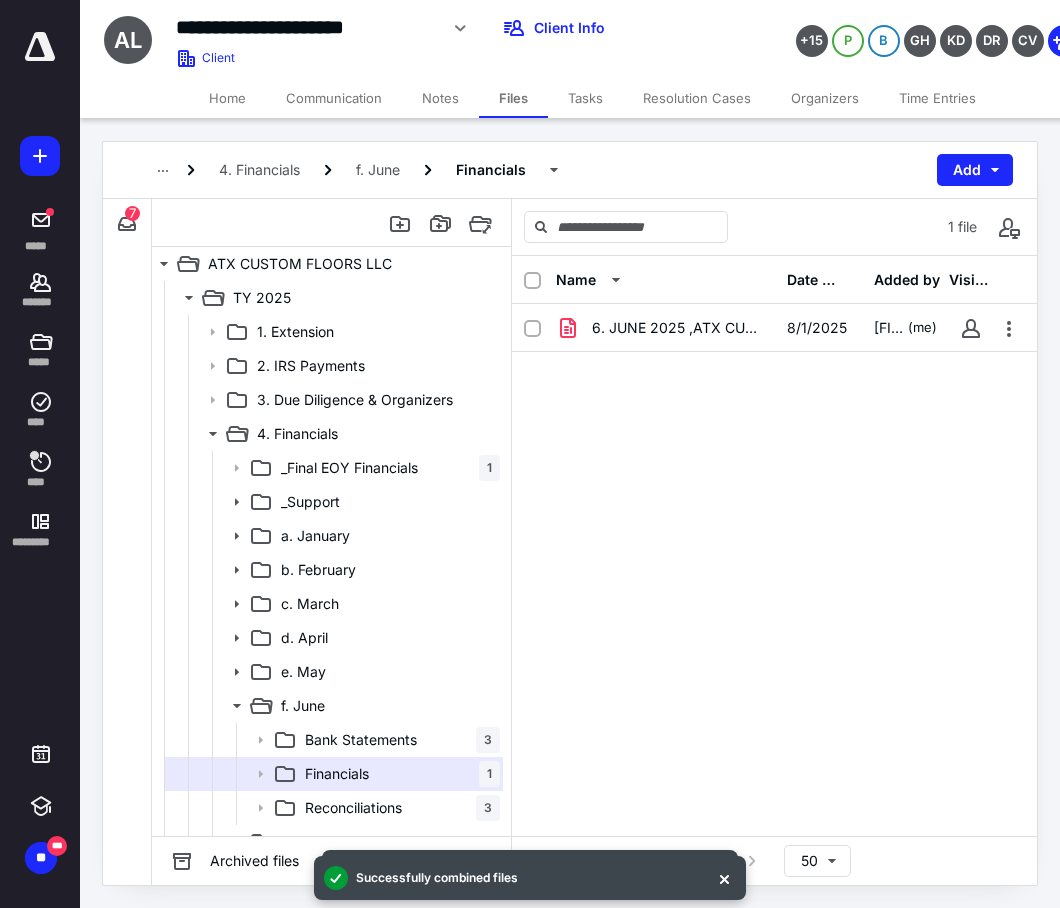 click on "6. JUNE 2025 ,ATX CUSTOM FLOORS LLC FINANCIALS.pdf 8/1/2025 Kevin Pagunsan  (me)" at bounding box center (774, 454) 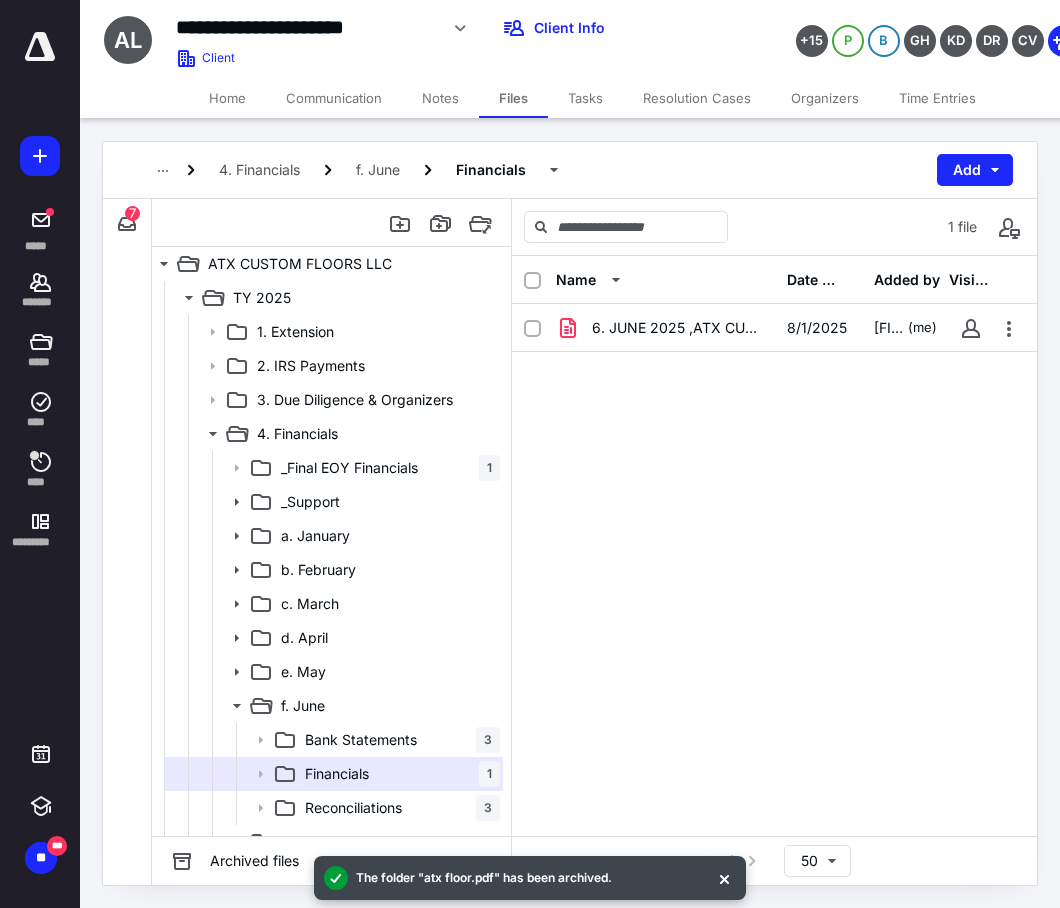 click on "Tasks" at bounding box center (585, 98) 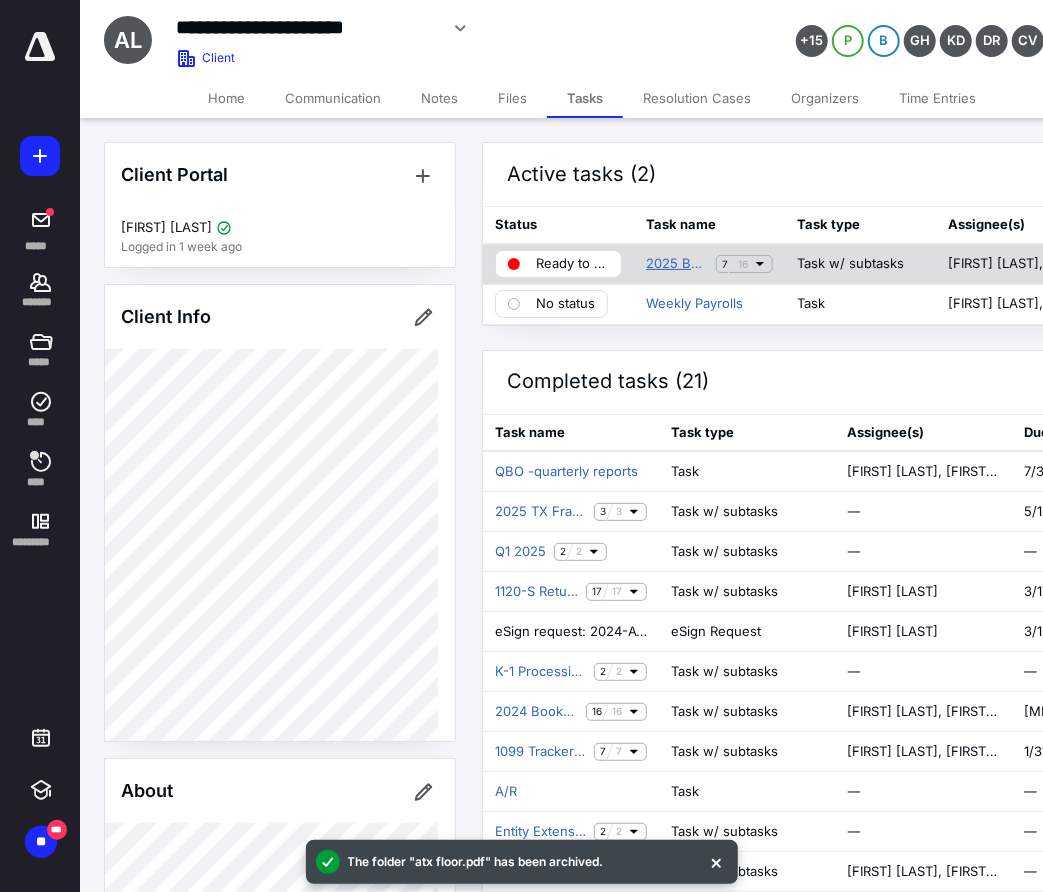 click on "2025 Bookkeeping Tracker  ATX CUSTOM FLOORS LLC (1120-S)" at bounding box center [677, 264] 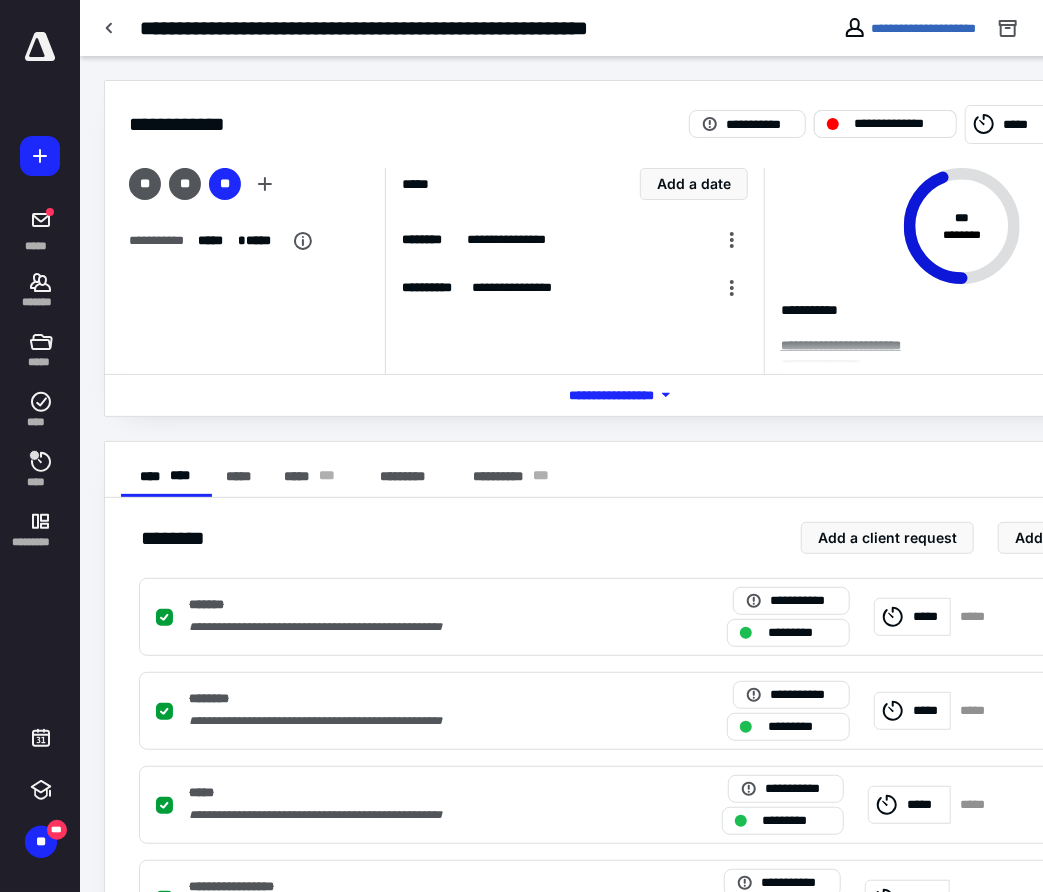 click on "**********" at bounding box center [899, 124] 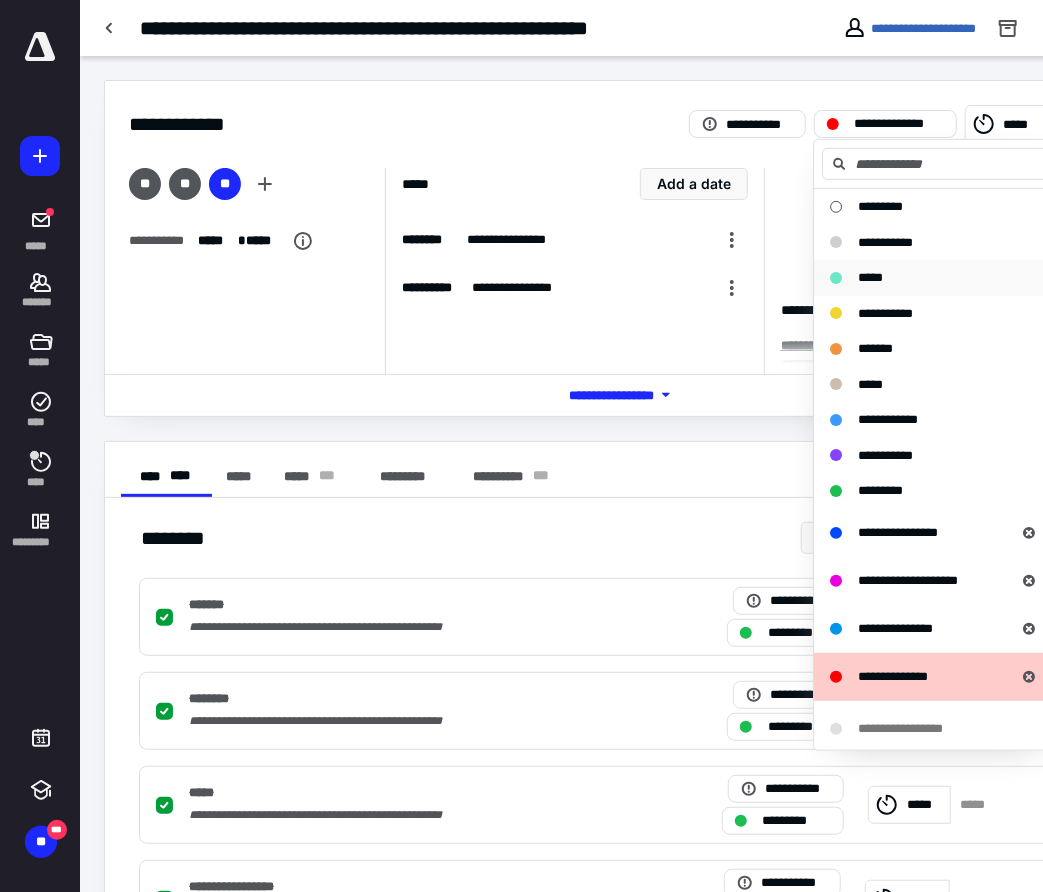 click on "*****" at bounding box center (925, 278) 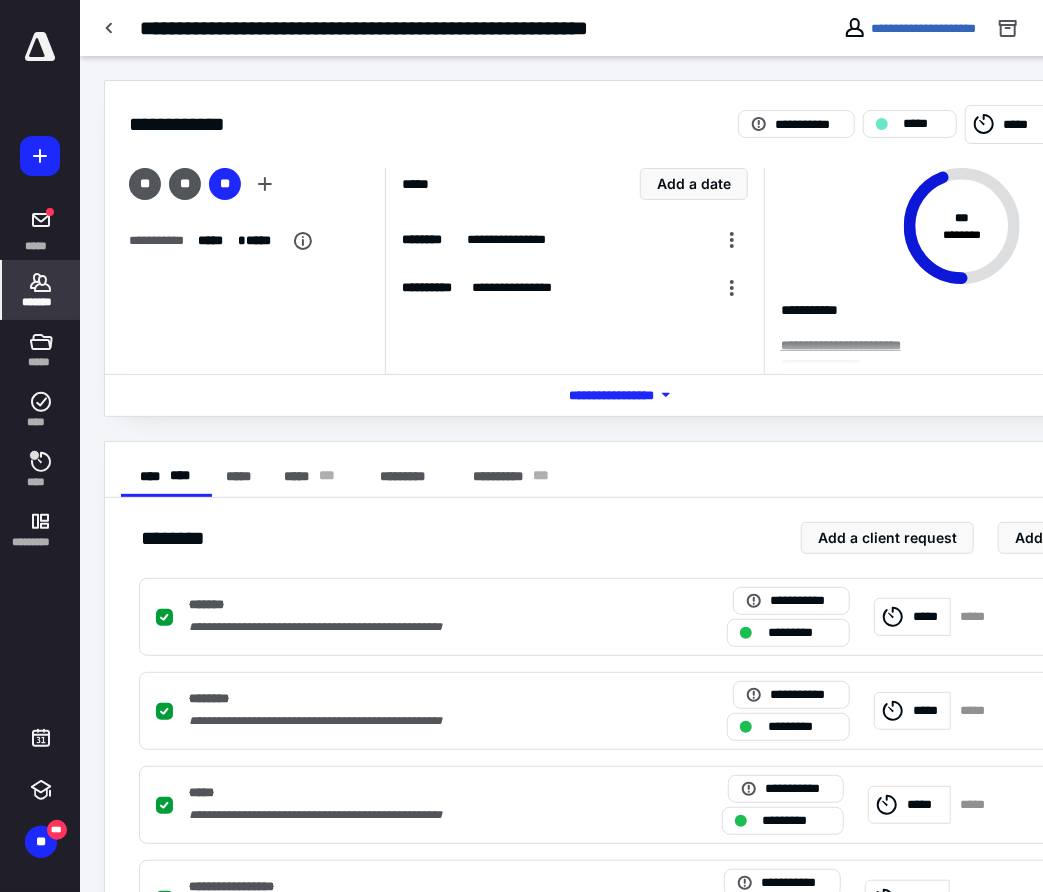 click on "*******" at bounding box center [41, 302] 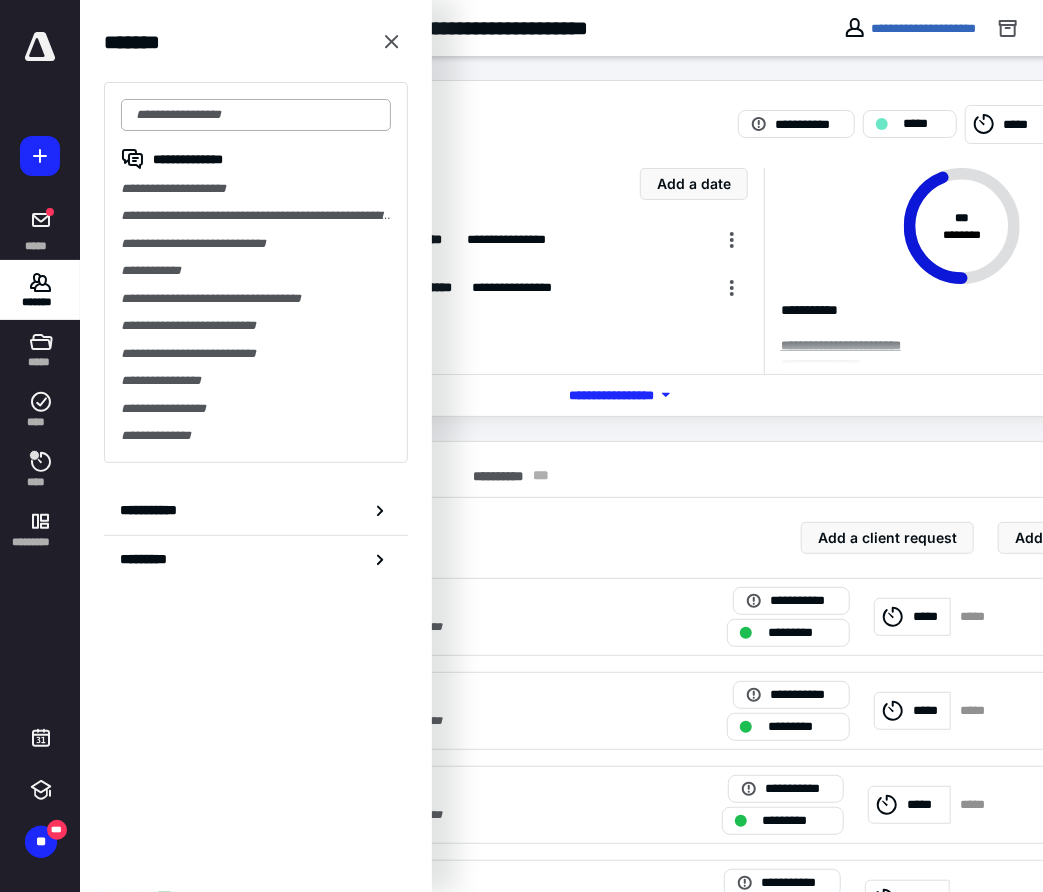 click at bounding box center [256, 115] 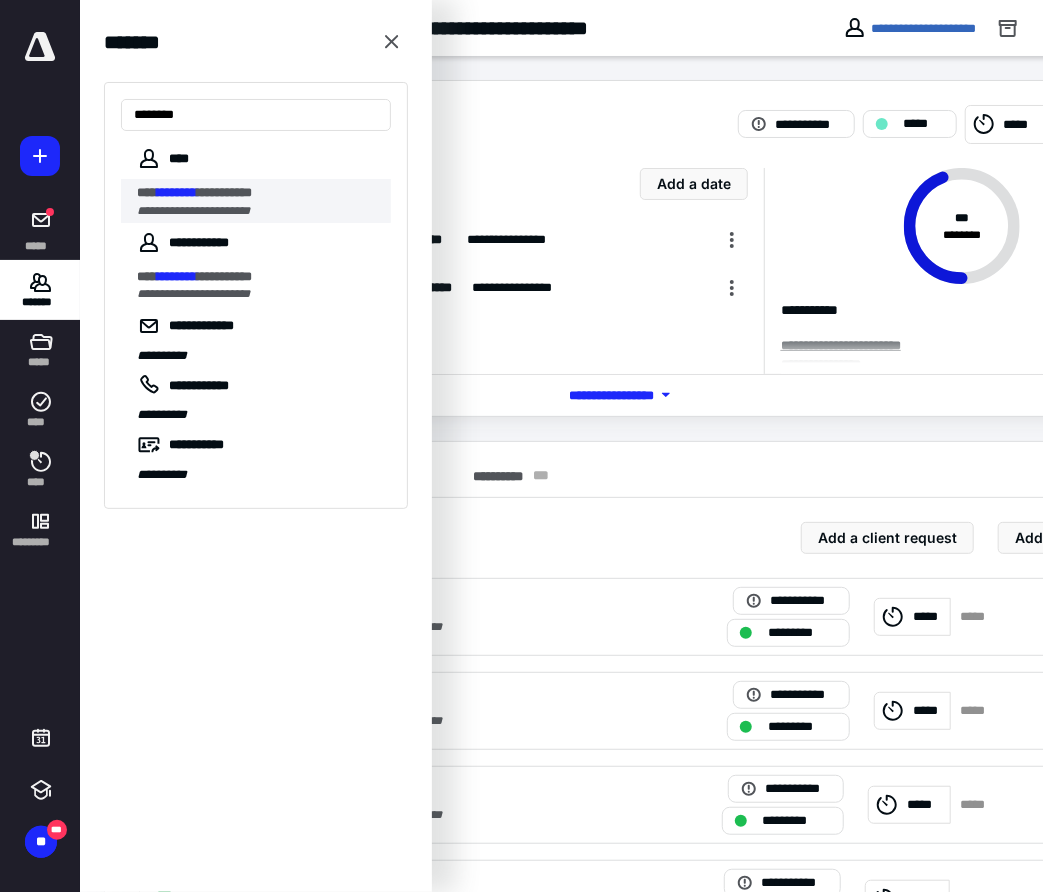 type on "********" 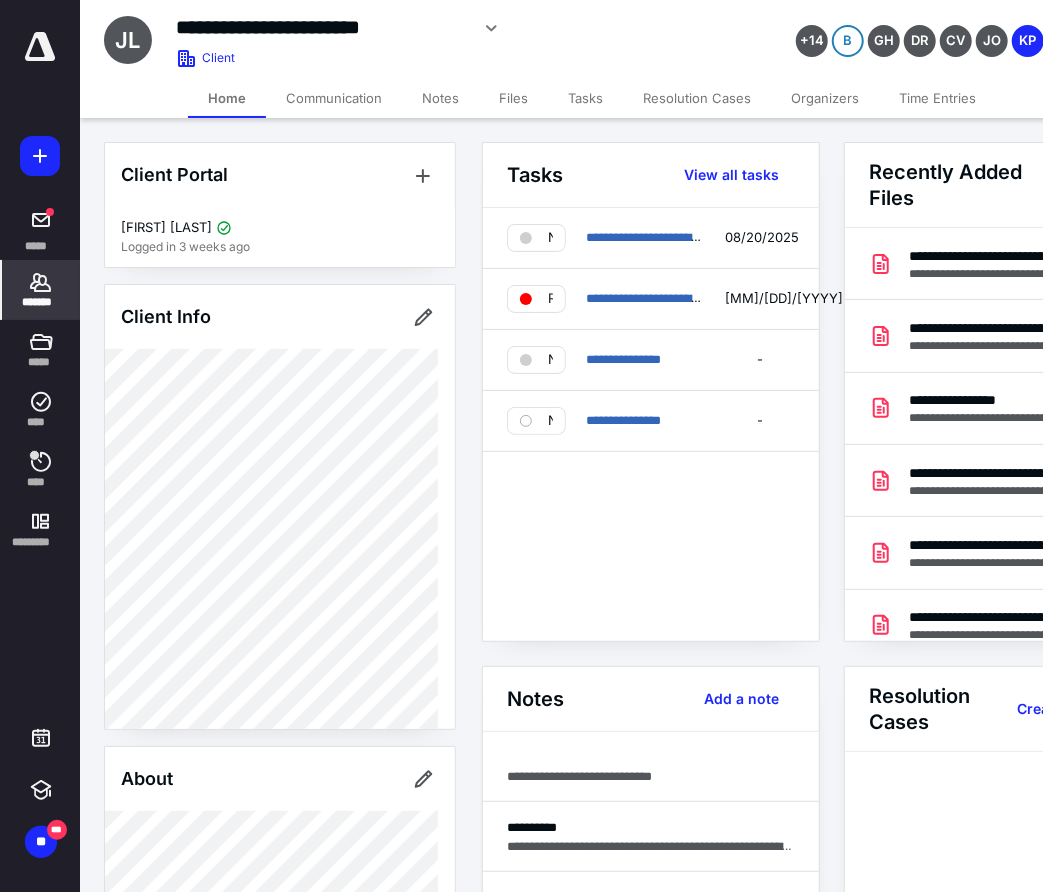 click on "Files" at bounding box center [513, 98] 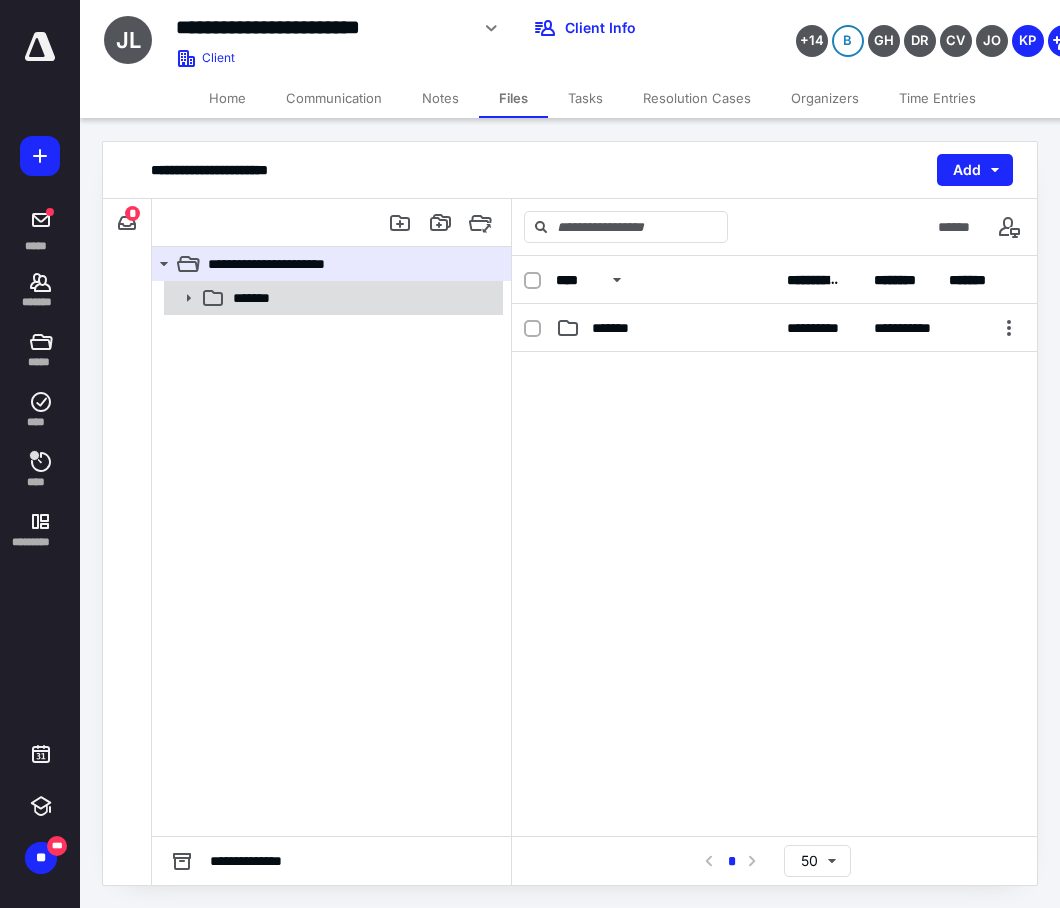 click 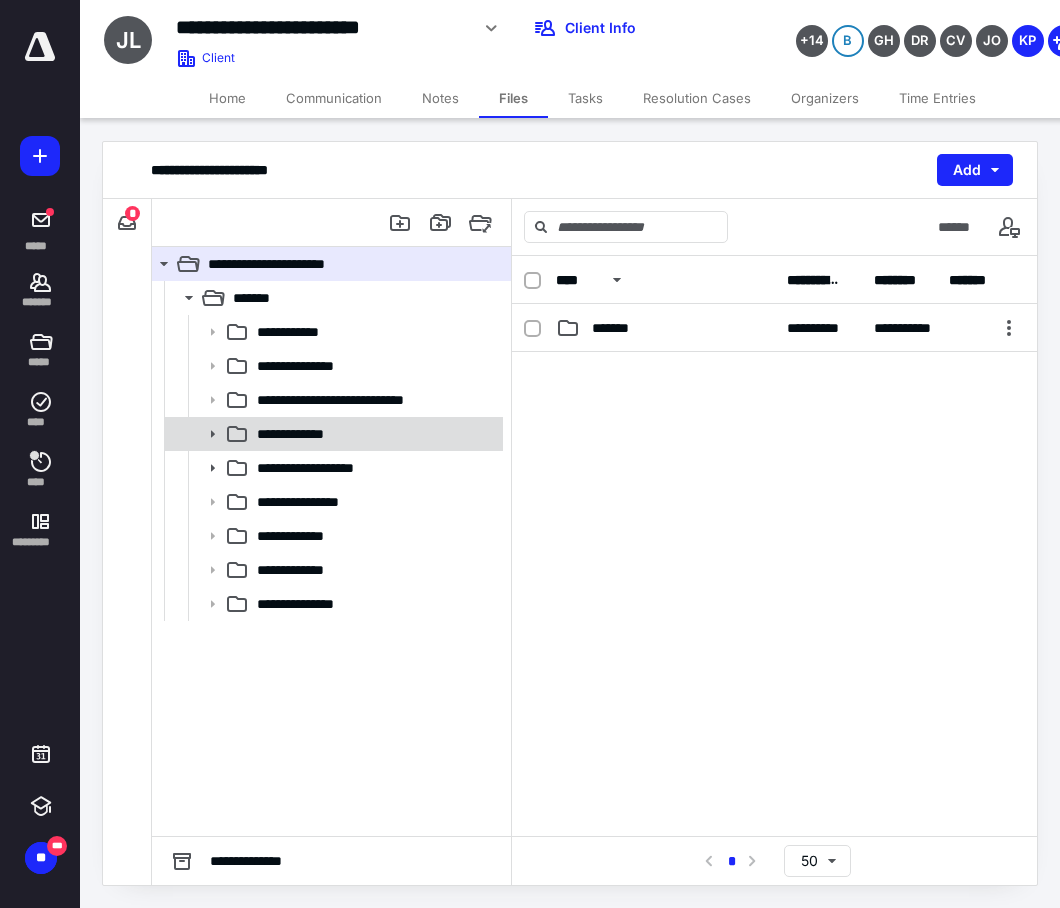 click 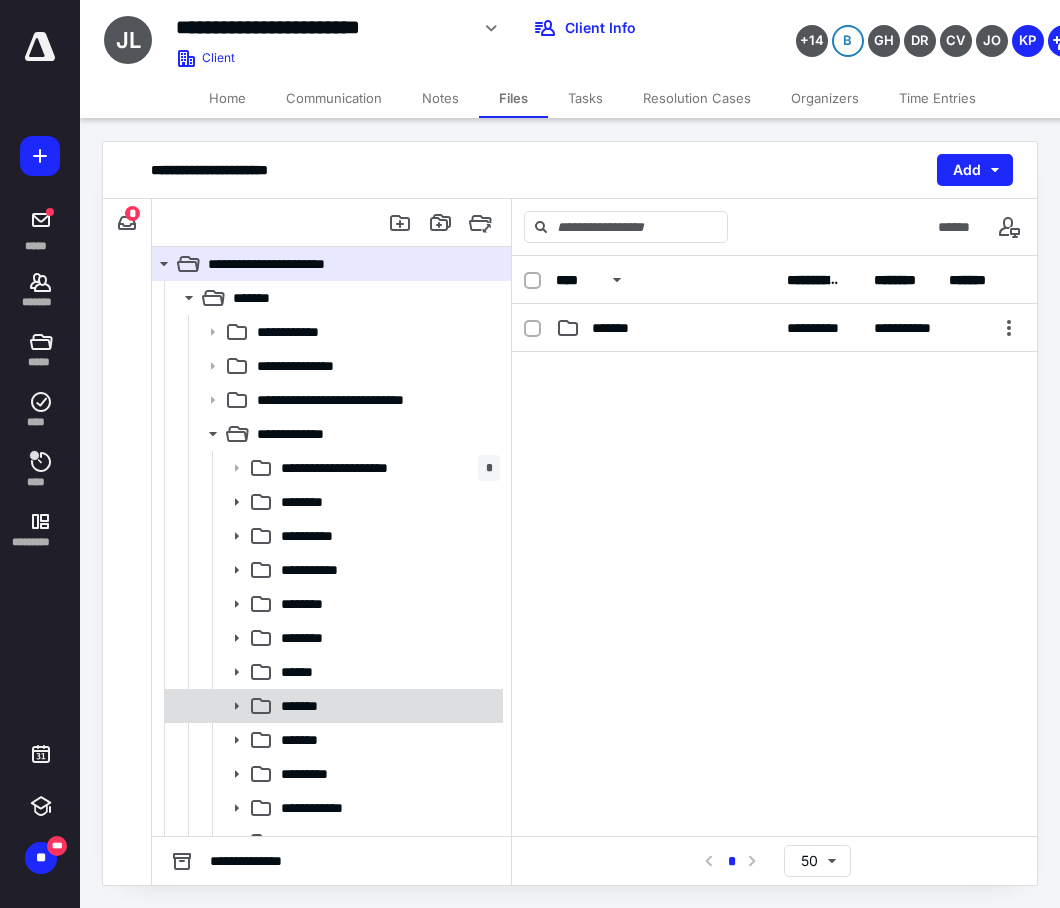 click 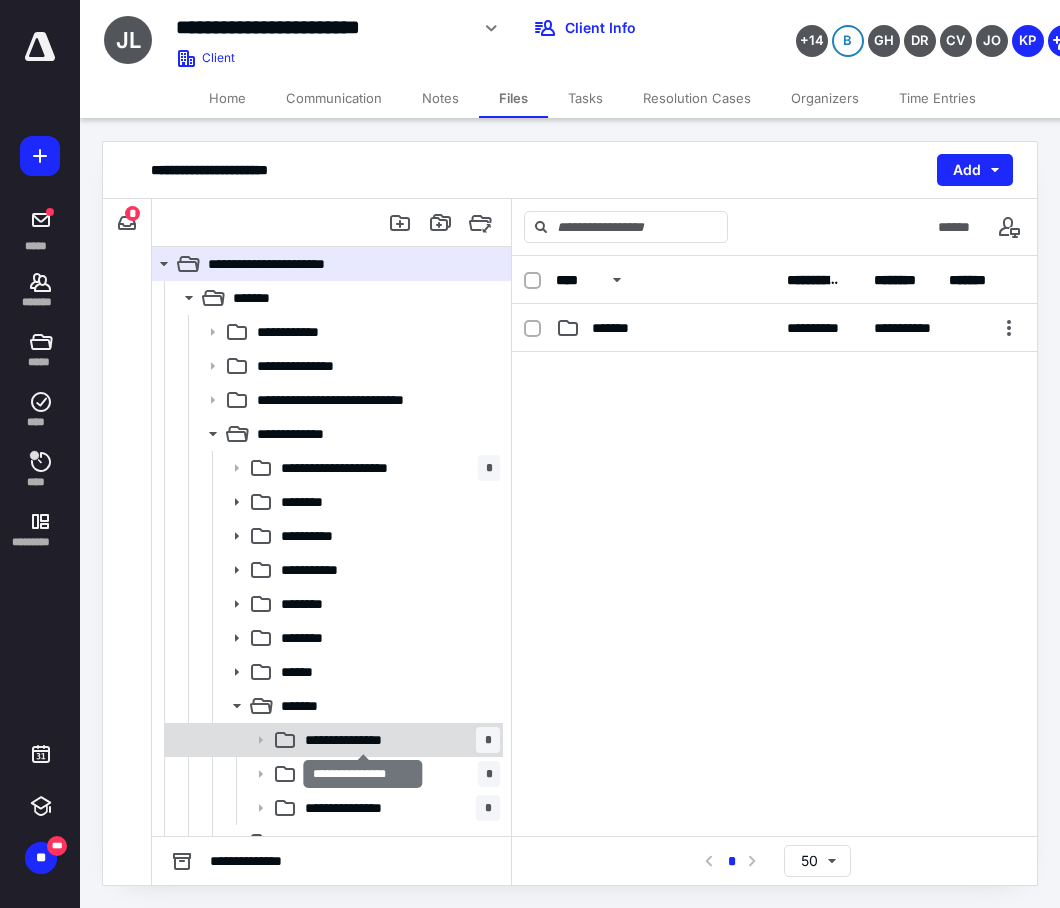 click on "**********" at bounding box center (363, 740) 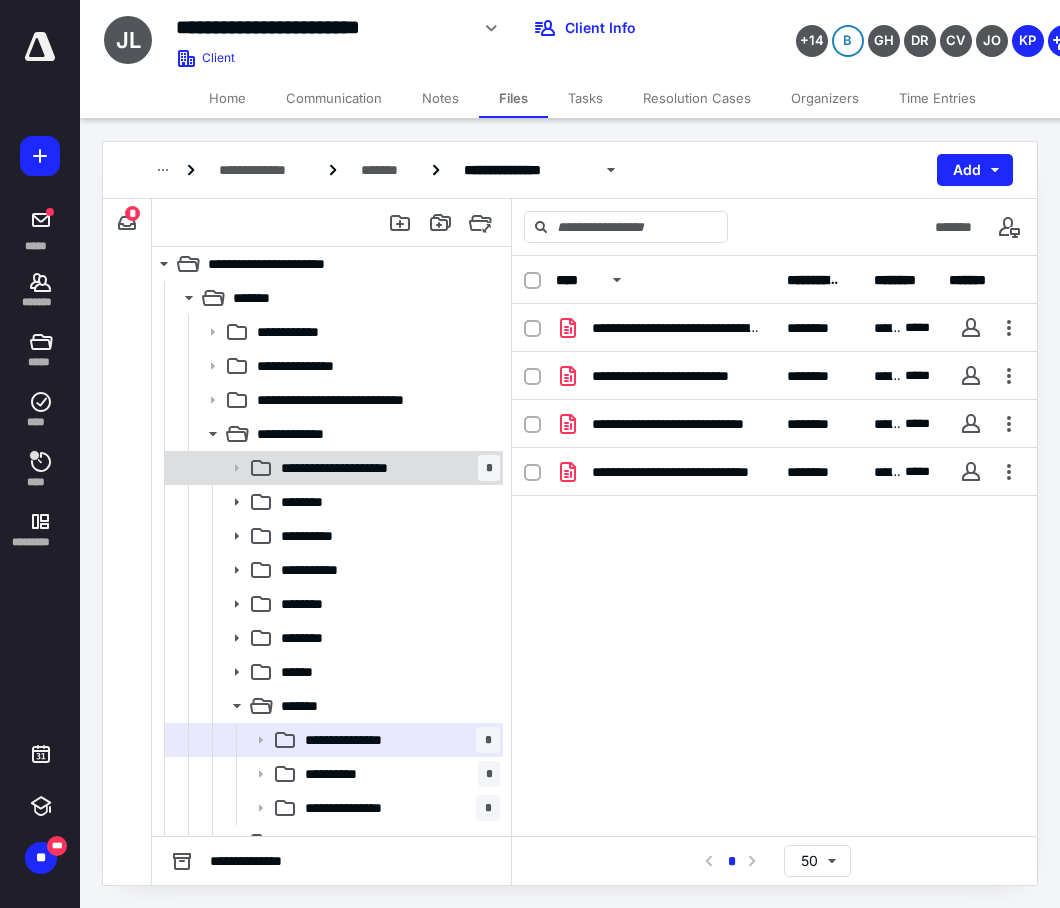 click on "**********" at bounding box center [386, 468] 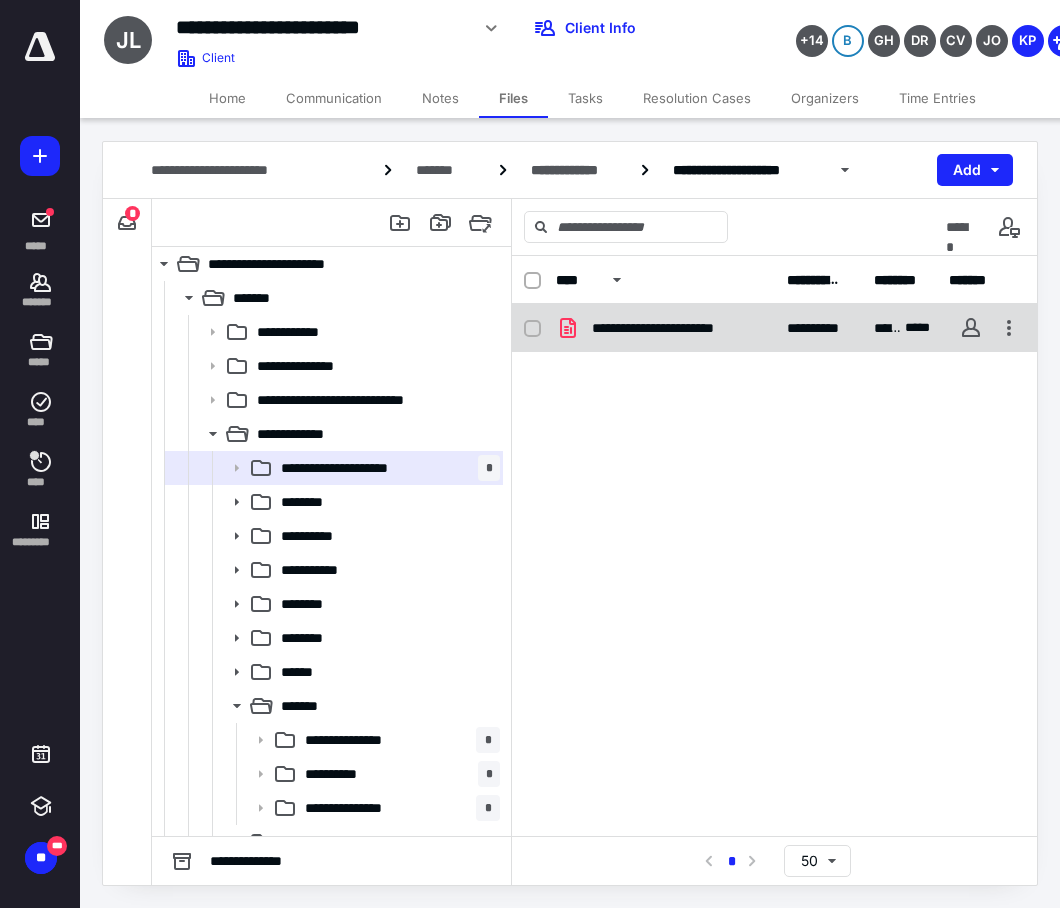 click on "**********" at bounding box center [677, 328] 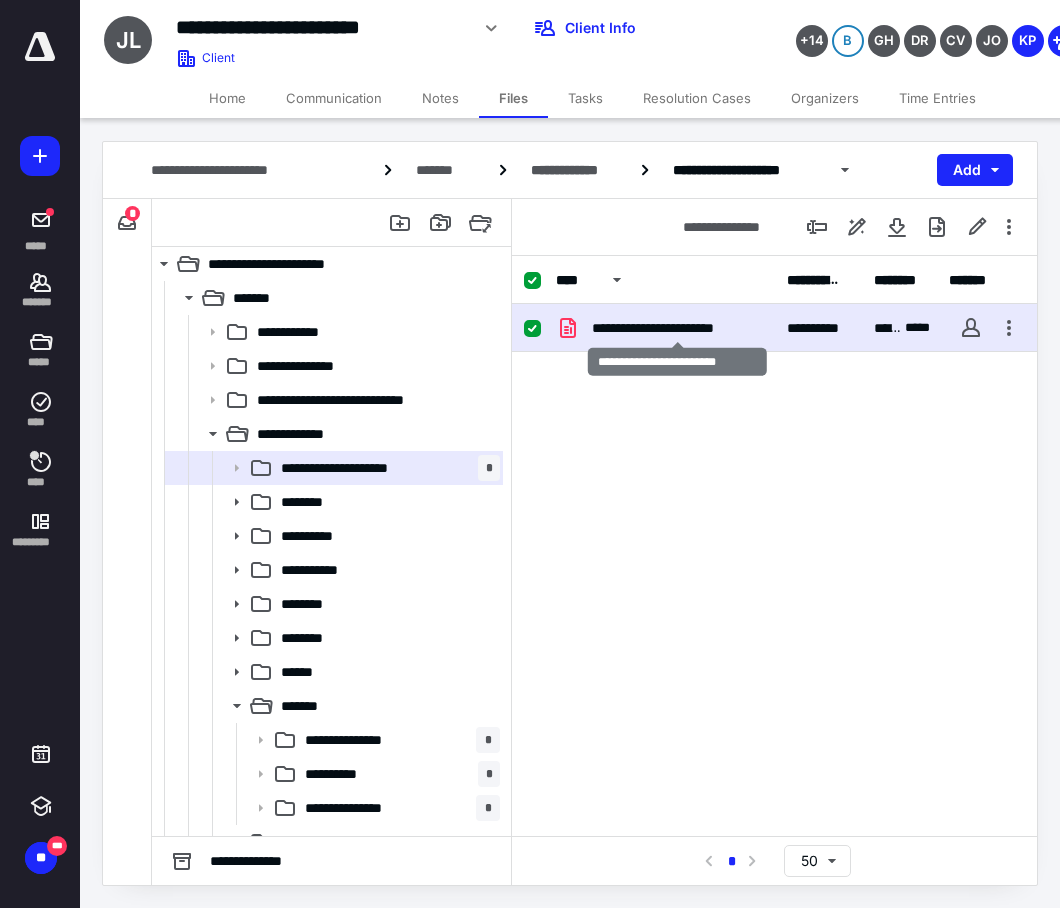 click on "**********" at bounding box center (677, 328) 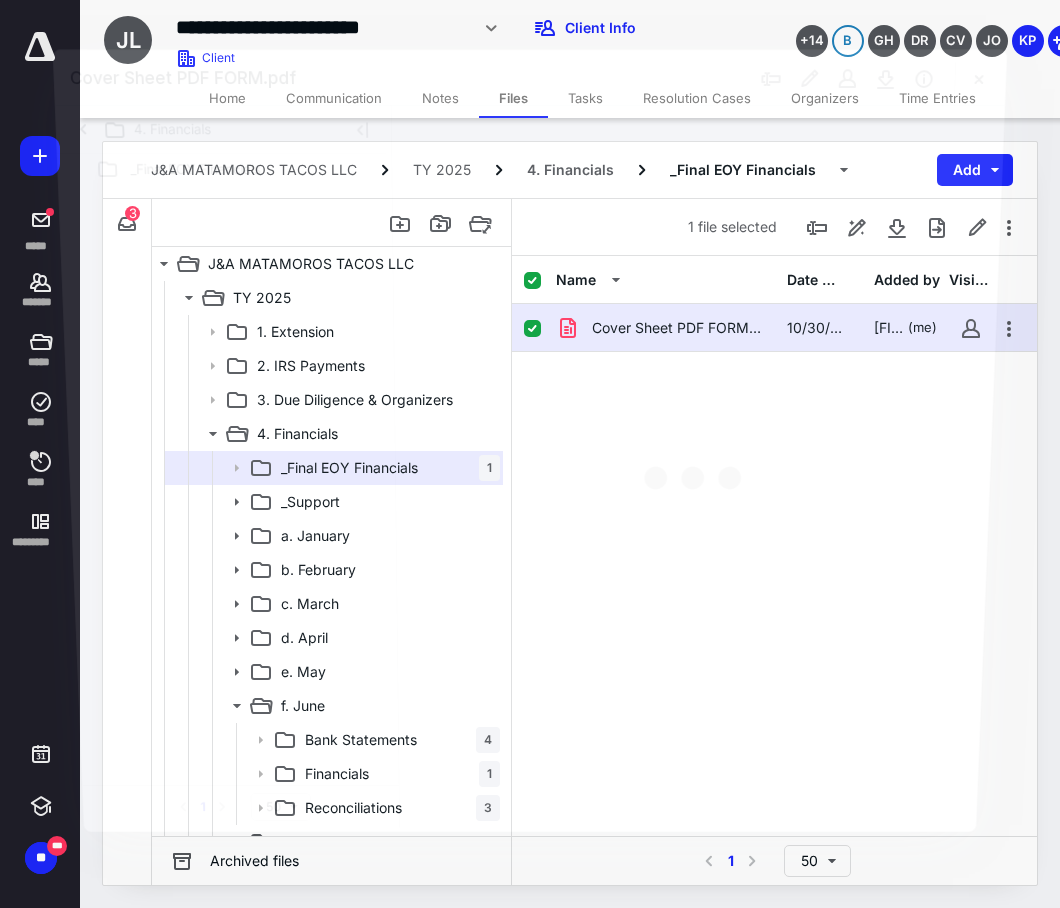 click at bounding box center [698, 467] 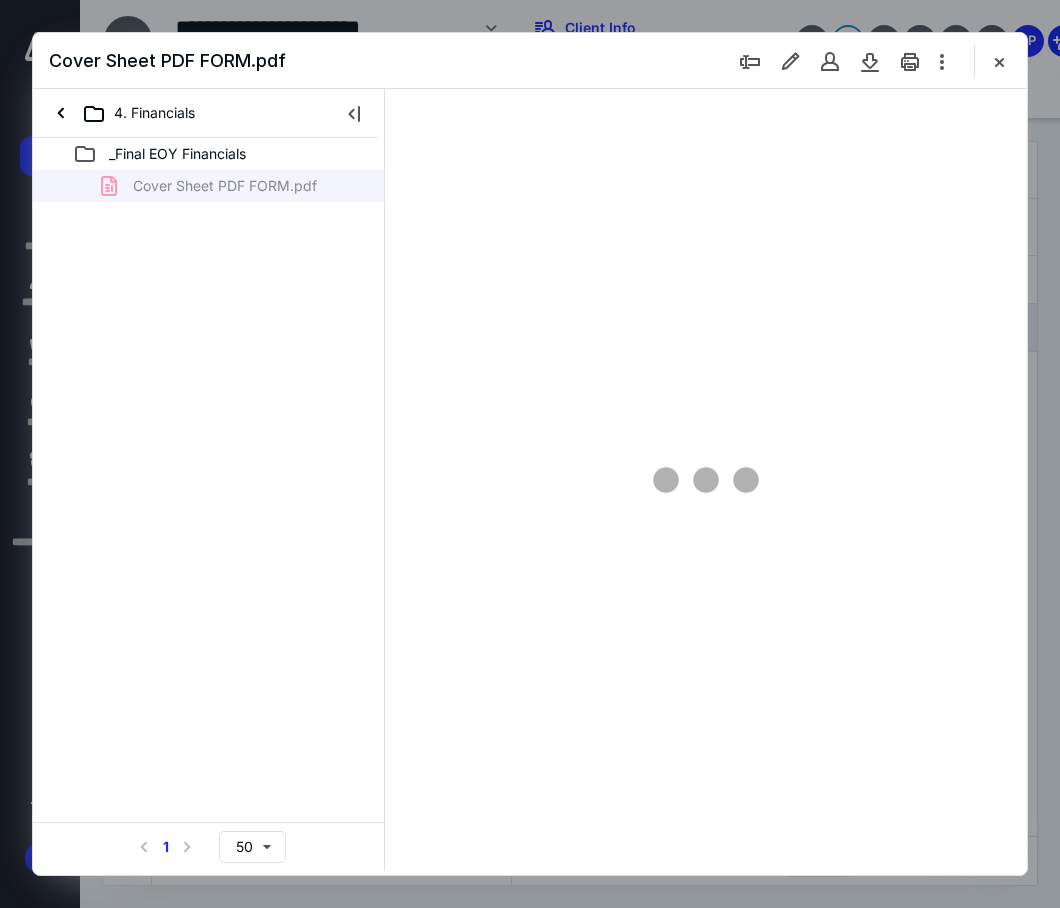 scroll, scrollTop: 0, scrollLeft: 0, axis: both 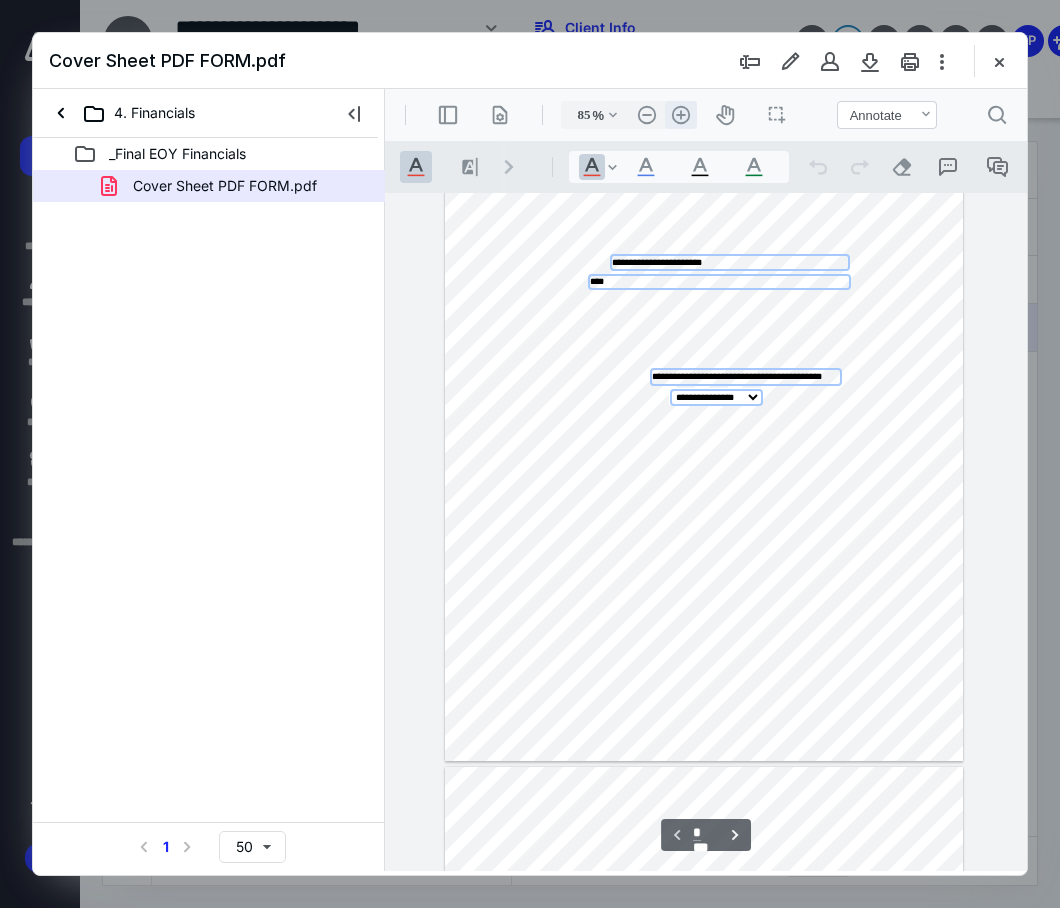click on ".cls-1{fill:#abb0c4;} icon - header - zoom - in - line" at bounding box center (681, 115) 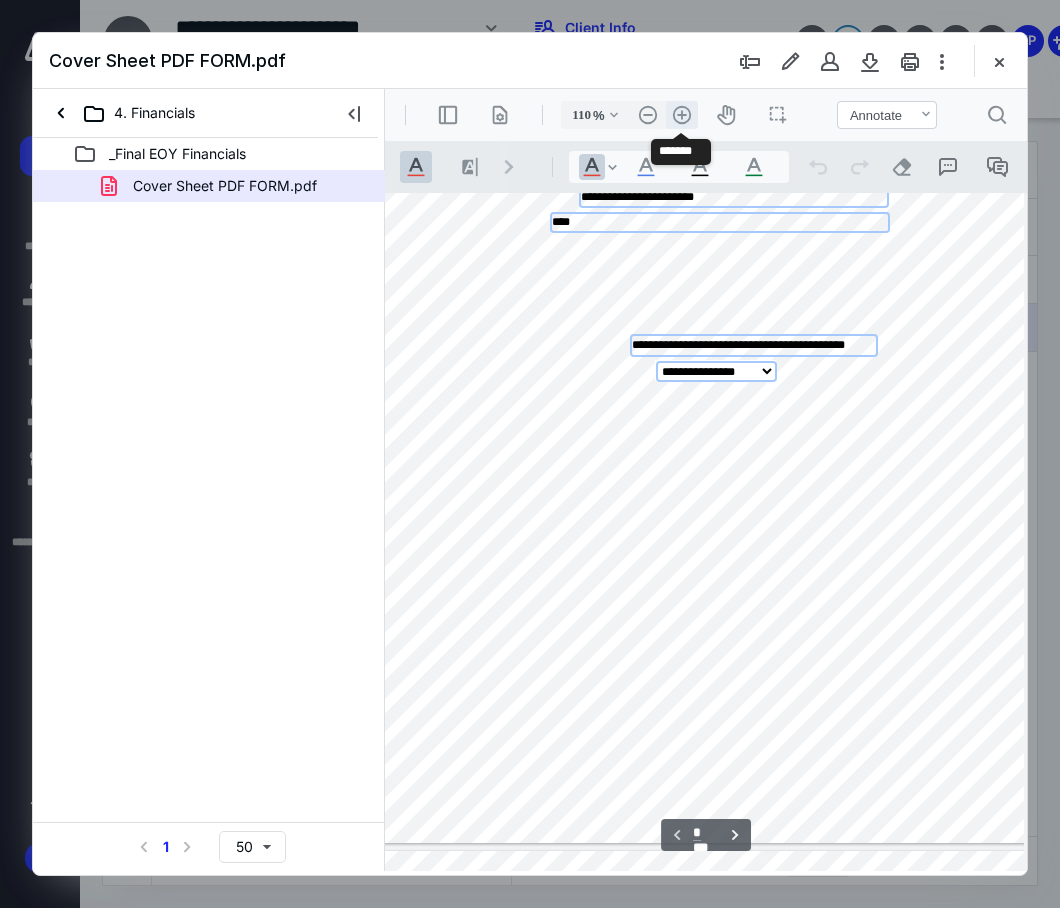 click on ".cls-1{fill:#abb0c4;} icon - header - zoom - in - line" at bounding box center (682, 115) 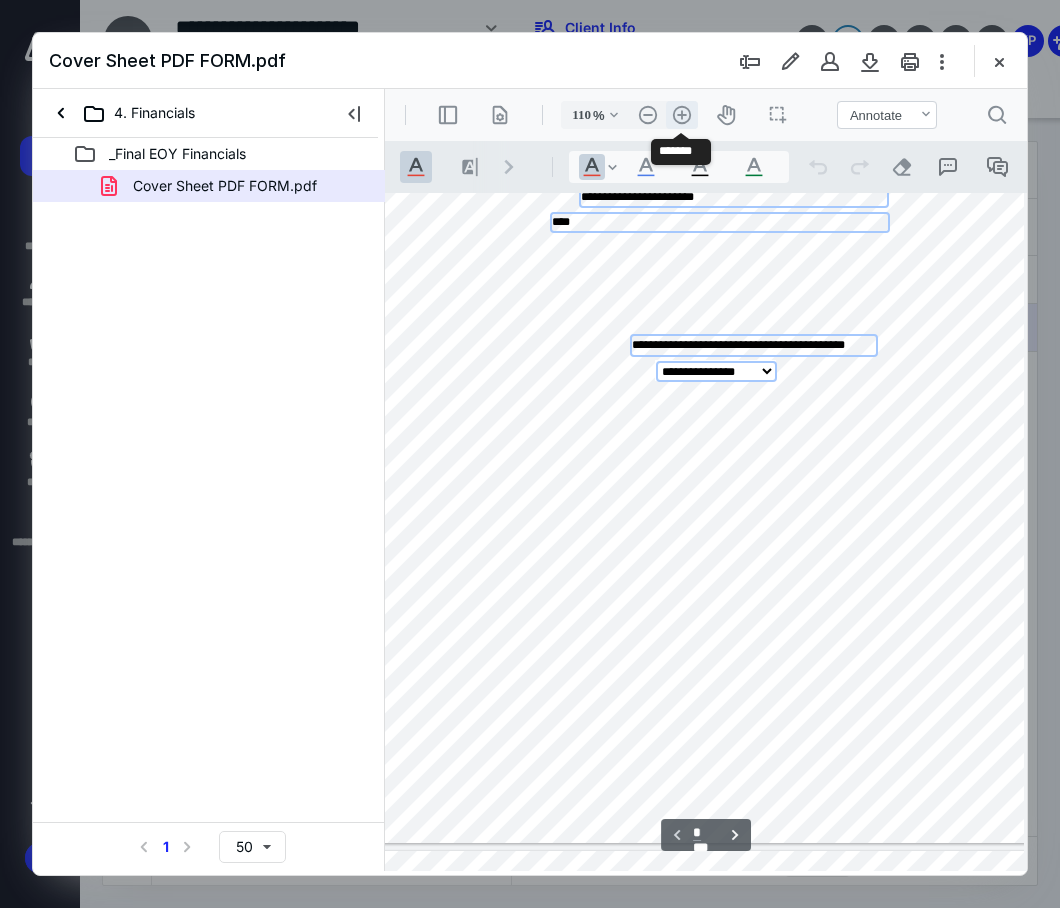 type on "135" 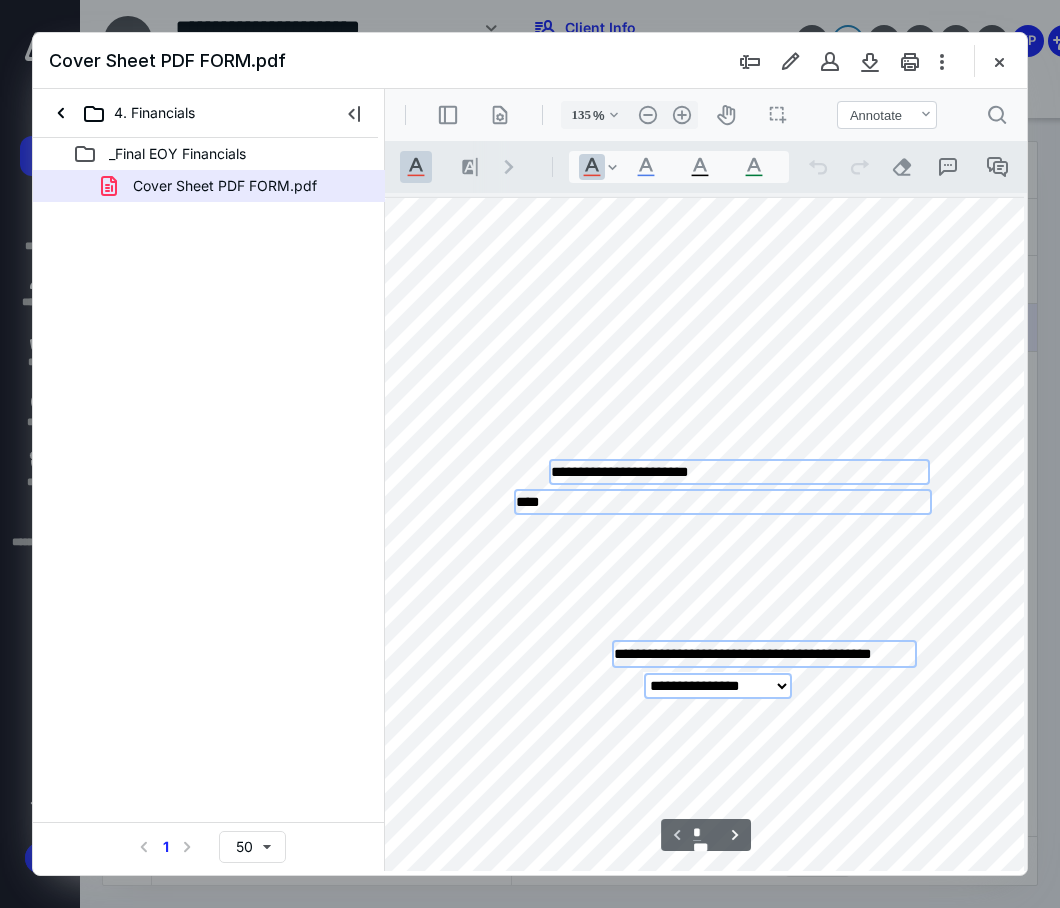 scroll, scrollTop: 666, scrollLeft: 103, axis: both 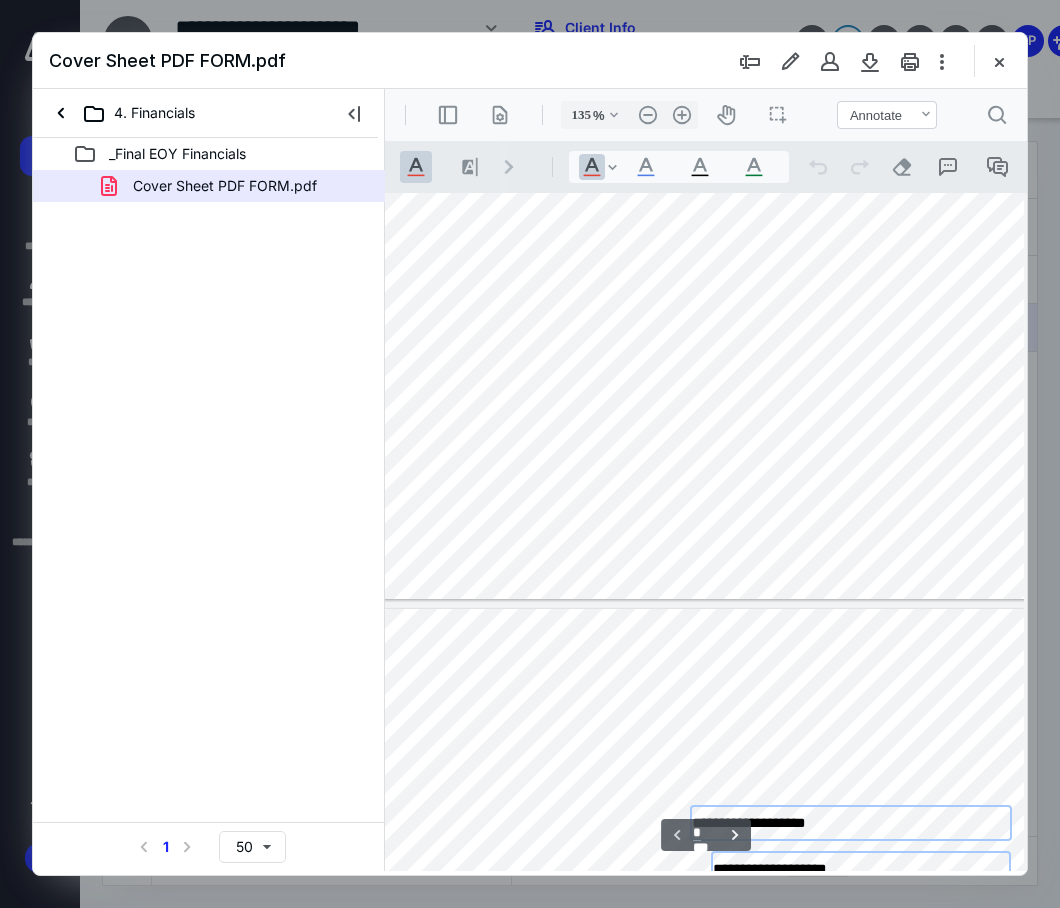 type on "*" 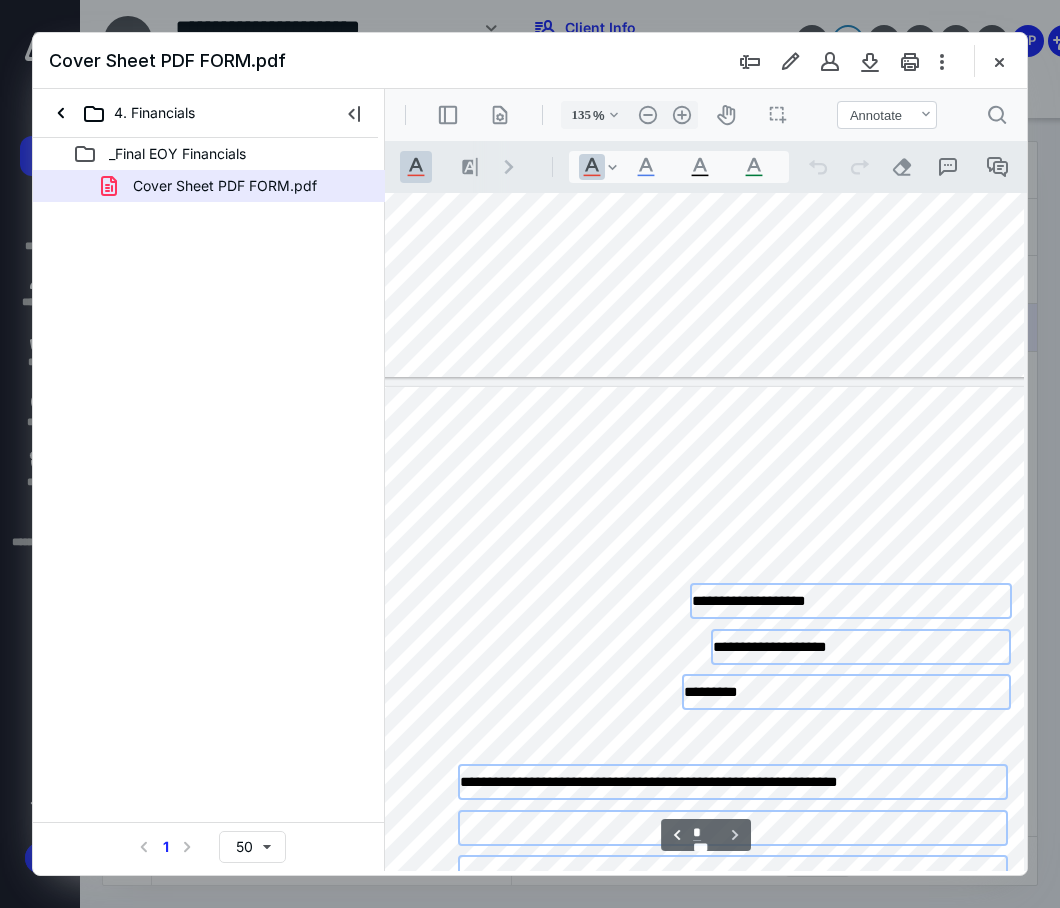 scroll, scrollTop: 1111, scrollLeft: 103, axis: both 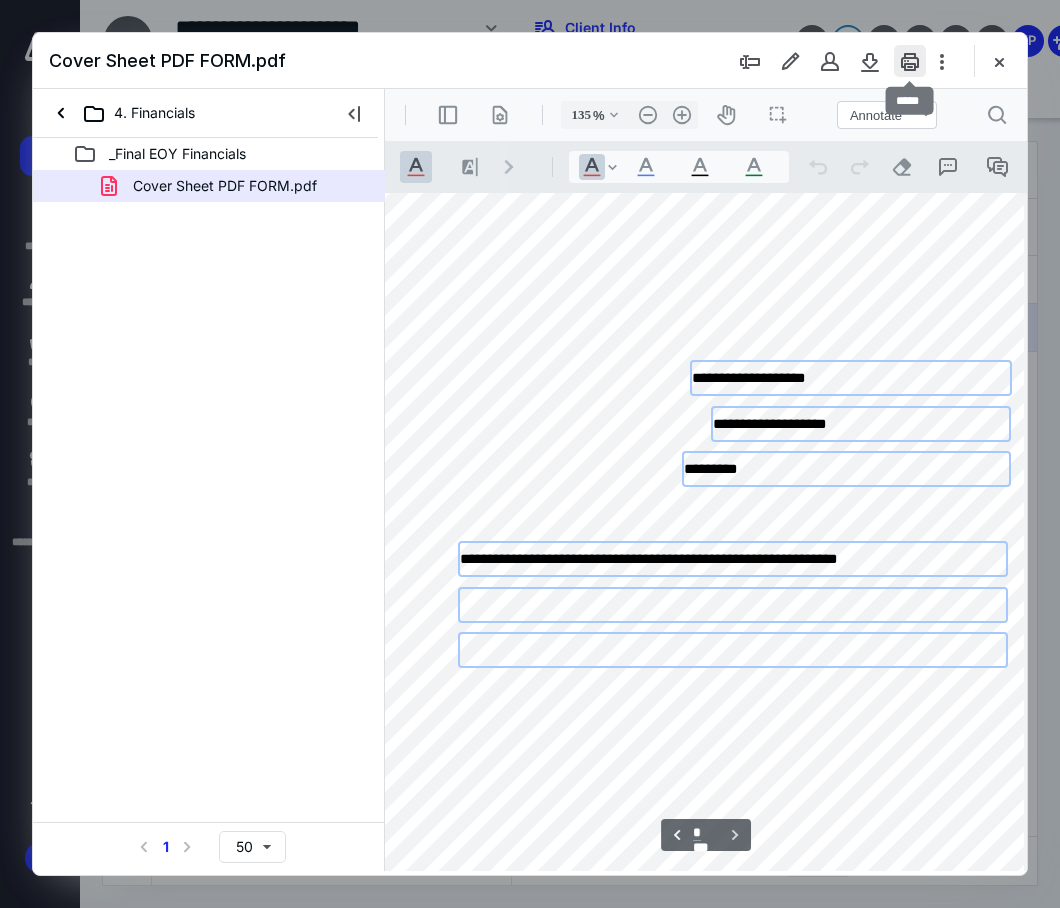 click at bounding box center (910, 61) 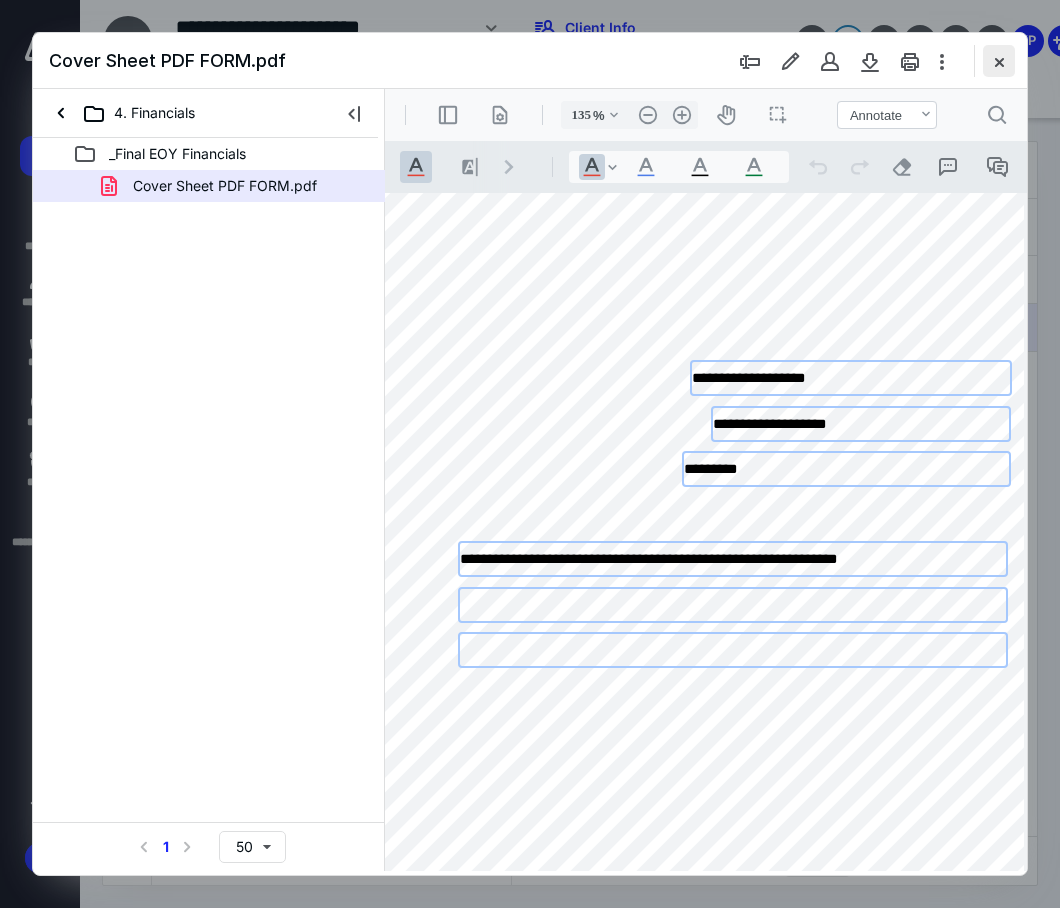 click at bounding box center (999, 61) 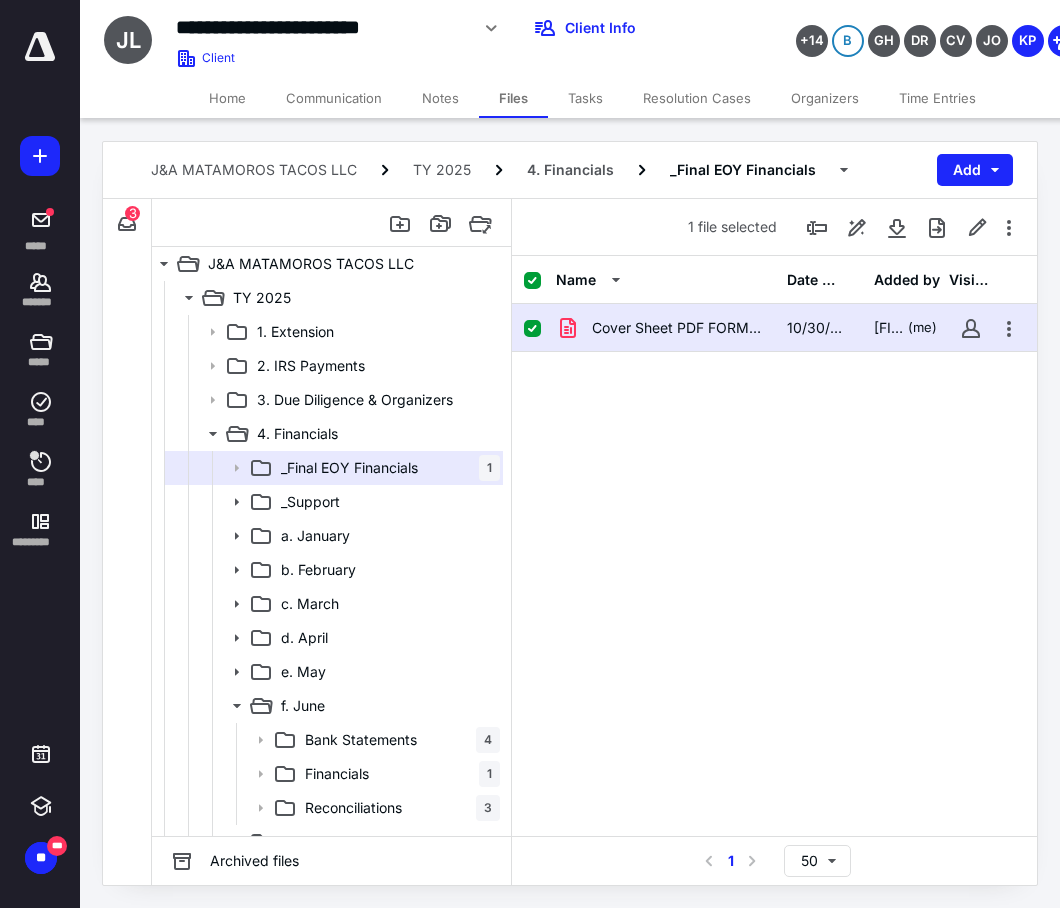 click on "Cover Sheet PDF FORM.pdf 10/30/2024 Kevin Pagunsan  (me)" at bounding box center (774, 454) 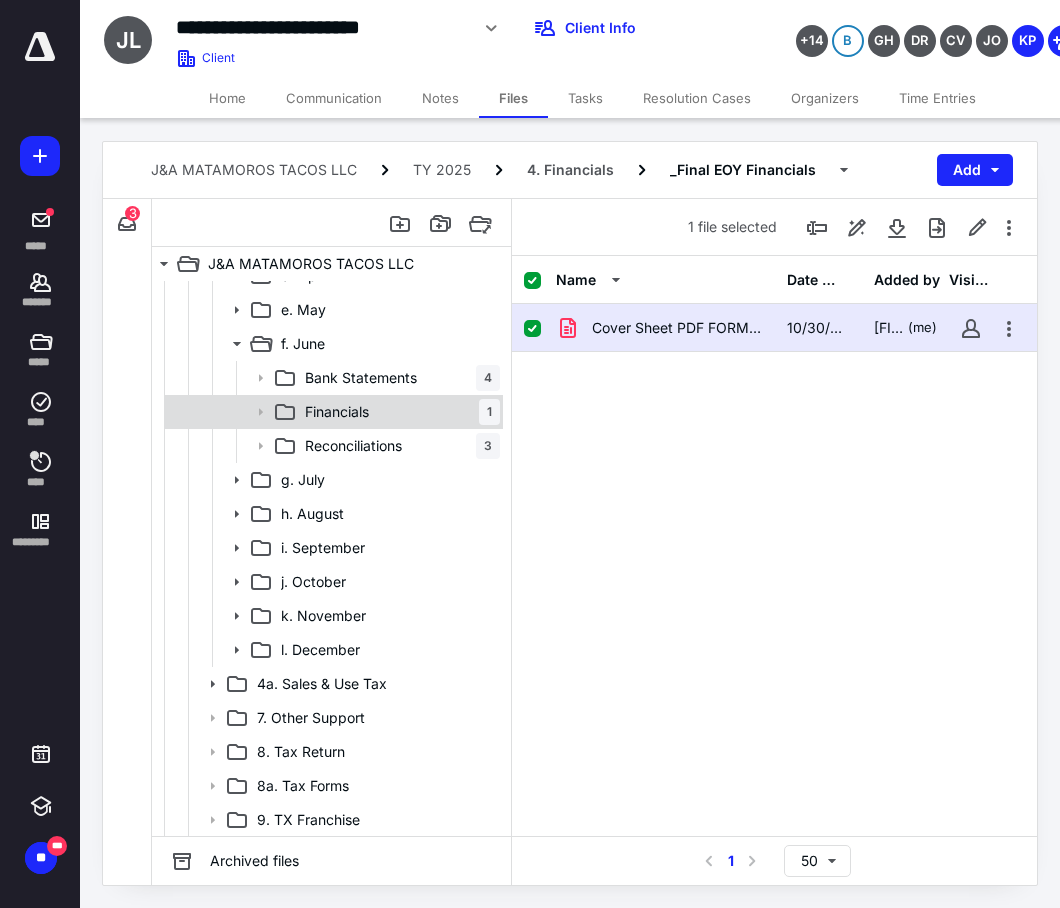click on "Financials 1" at bounding box center (398, 412) 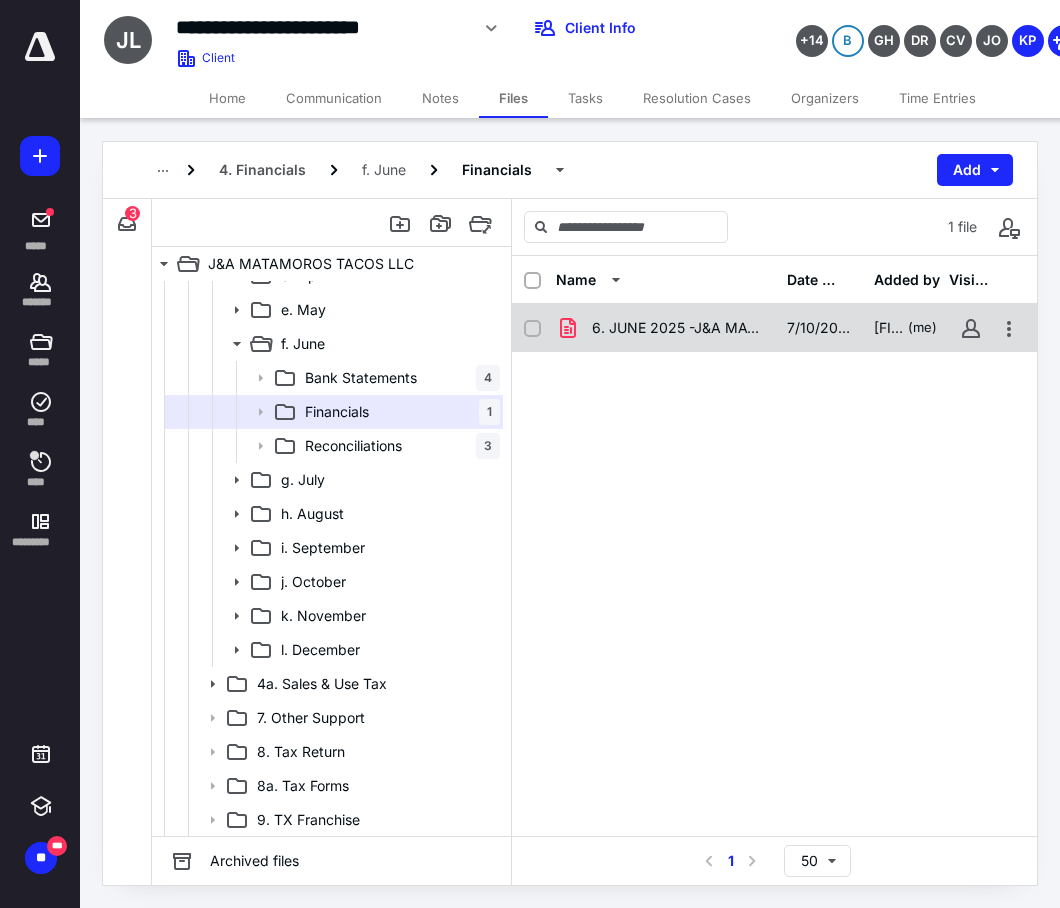 click 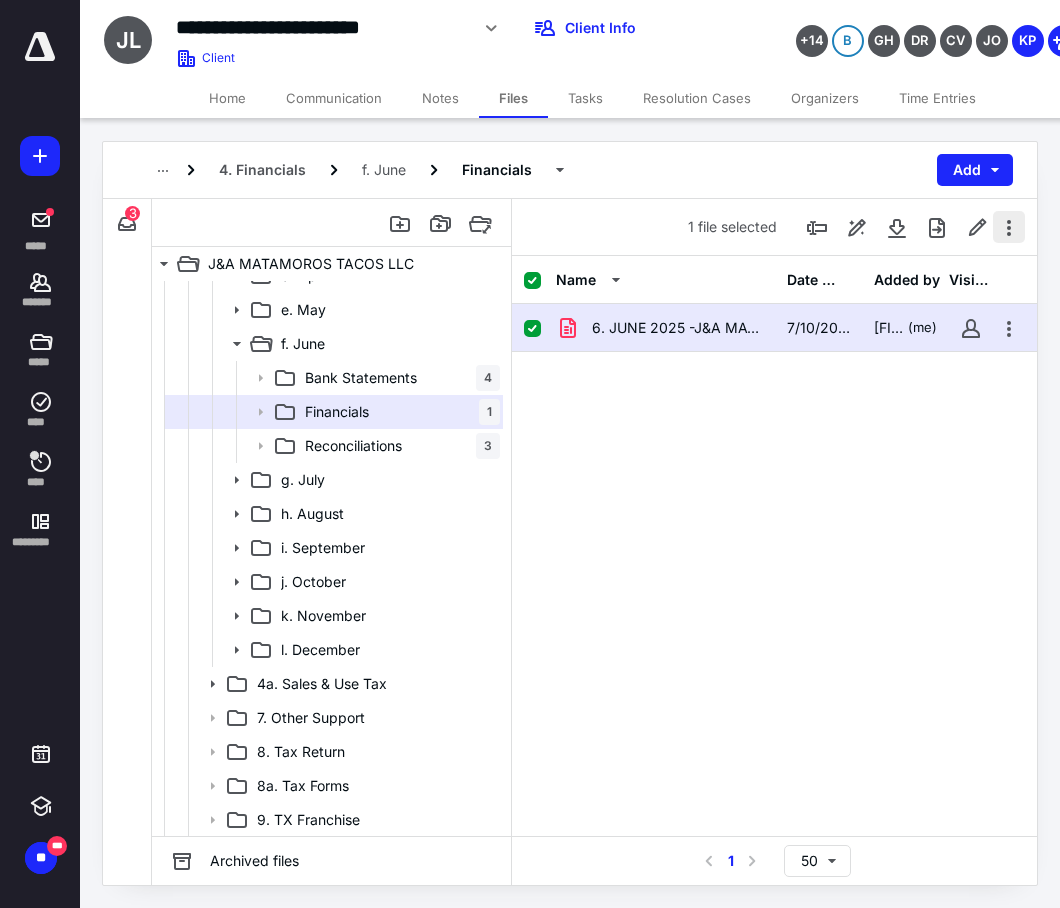 click at bounding box center (1009, 227) 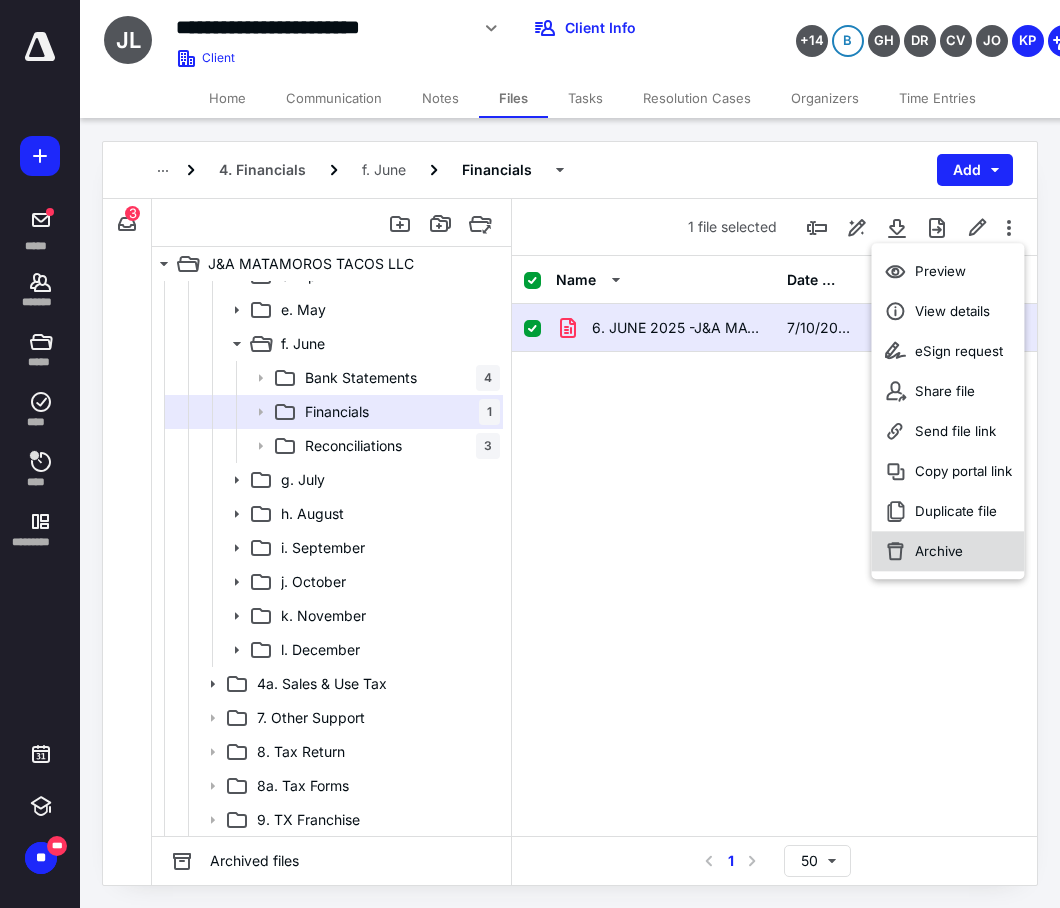 click on "Archive" at bounding box center (947, 551) 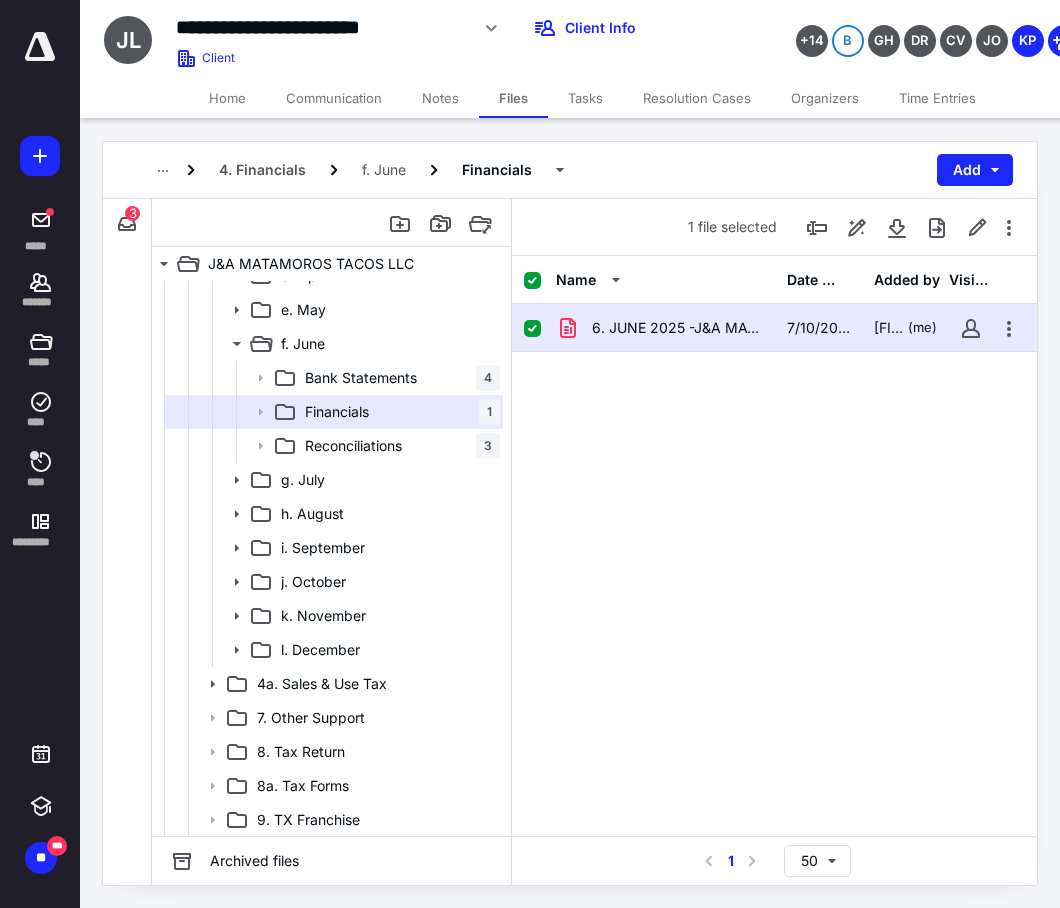checkbox on "false" 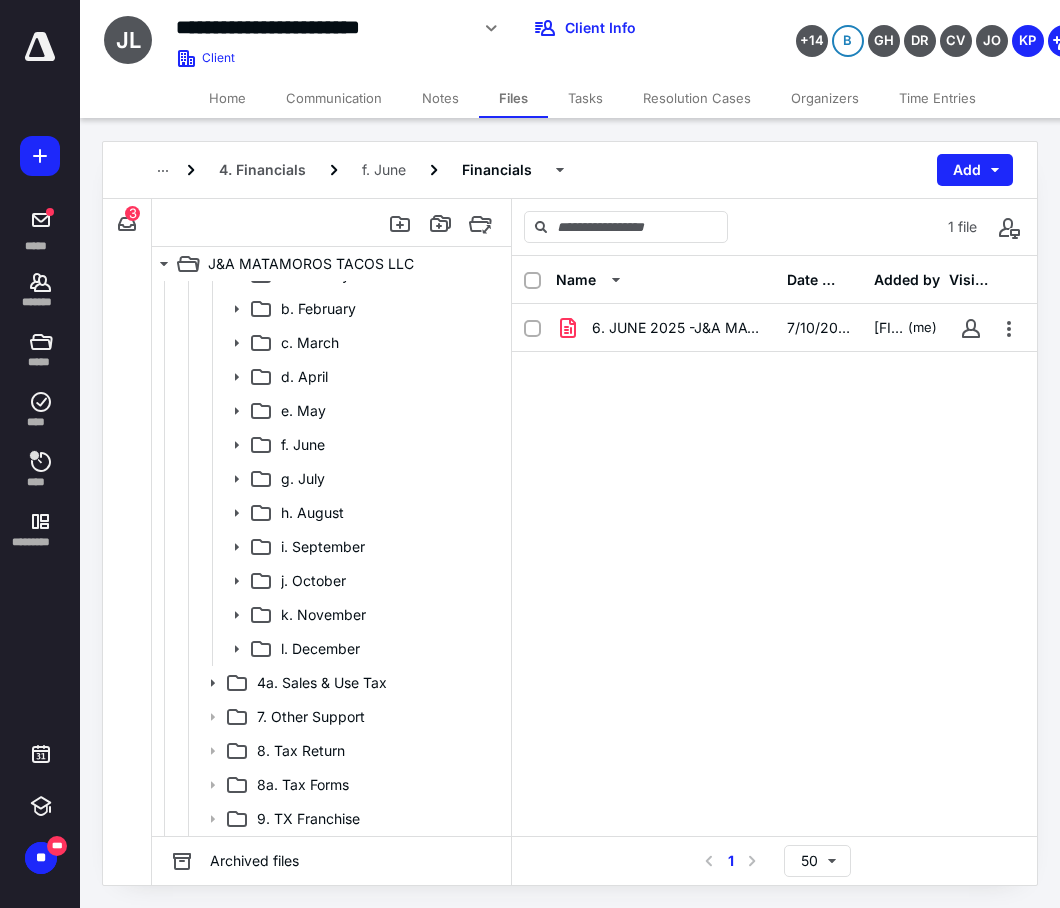 drag, startPoint x: 732, startPoint y: 520, endPoint x: 654, endPoint y: 533, distance: 79.07591 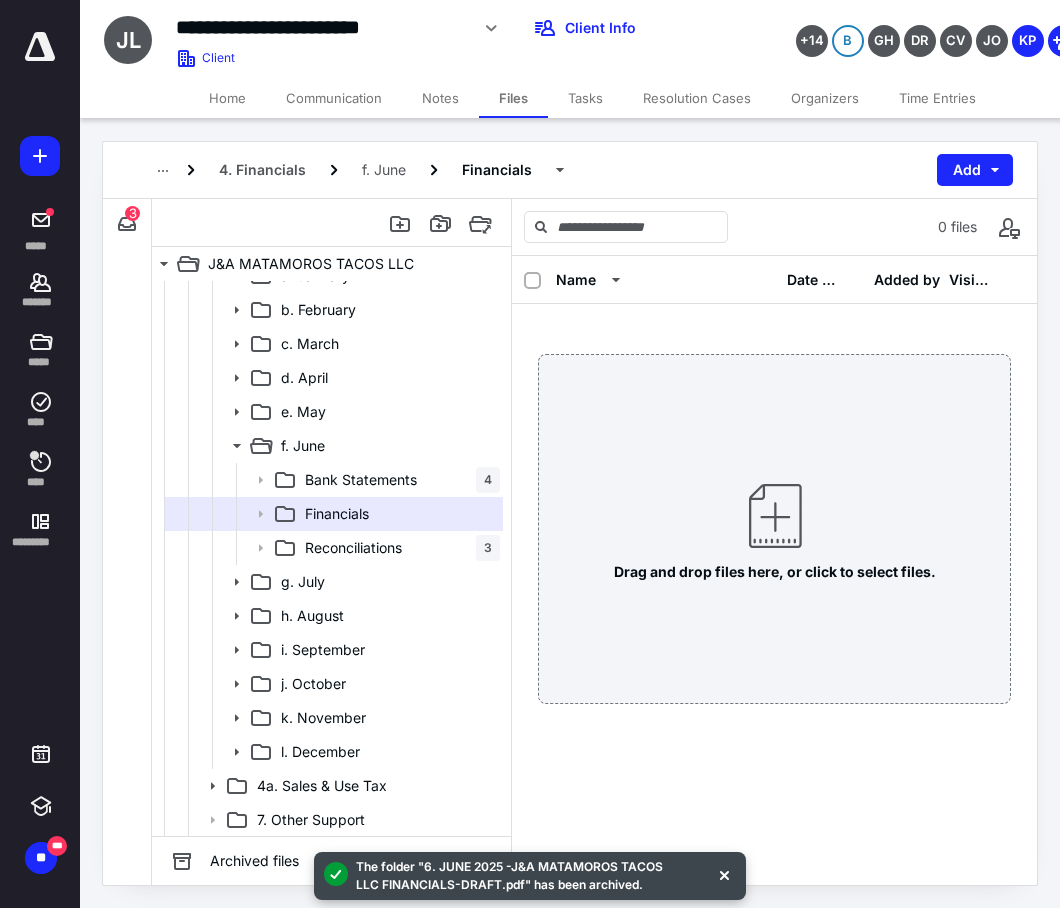 scroll, scrollTop: 362, scrollLeft: 0, axis: vertical 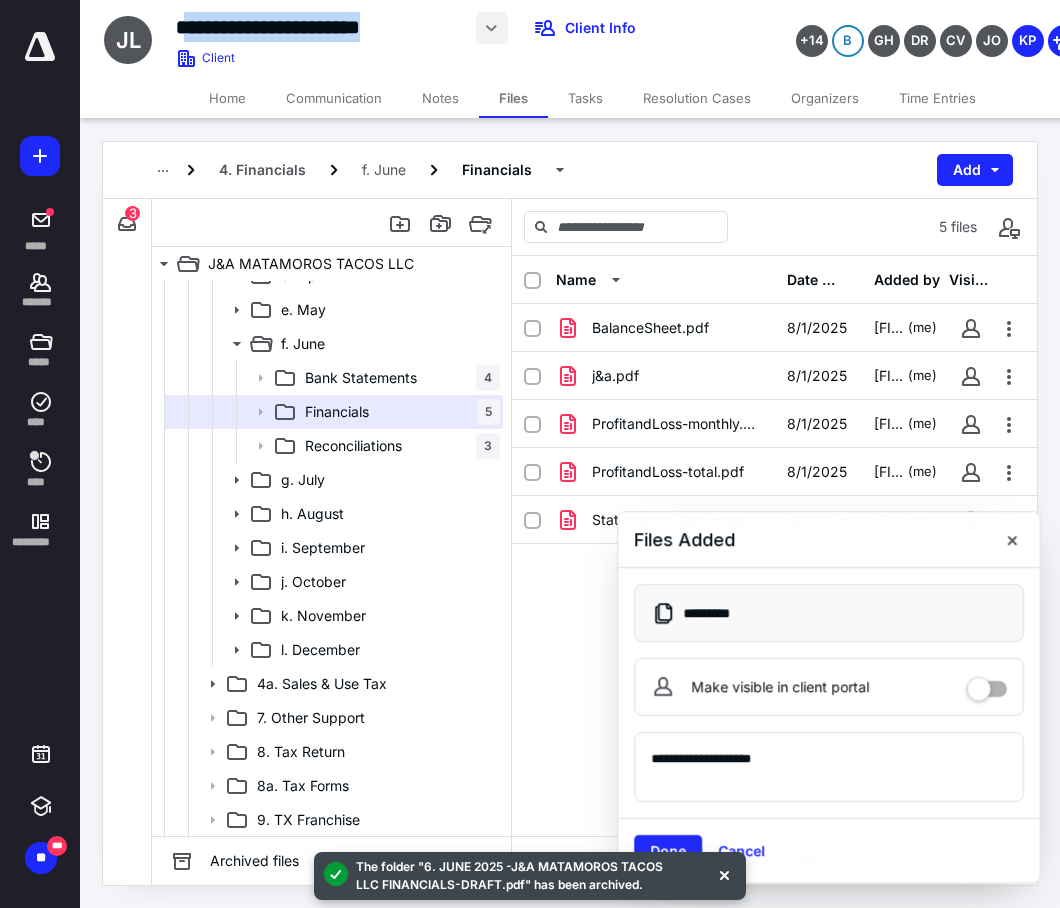 drag, startPoint x: 182, startPoint y: 26, endPoint x: 477, endPoint y: 31, distance: 295.04236 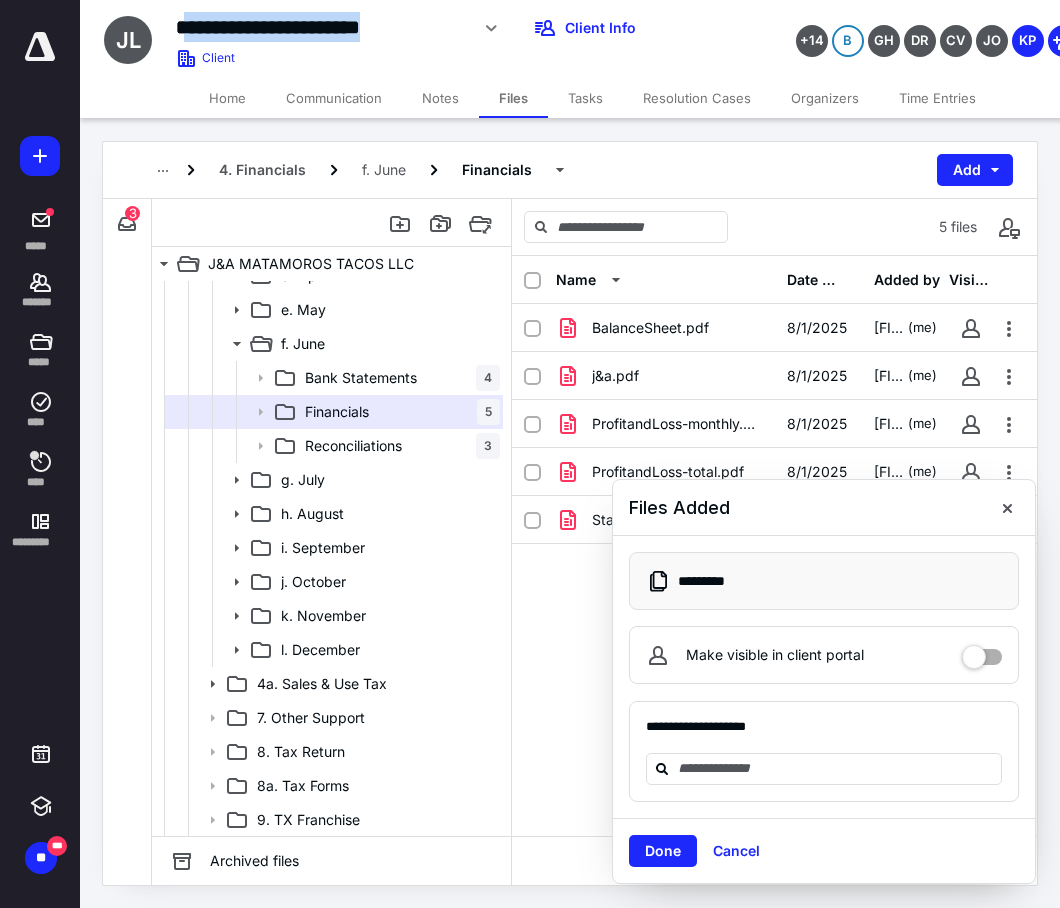 copy on "**********" 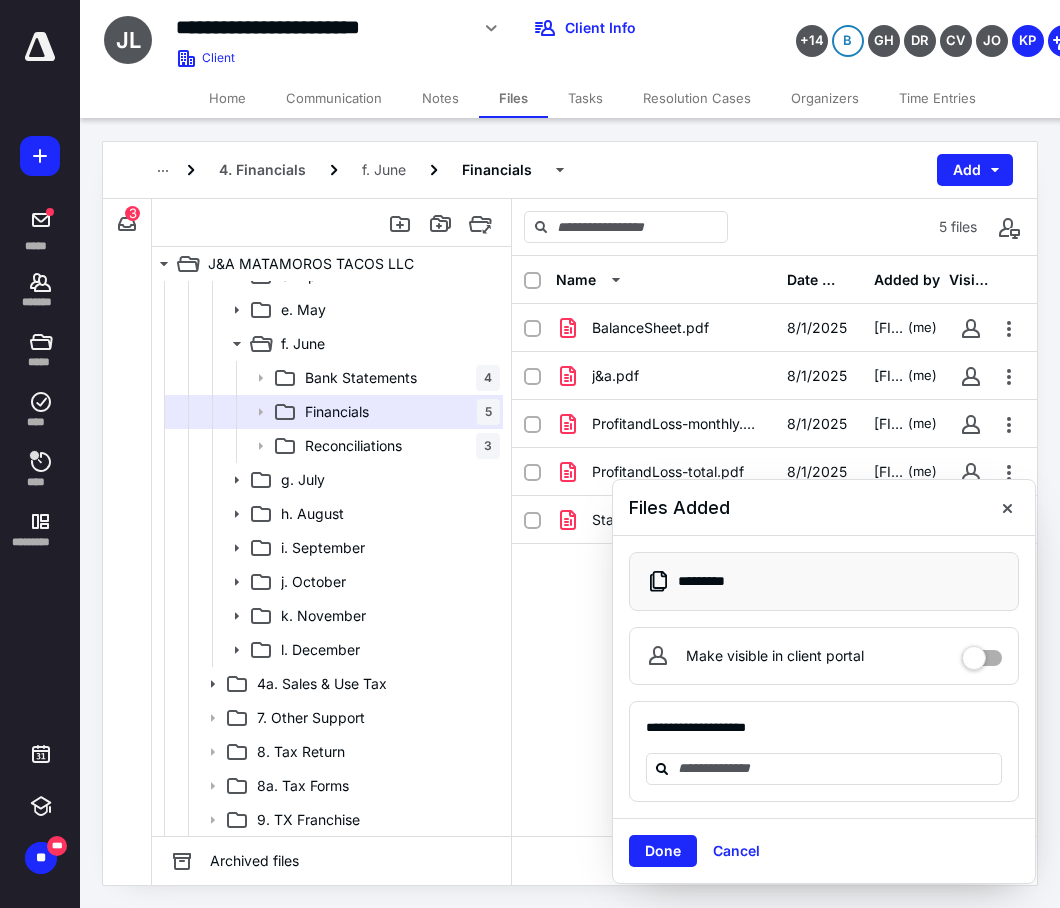 click on "Name Date added Added by Visible BalanceSheet.pdf 8/1/2025 Kevin Pagunsan  (me) j&a.pdf 8/1/2025 Kevin Pagunsan  (me) ProfitandLoss-monthly.pdf 8/1/2025 Kevin Pagunsan  (me) ProfitandLoss-total.pdf 8/1/2025 Kevin Pagunsan  (me) StatementofCashFlows.pdf 8/1/2025 Kevin Pagunsan  (me)" at bounding box center [774, 546] 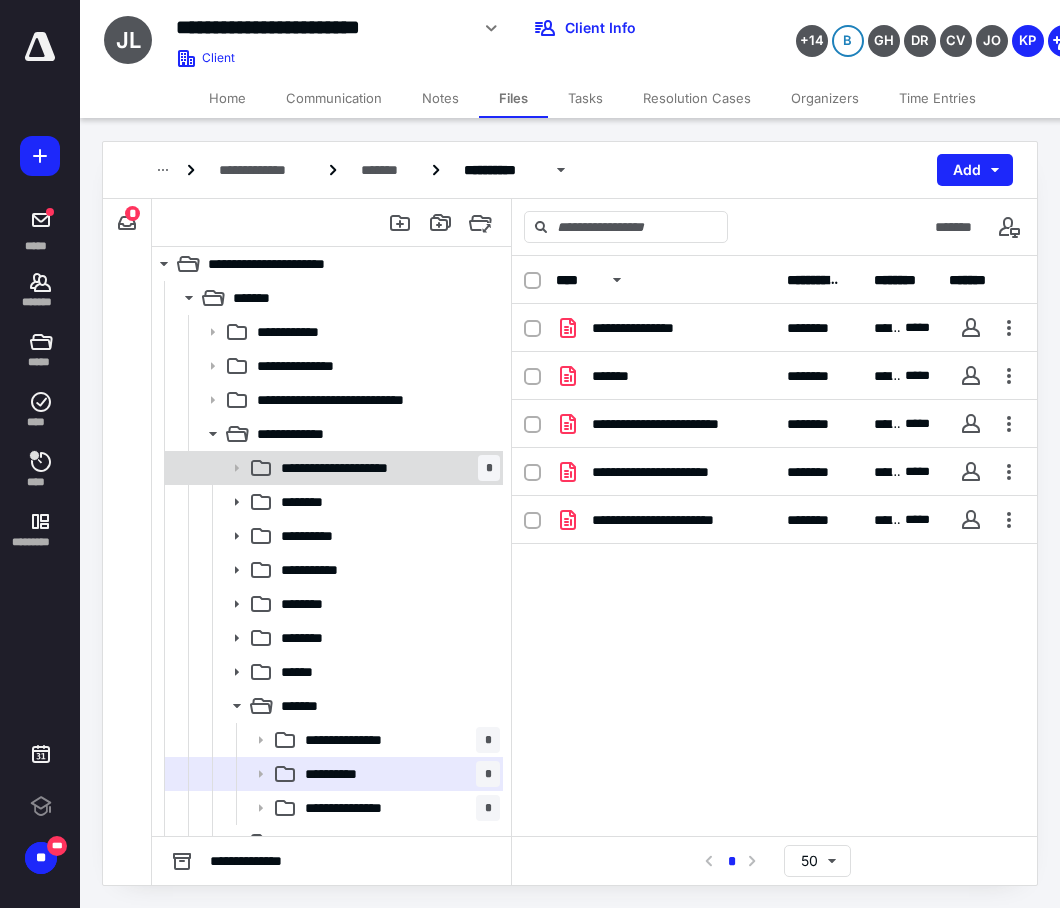 scroll, scrollTop: 0, scrollLeft: 0, axis: both 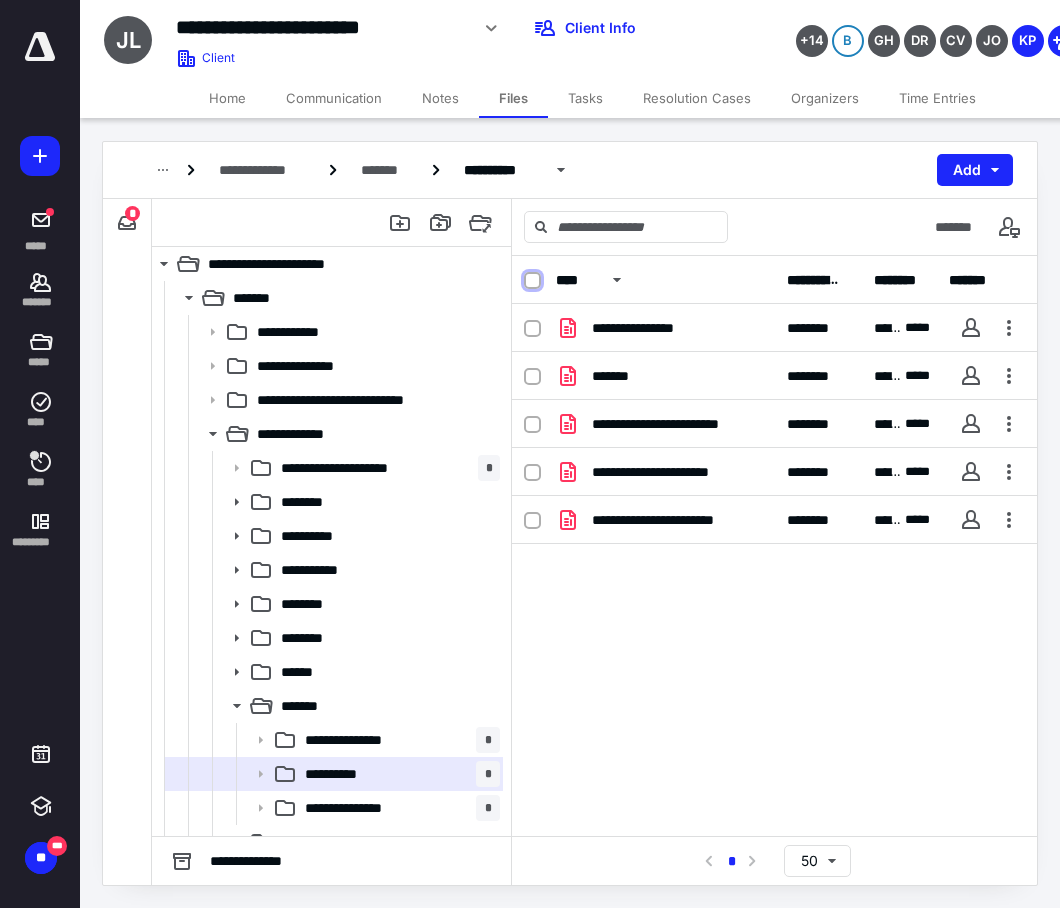 click at bounding box center [532, 281] 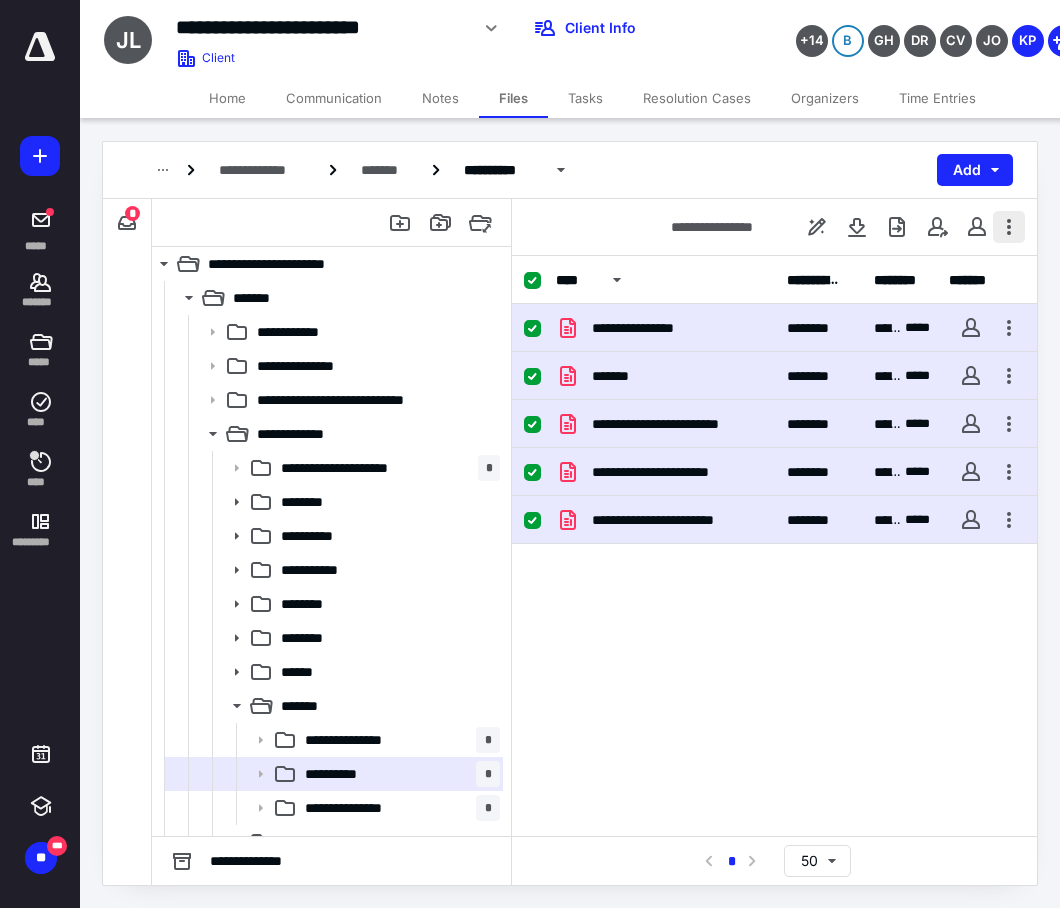 click at bounding box center [1009, 227] 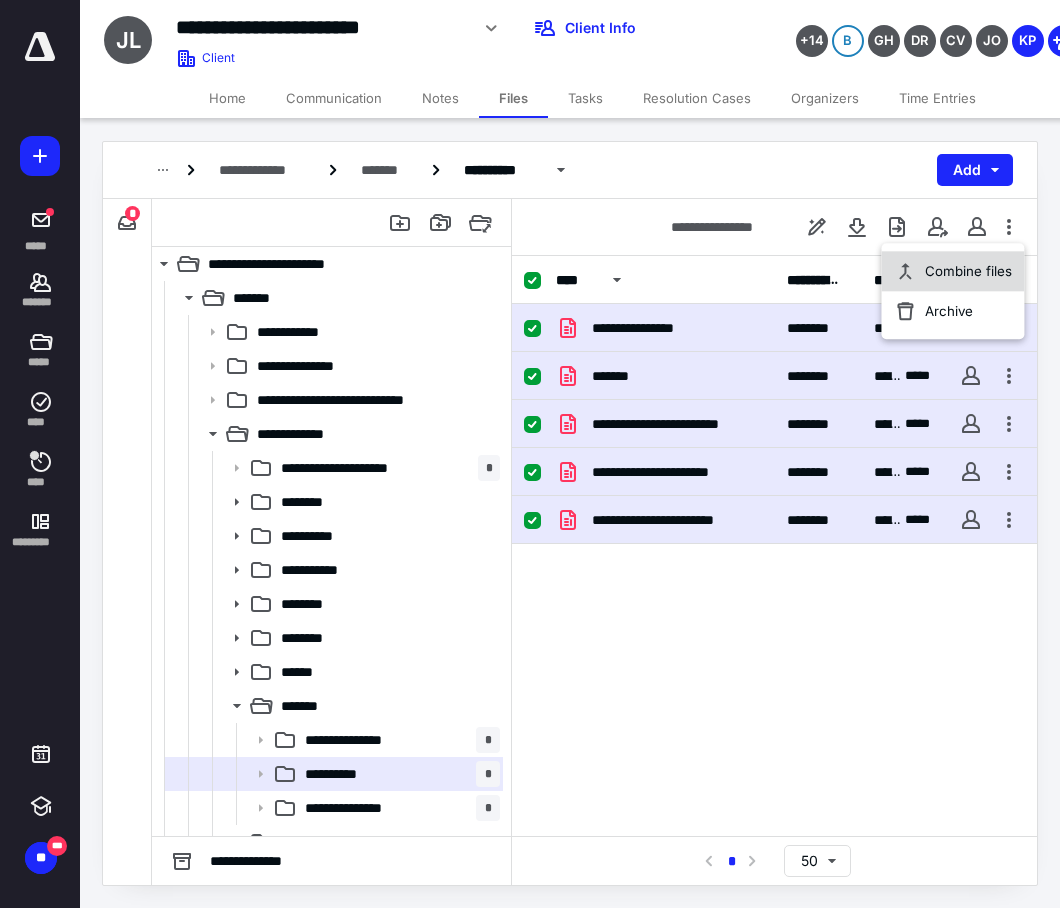 click on "Combine files" at bounding box center (968, 271) 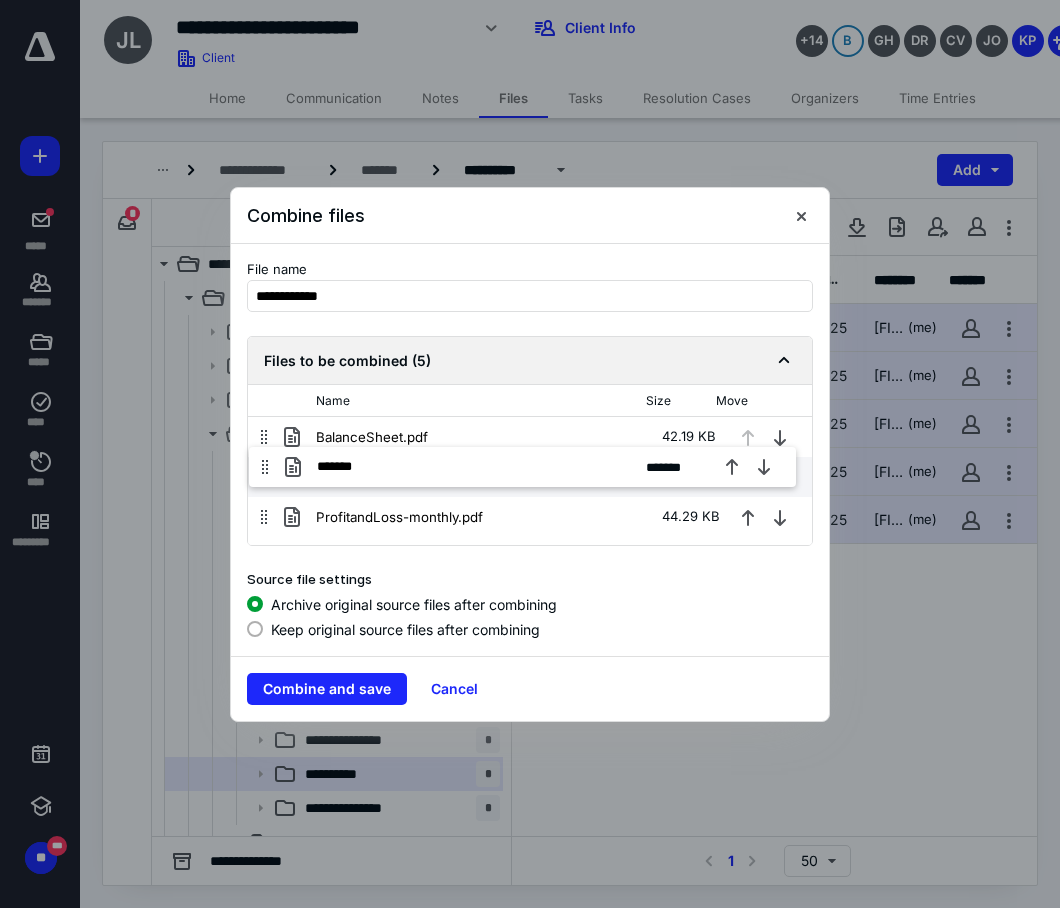 drag, startPoint x: 265, startPoint y: 481, endPoint x: 267, endPoint y: 435, distance: 46.043457 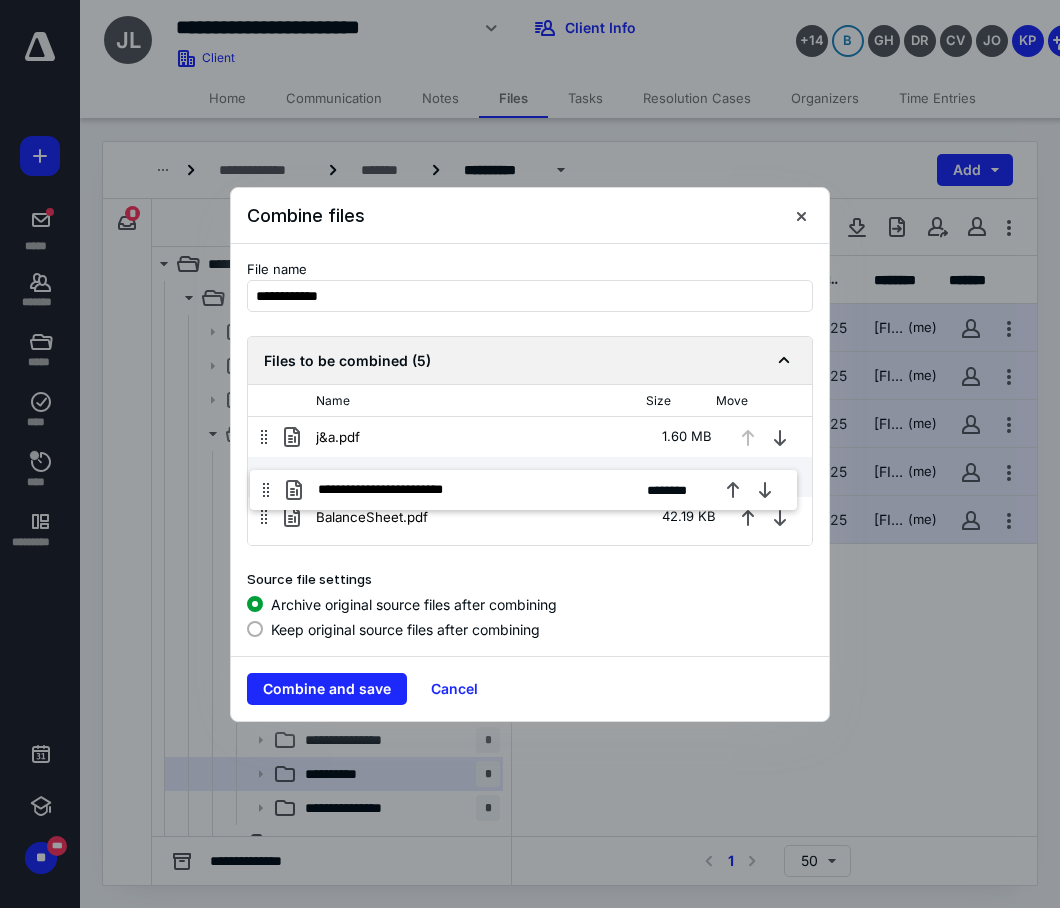 drag, startPoint x: 271, startPoint y: 520, endPoint x: 273, endPoint y: 481, distance: 39.051247 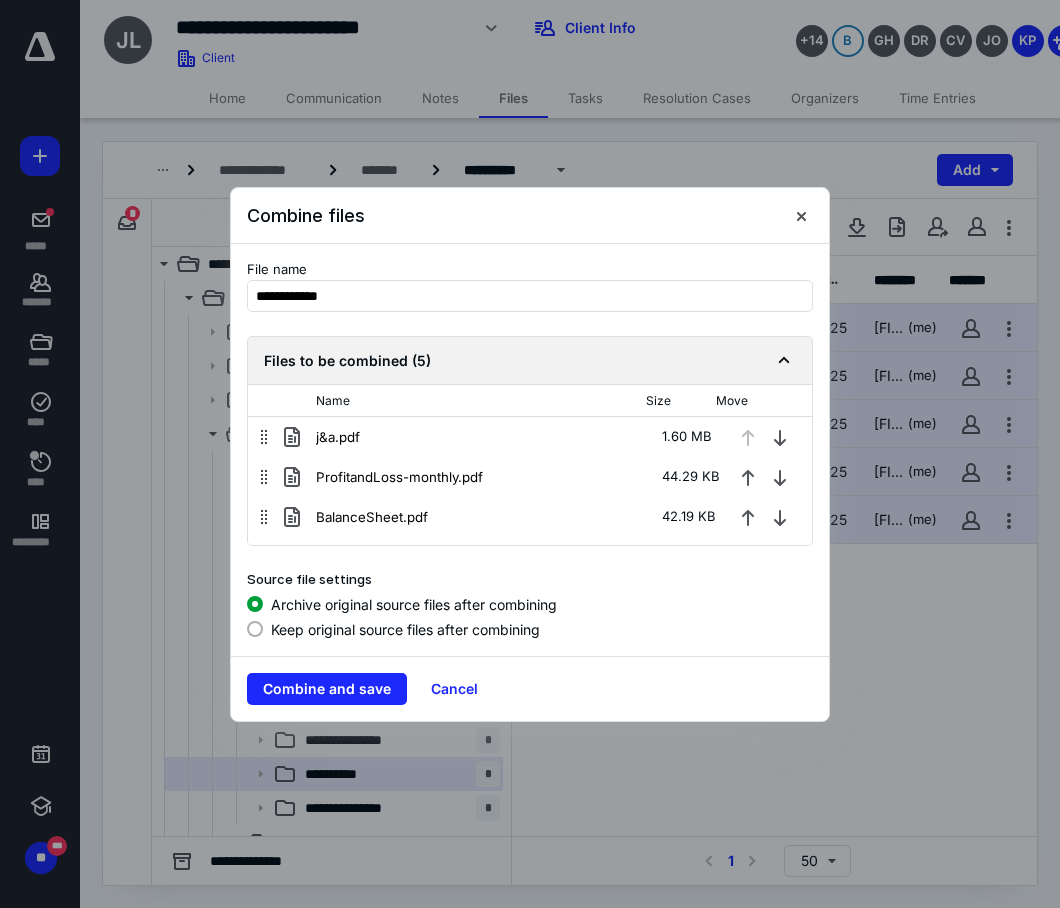 scroll, scrollTop: 72, scrollLeft: 0, axis: vertical 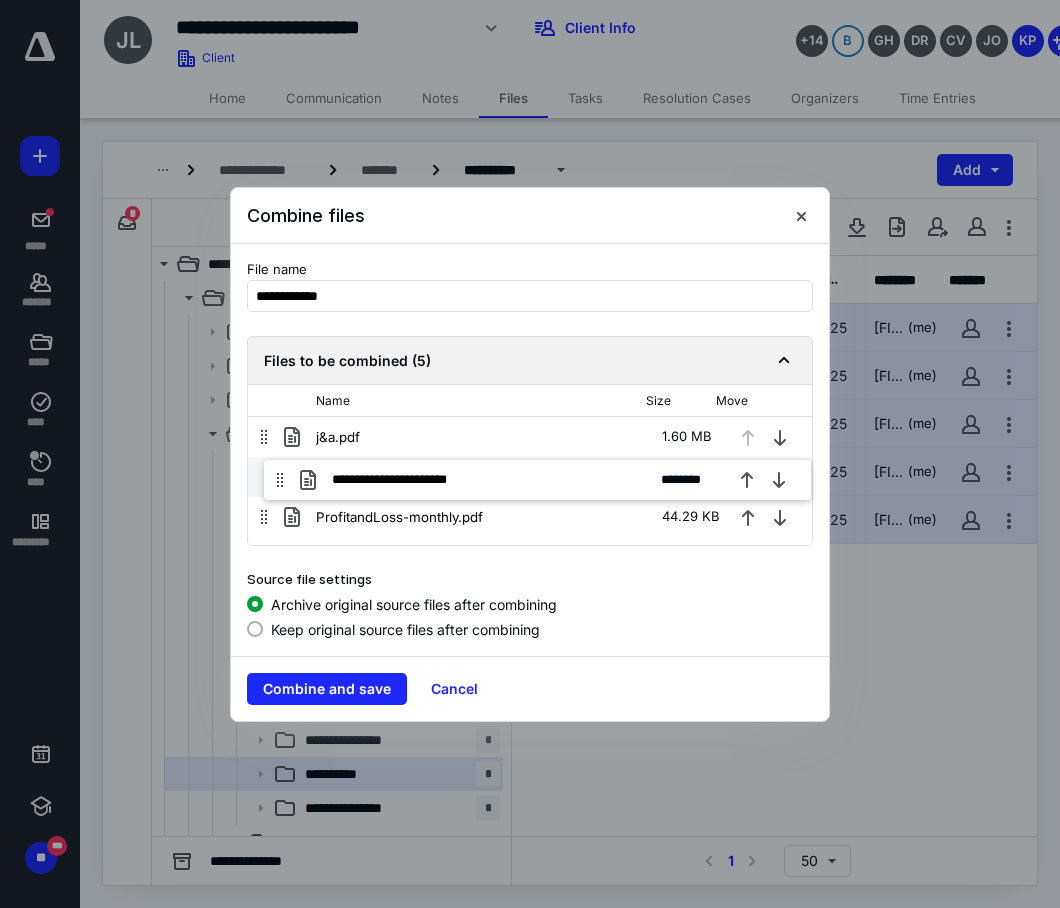 drag, startPoint x: 260, startPoint y: 485, endPoint x: 278, endPoint y: 475, distance: 20.59126 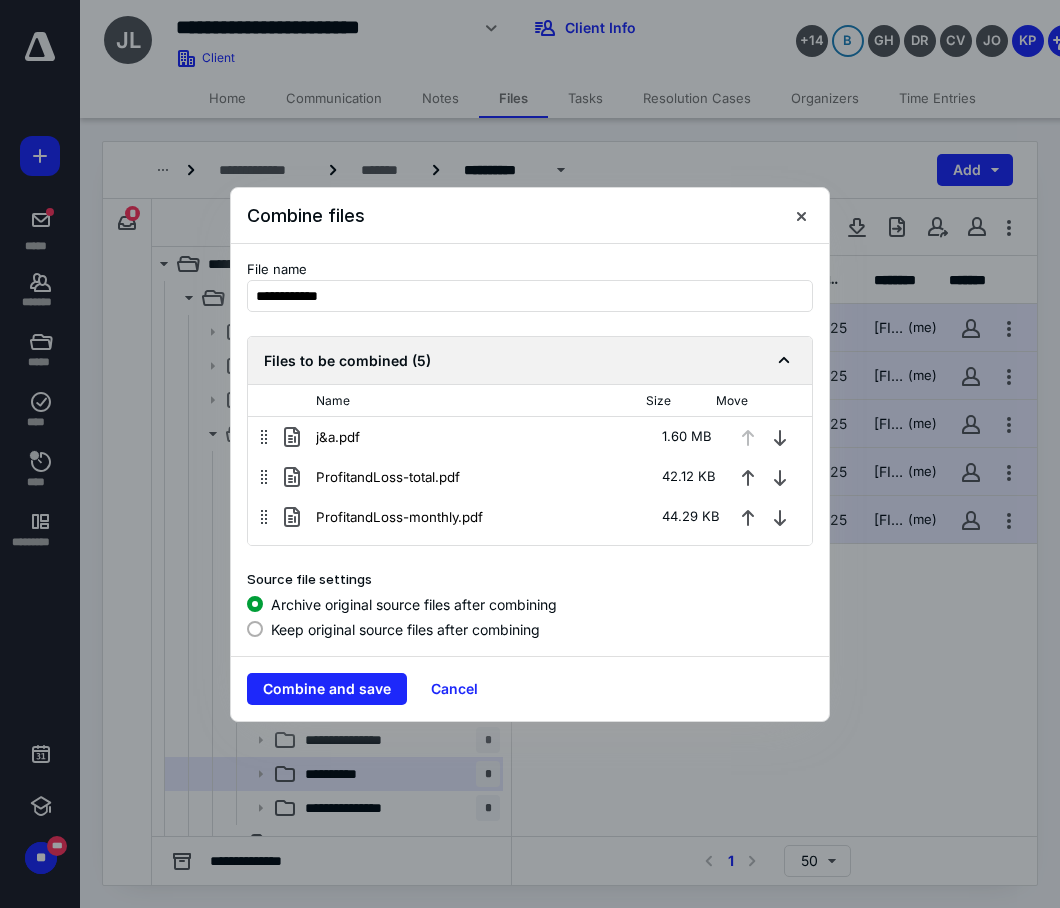 scroll, scrollTop: 72, scrollLeft: 0, axis: vertical 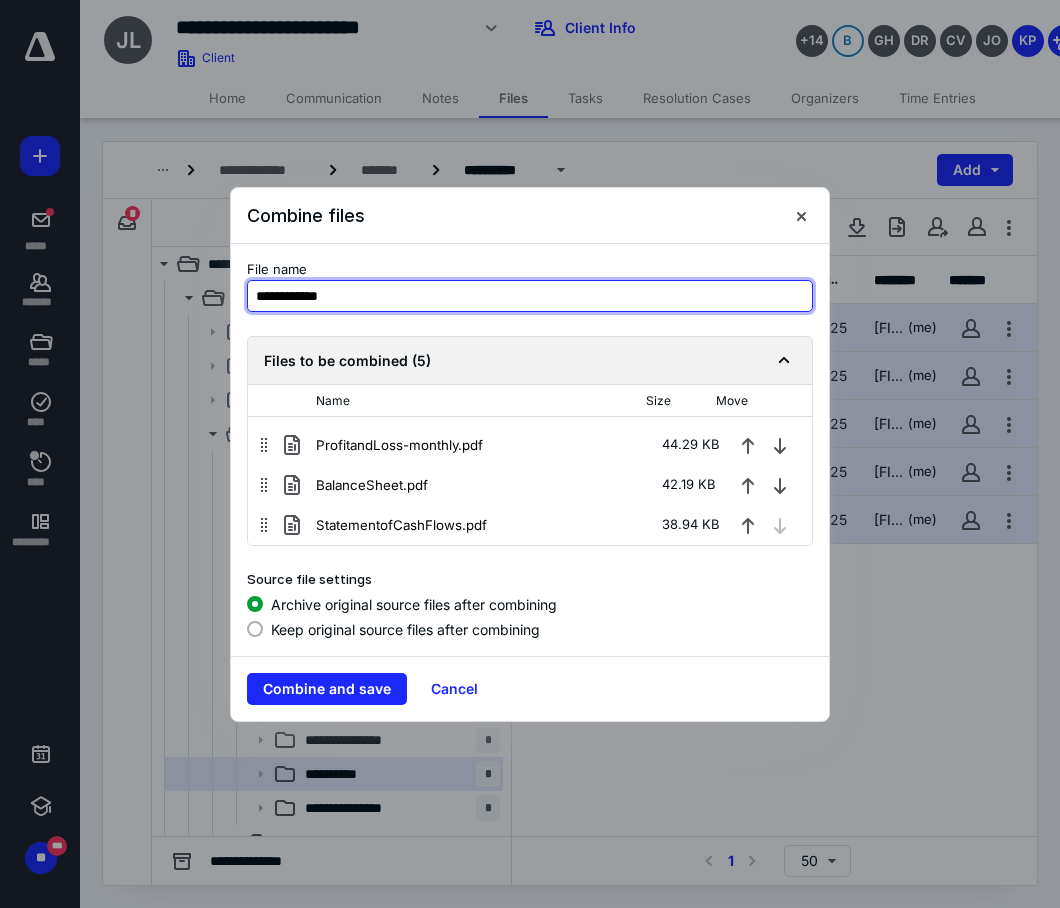 click on "**********" at bounding box center (530, 296) 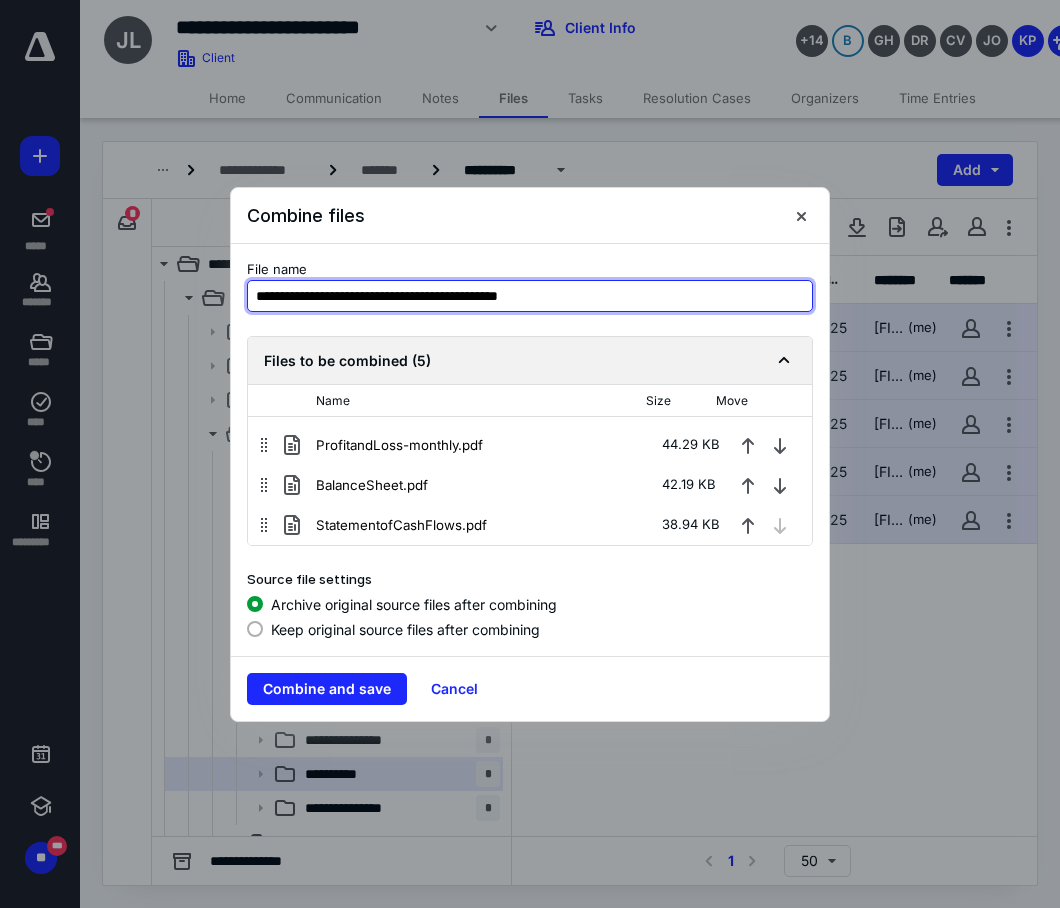 scroll, scrollTop: 0, scrollLeft: 0, axis: both 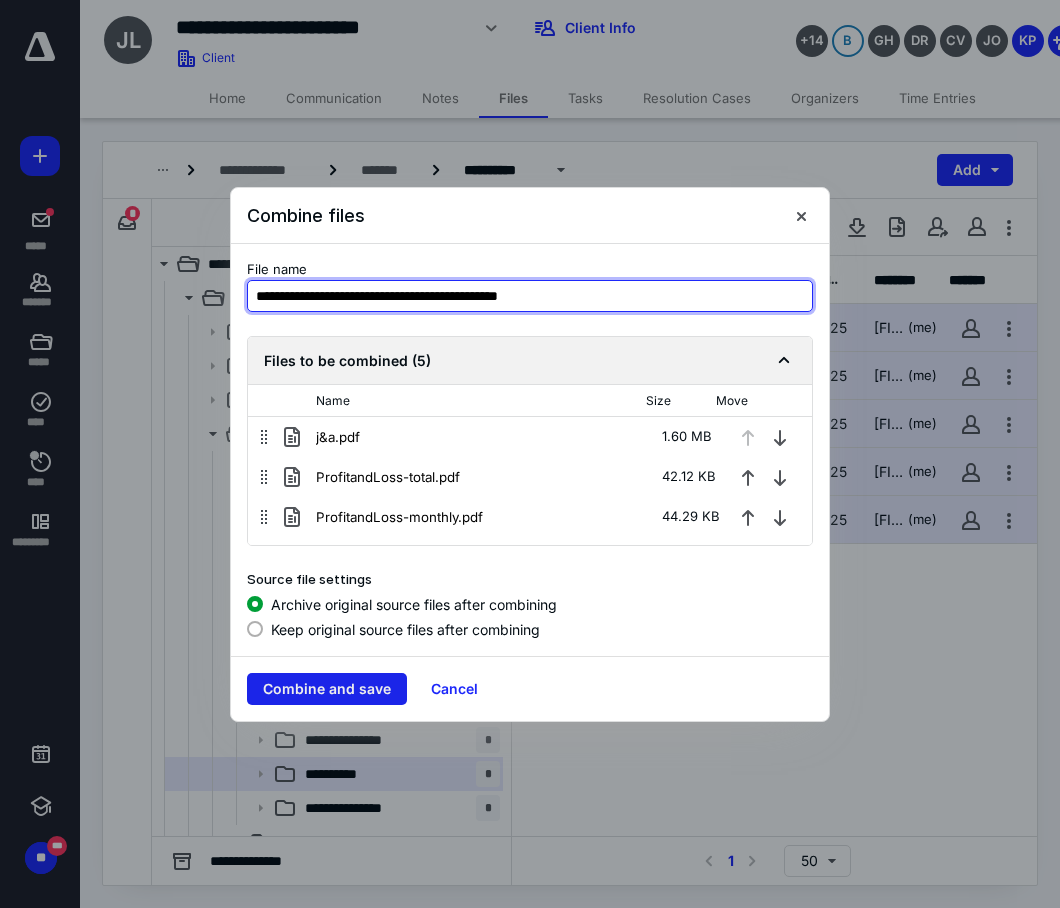 type on "**********" 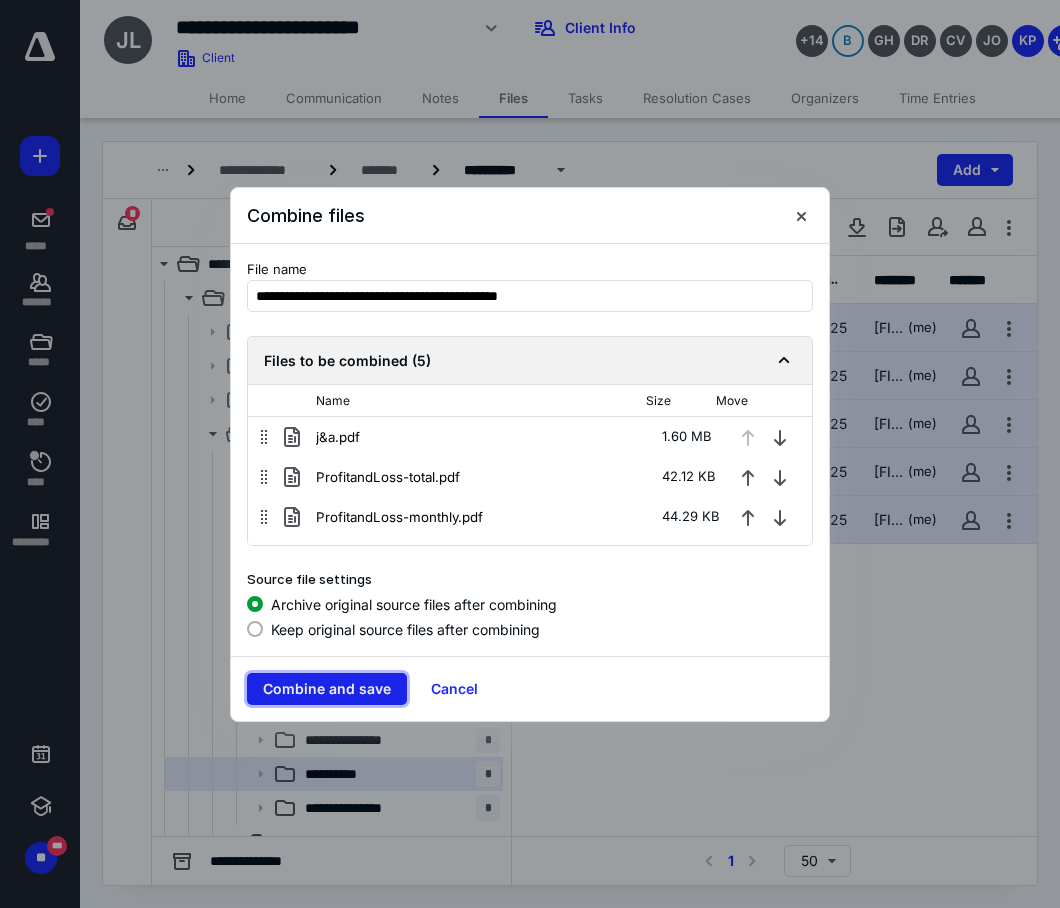 click on "Combine and save" at bounding box center [327, 689] 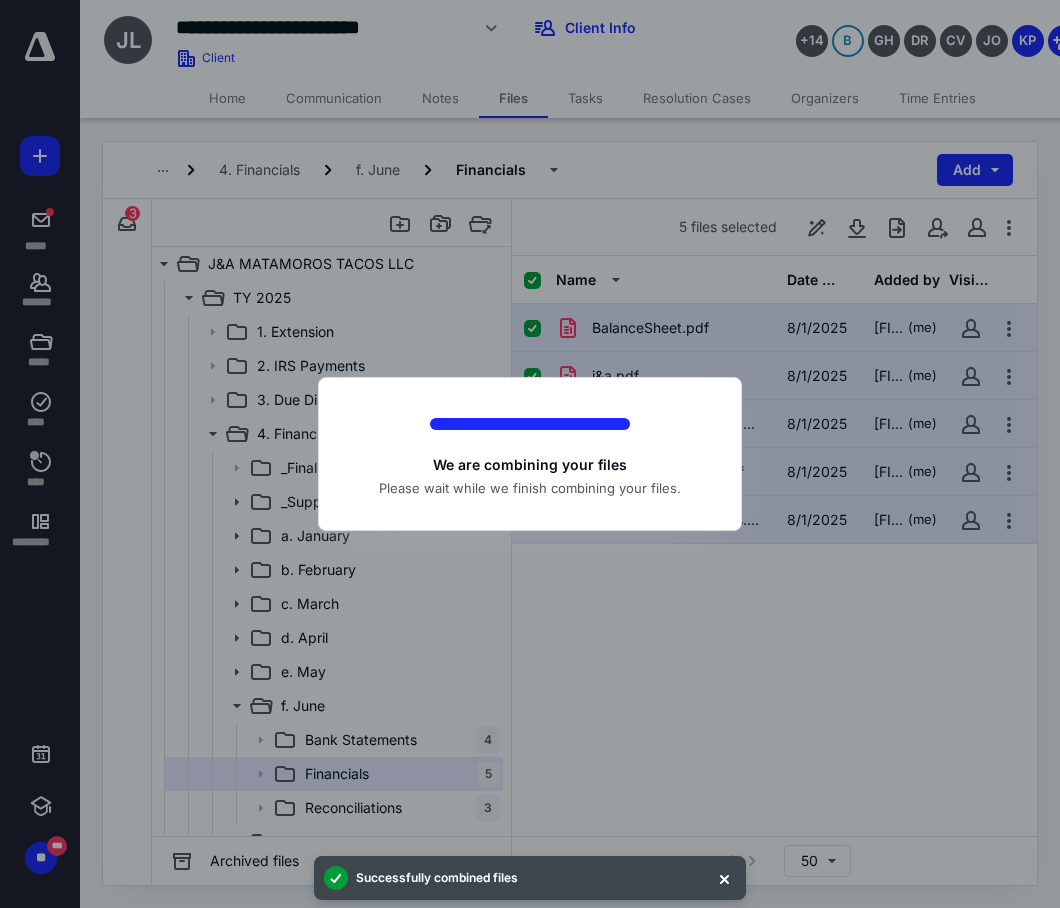 checkbox on "false" 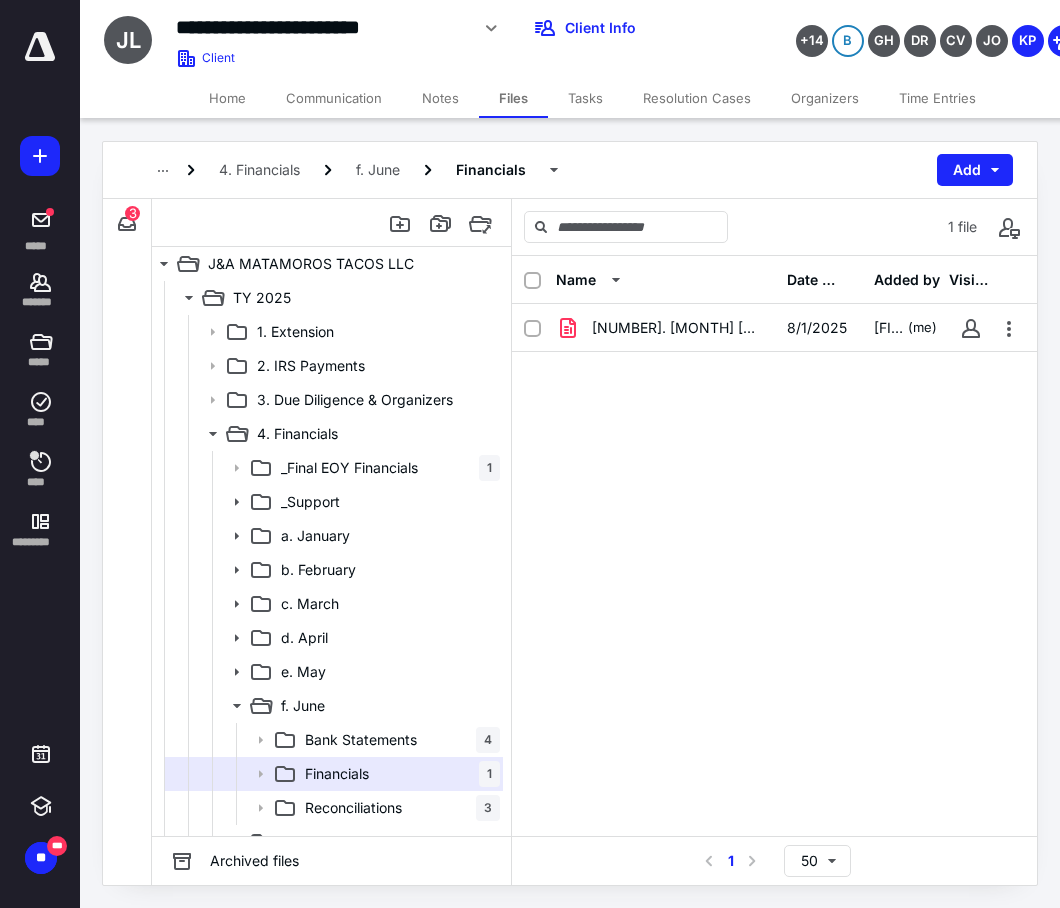 click on "Tasks" at bounding box center (585, 98) 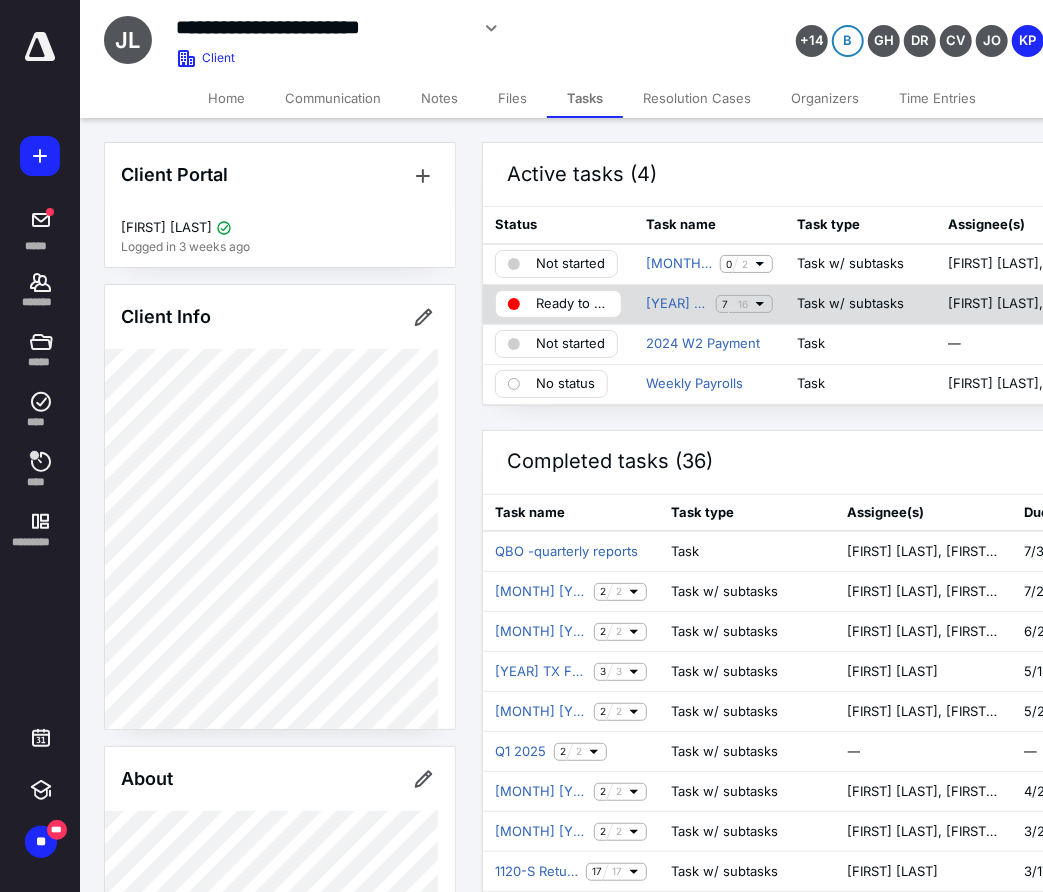 click on "Ready to Print" at bounding box center [572, 304] 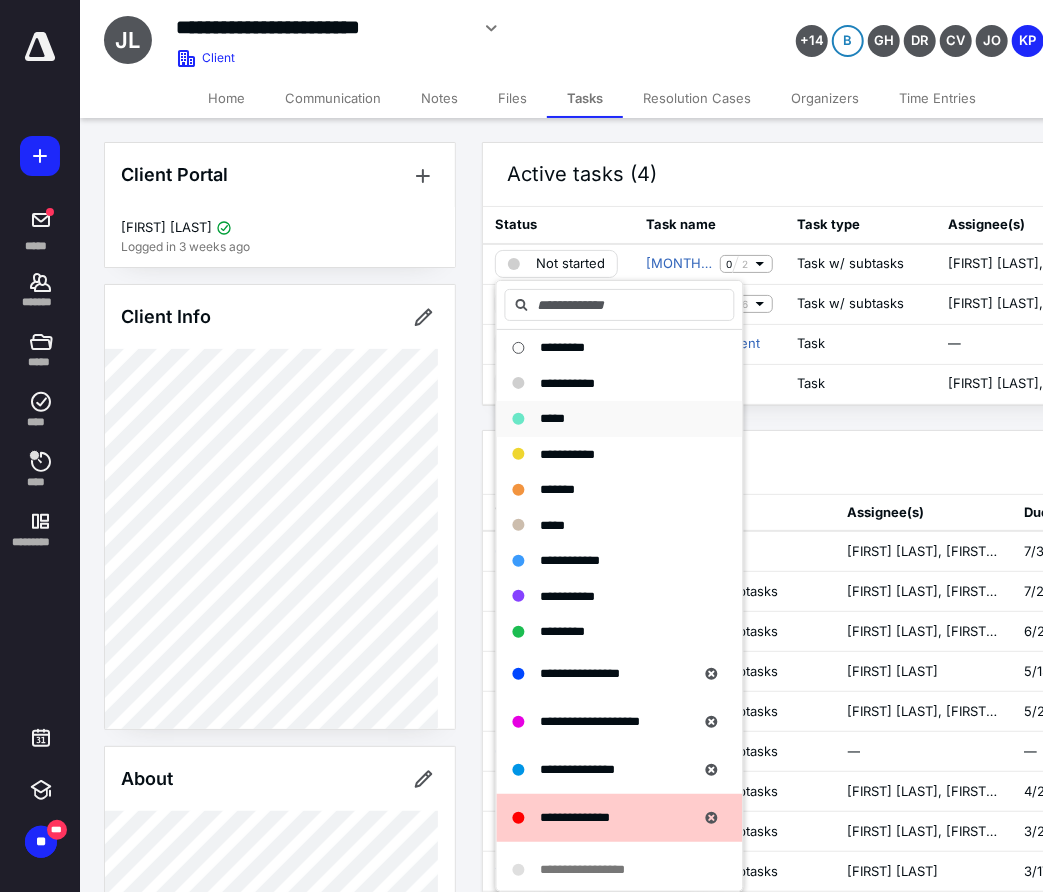 click on "*****" at bounding box center (553, 418) 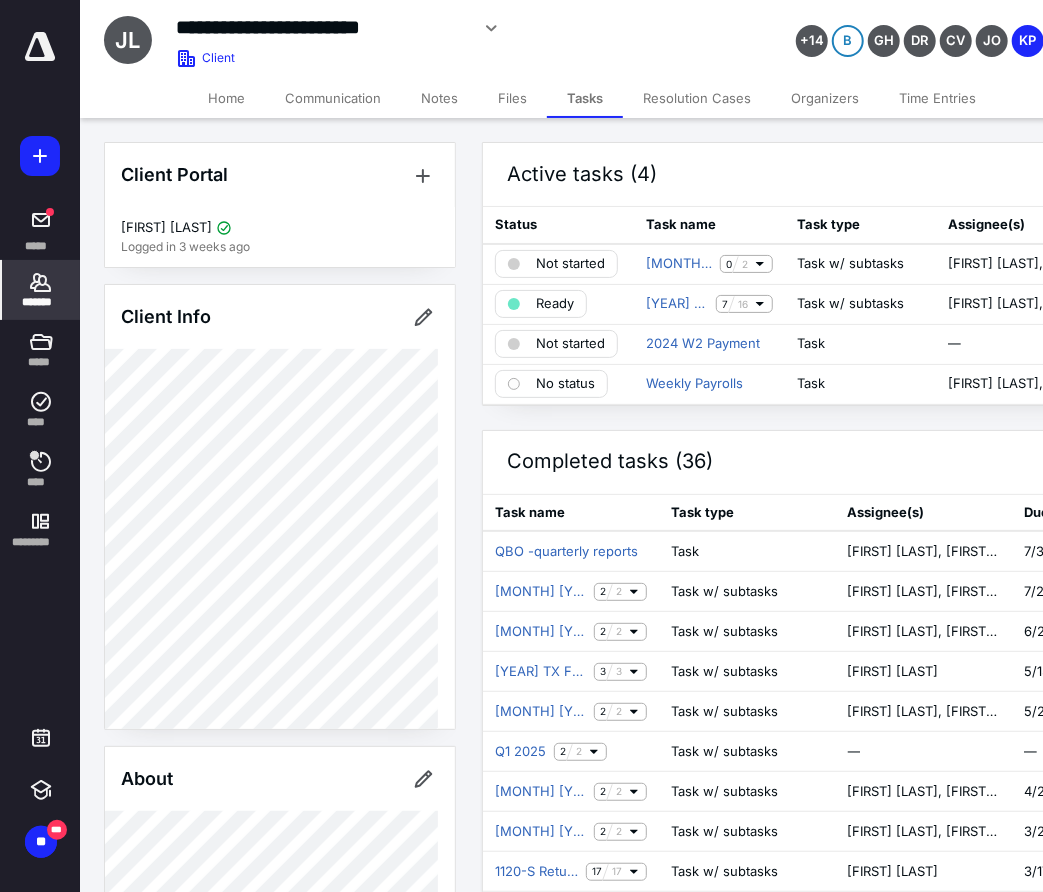 click on "*******" at bounding box center (41, 290) 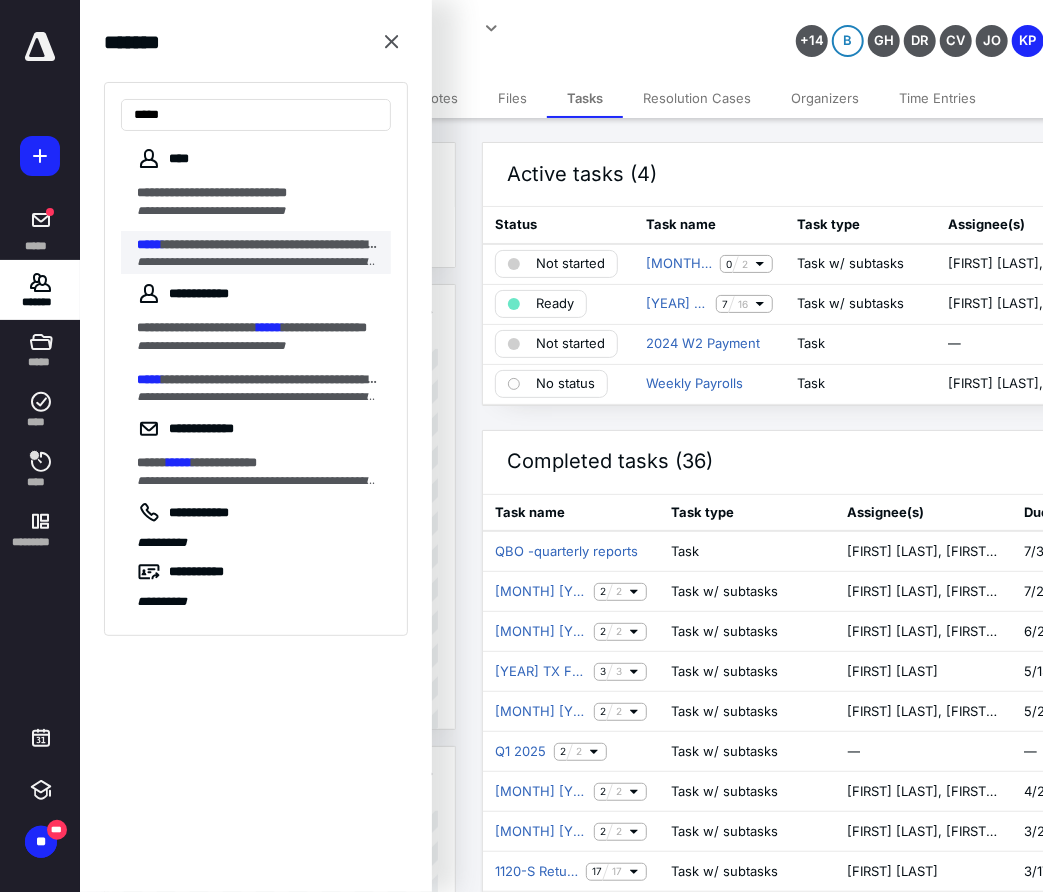 type on "*****" 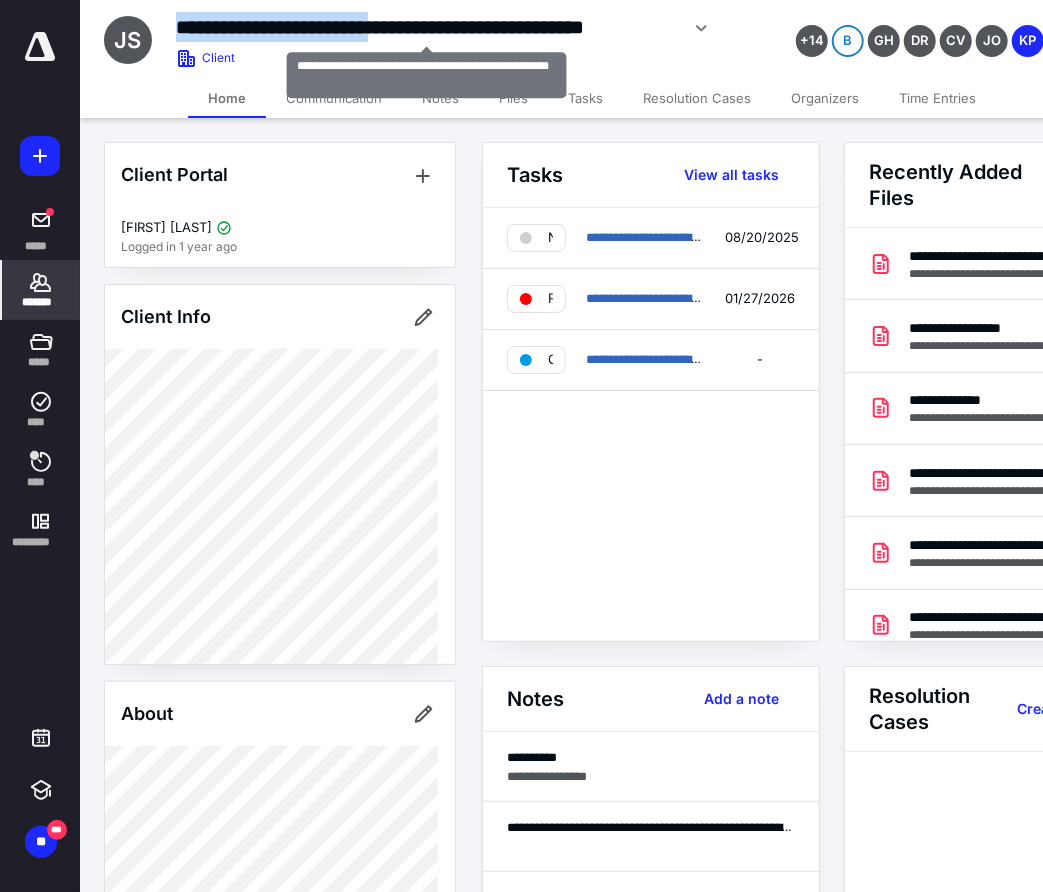 drag, startPoint x: 466, startPoint y: 26, endPoint x: 178, endPoint y: 21, distance: 288.0434 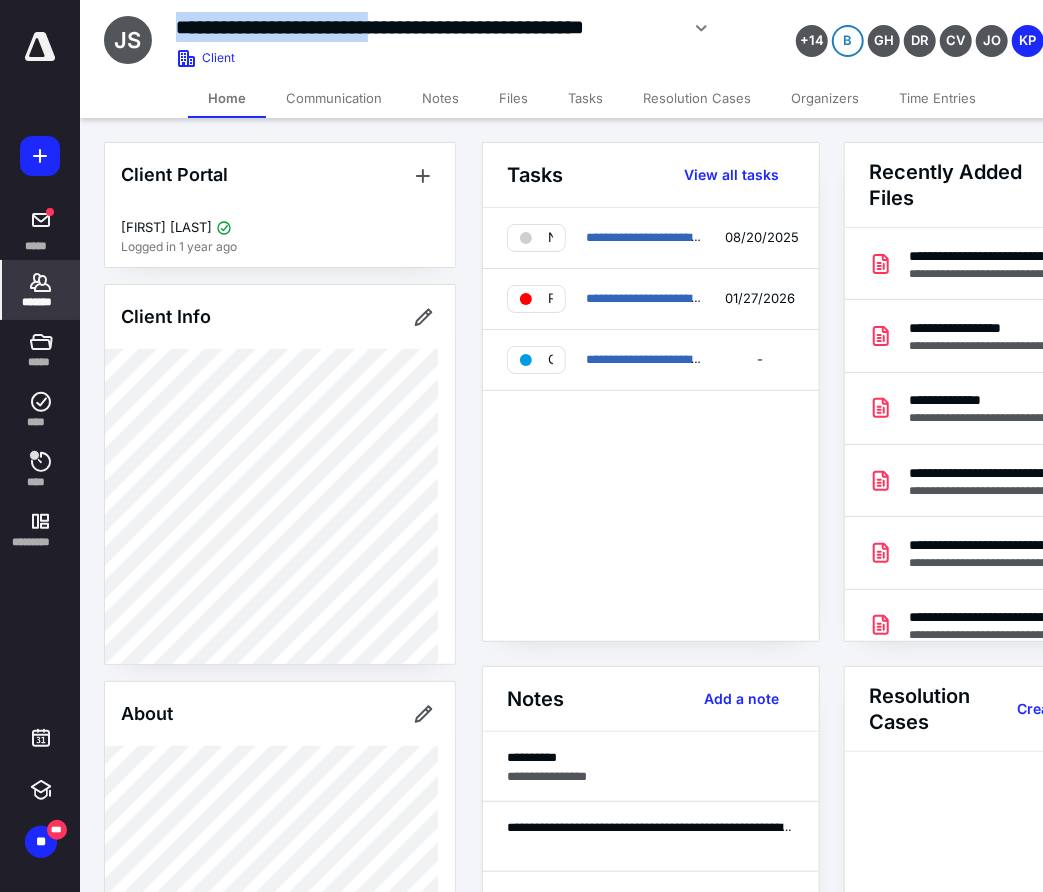 click on "Files" at bounding box center [513, 98] 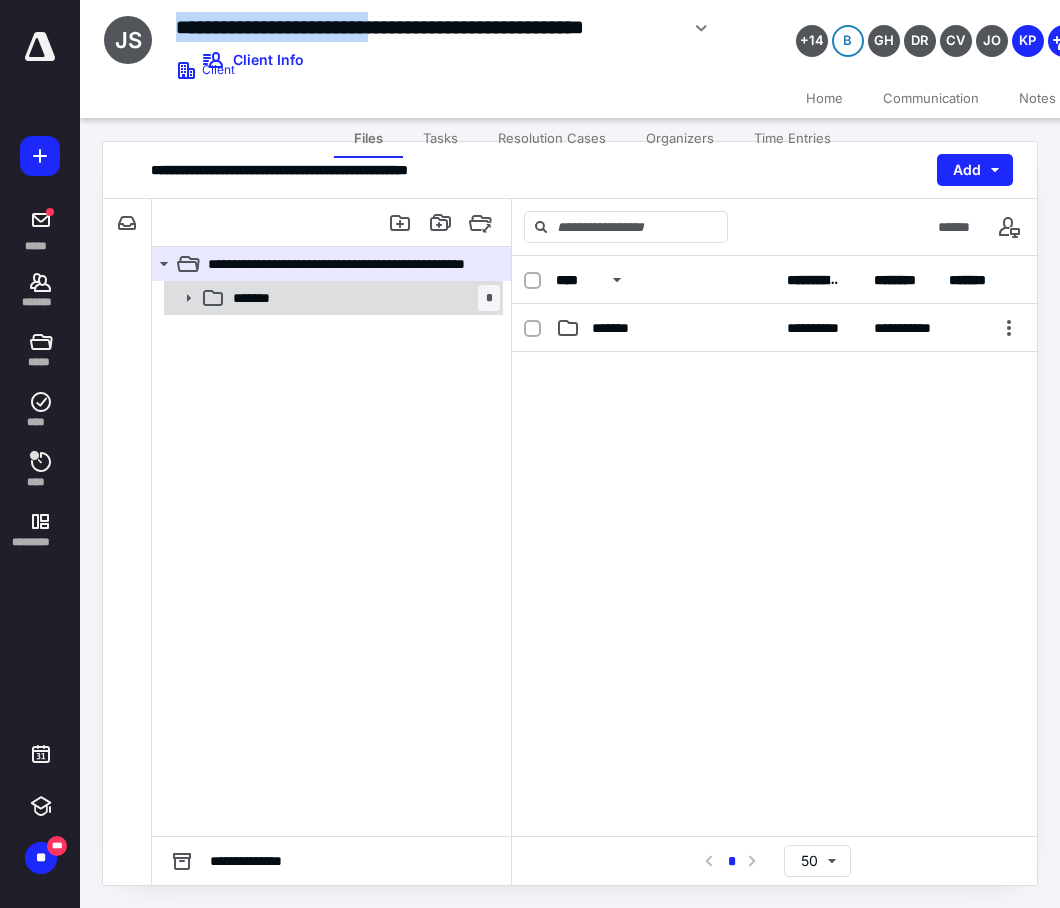 click 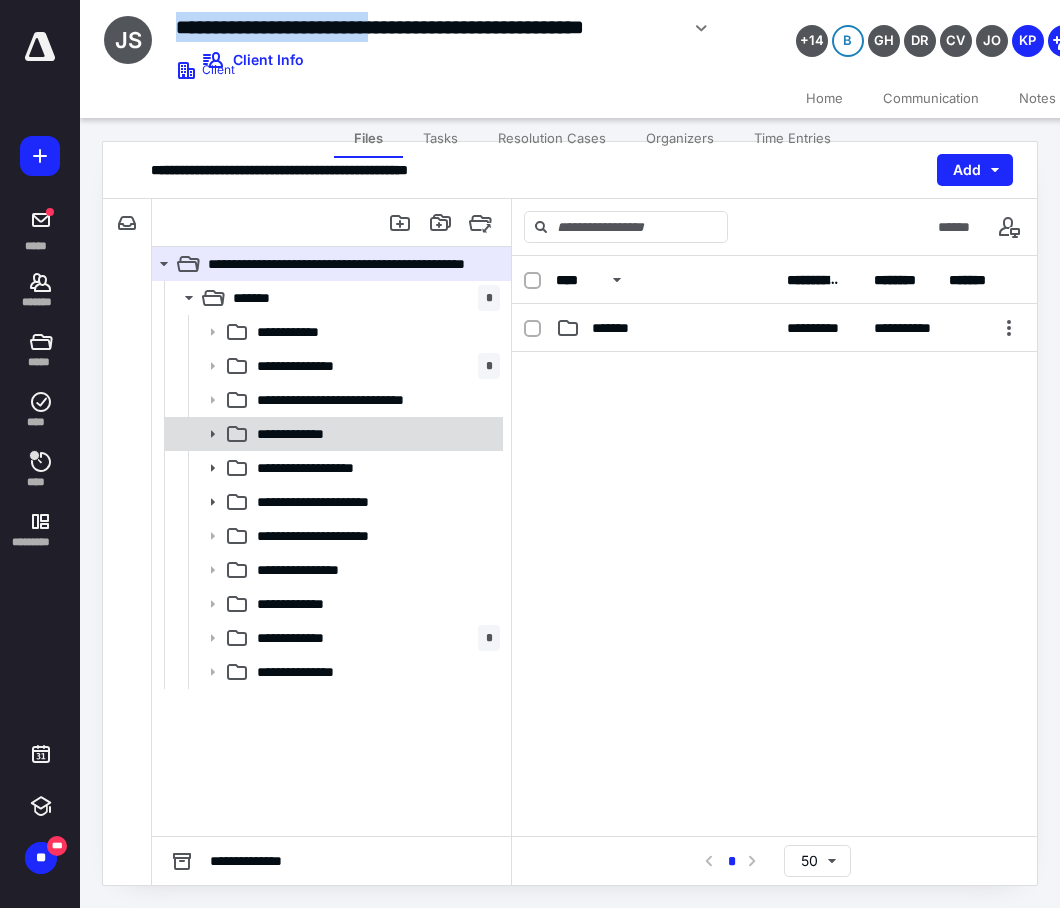 click 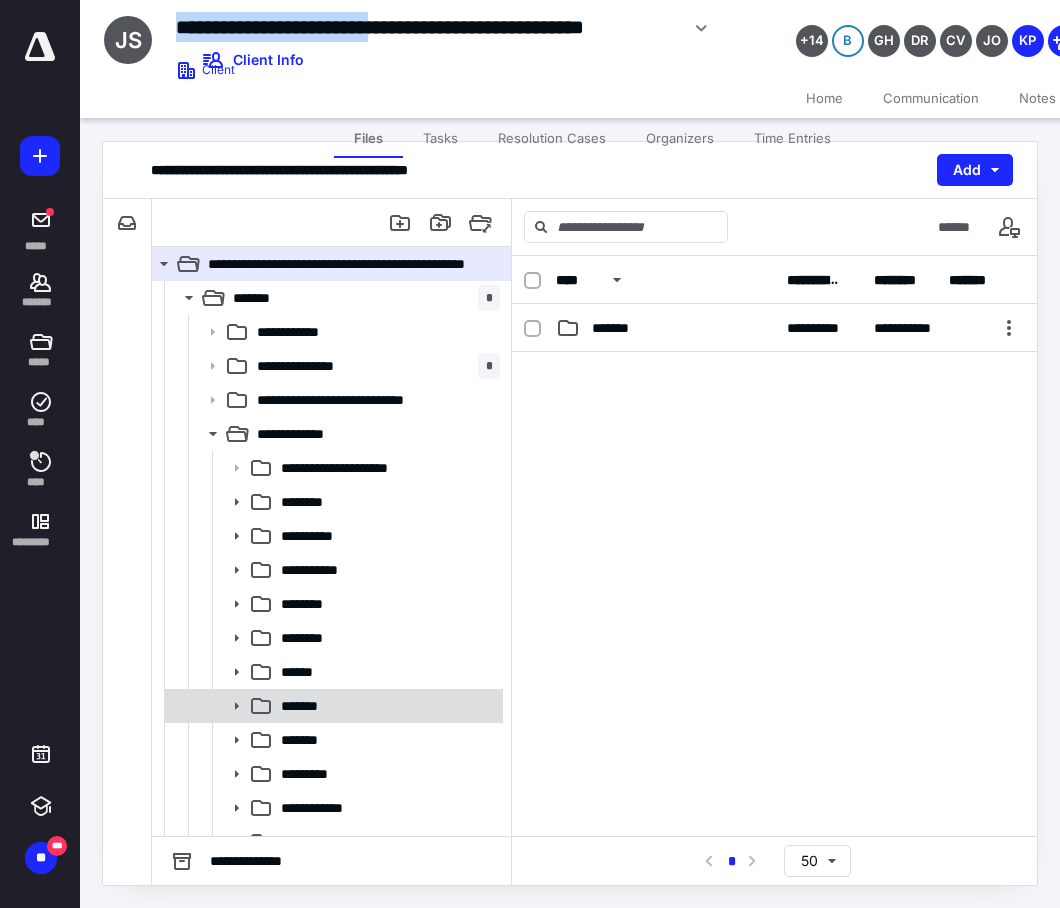 click 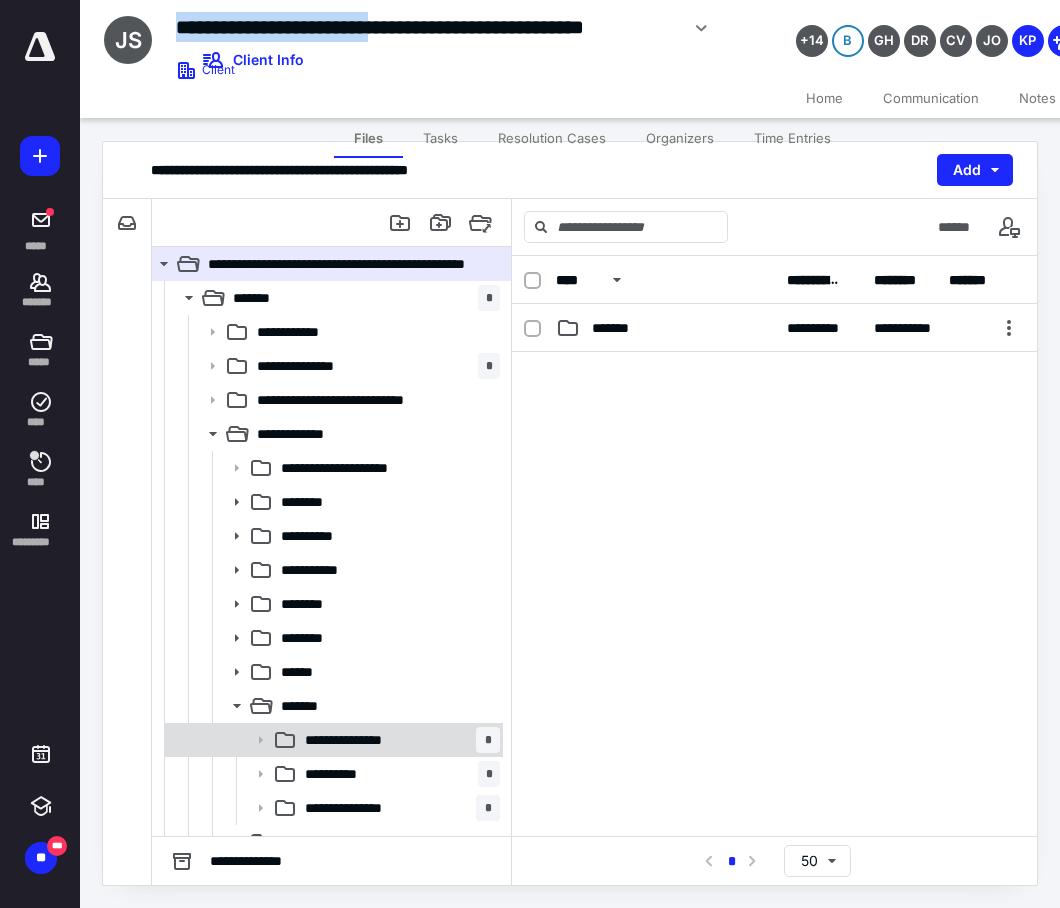 click on "**********" at bounding box center (363, 740) 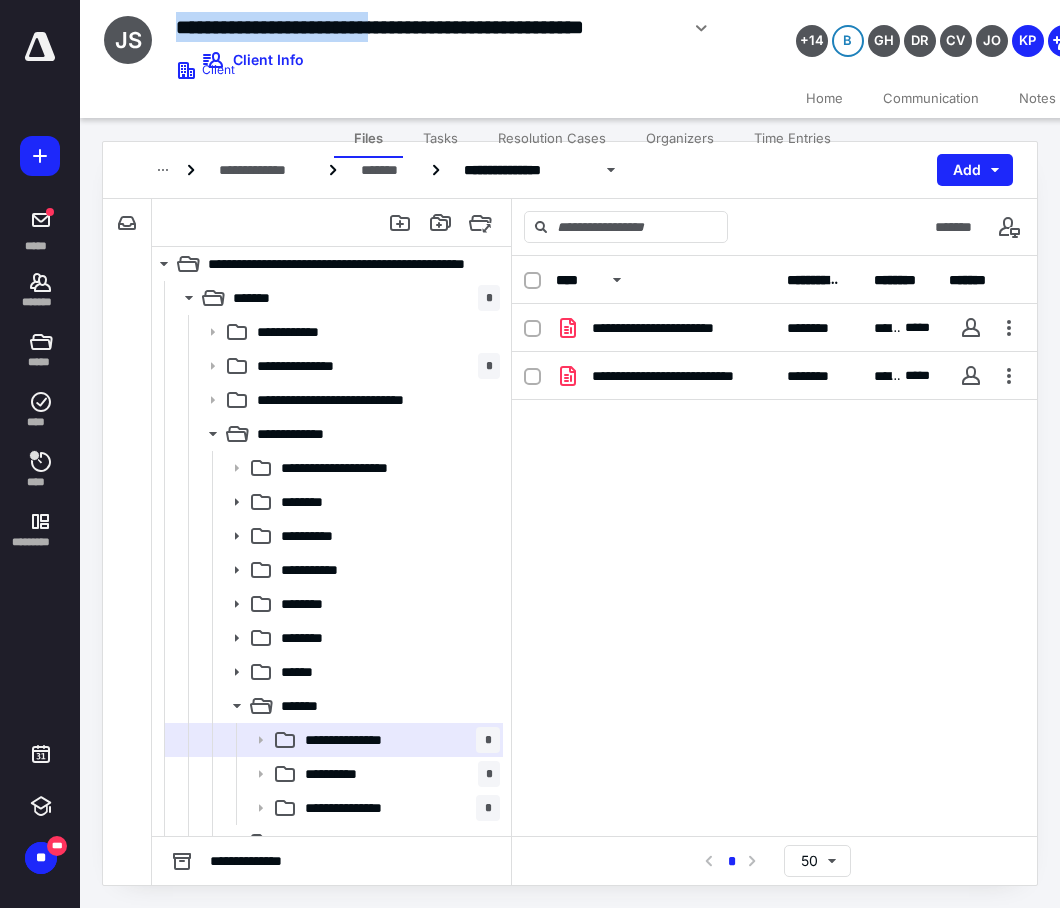 click on "**********" at bounding box center [398, 774] 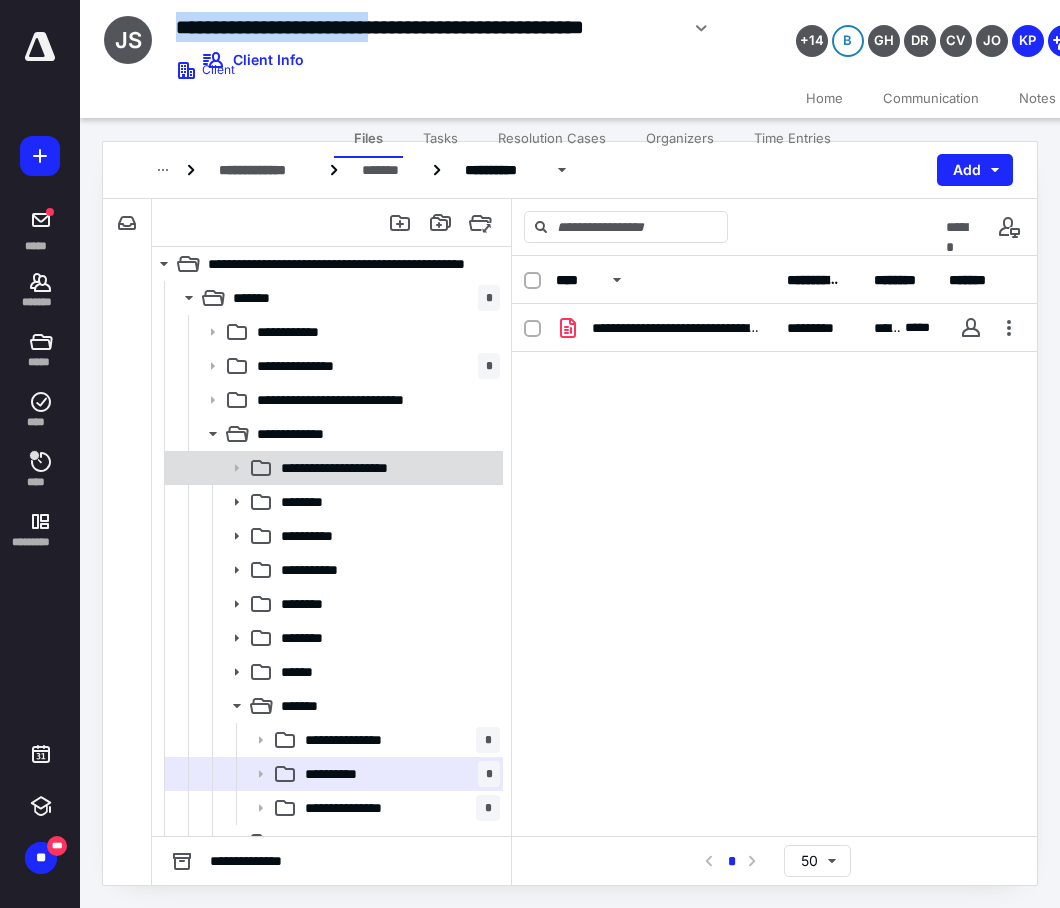 click on "**********" at bounding box center (354, 468) 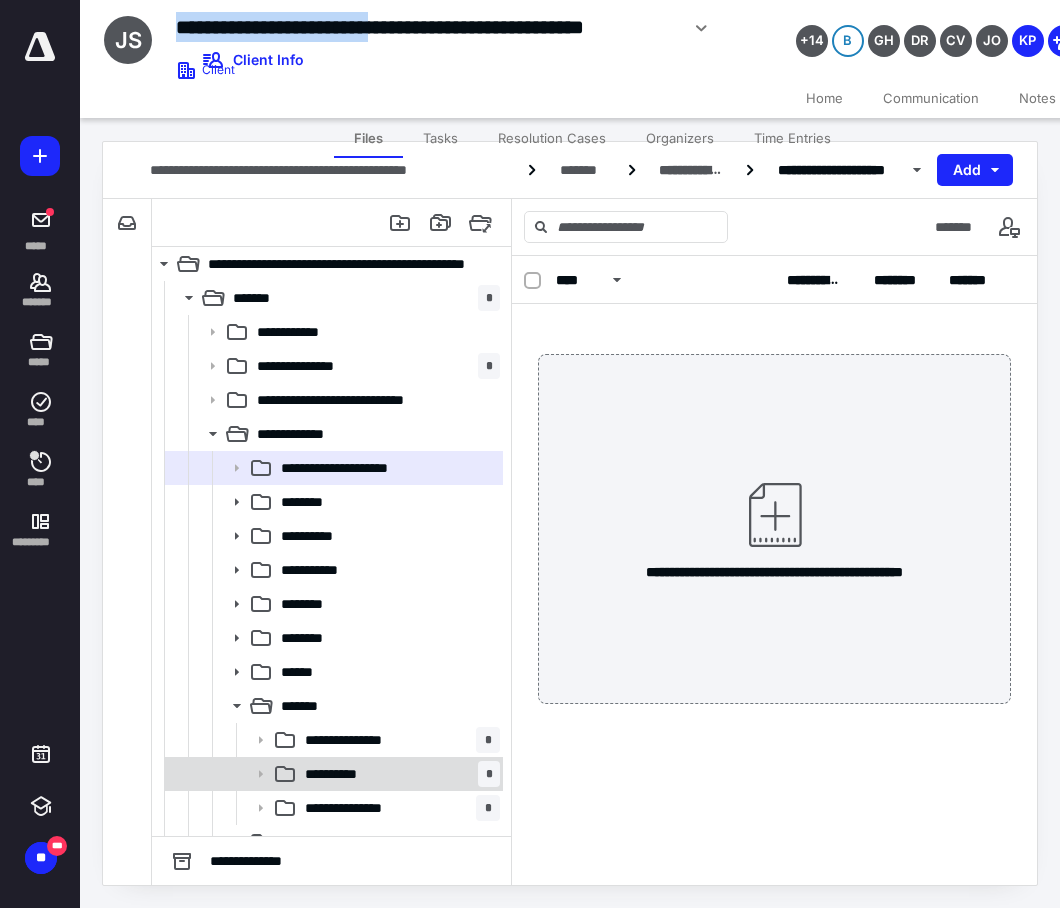 click on "**********" at bounding box center (339, 774) 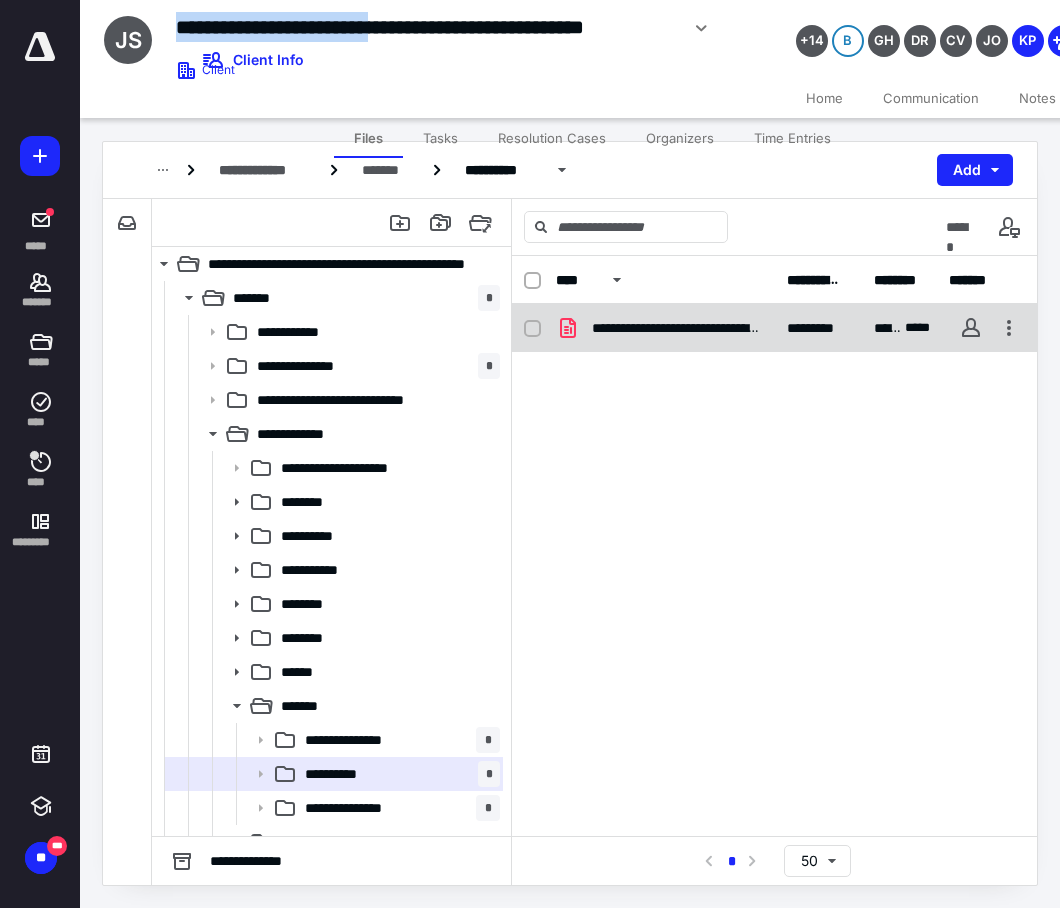 click on "**********" at bounding box center (677, 328) 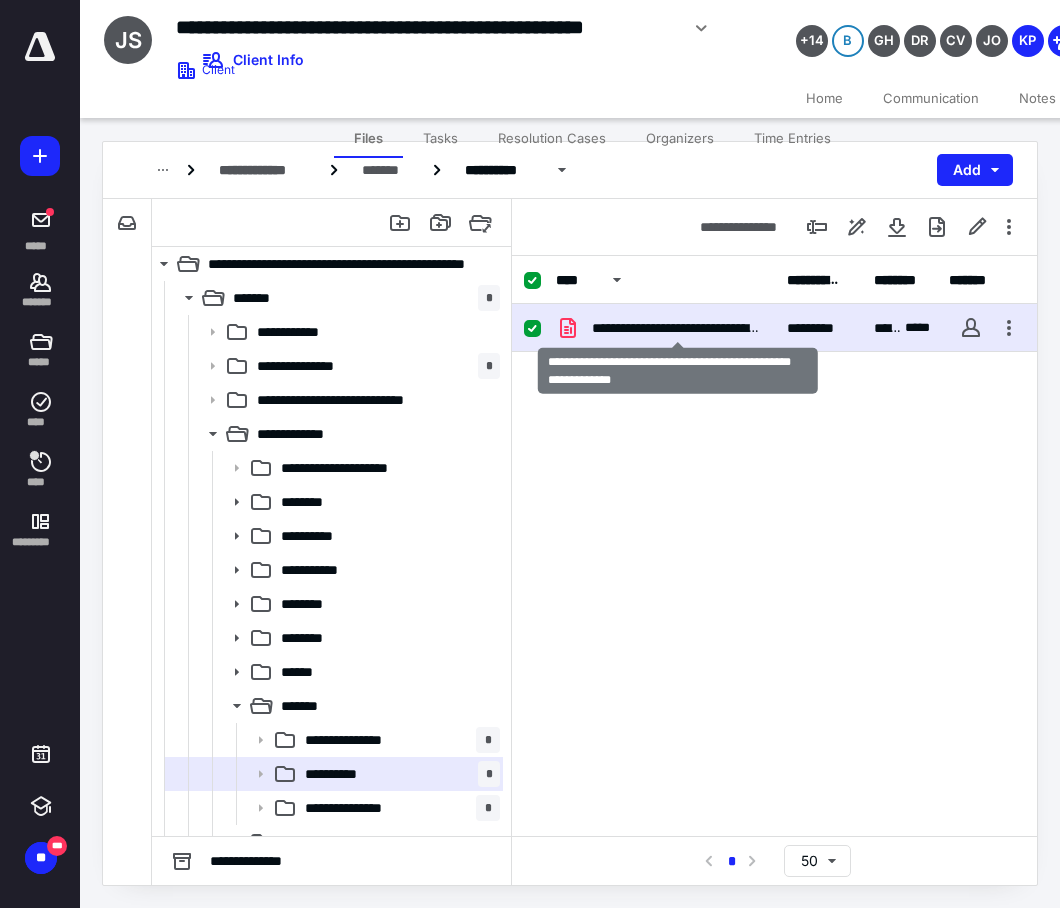 click on "**********" at bounding box center [677, 328] 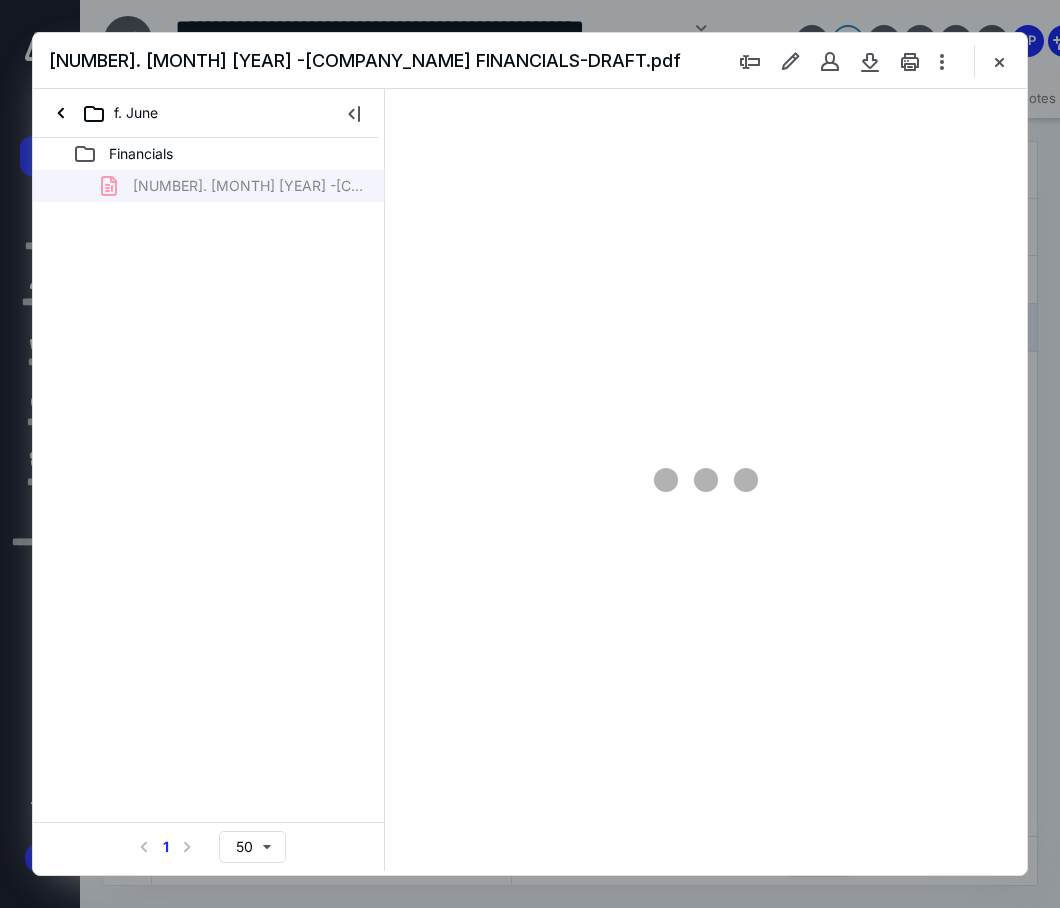 scroll, scrollTop: 0, scrollLeft: 0, axis: both 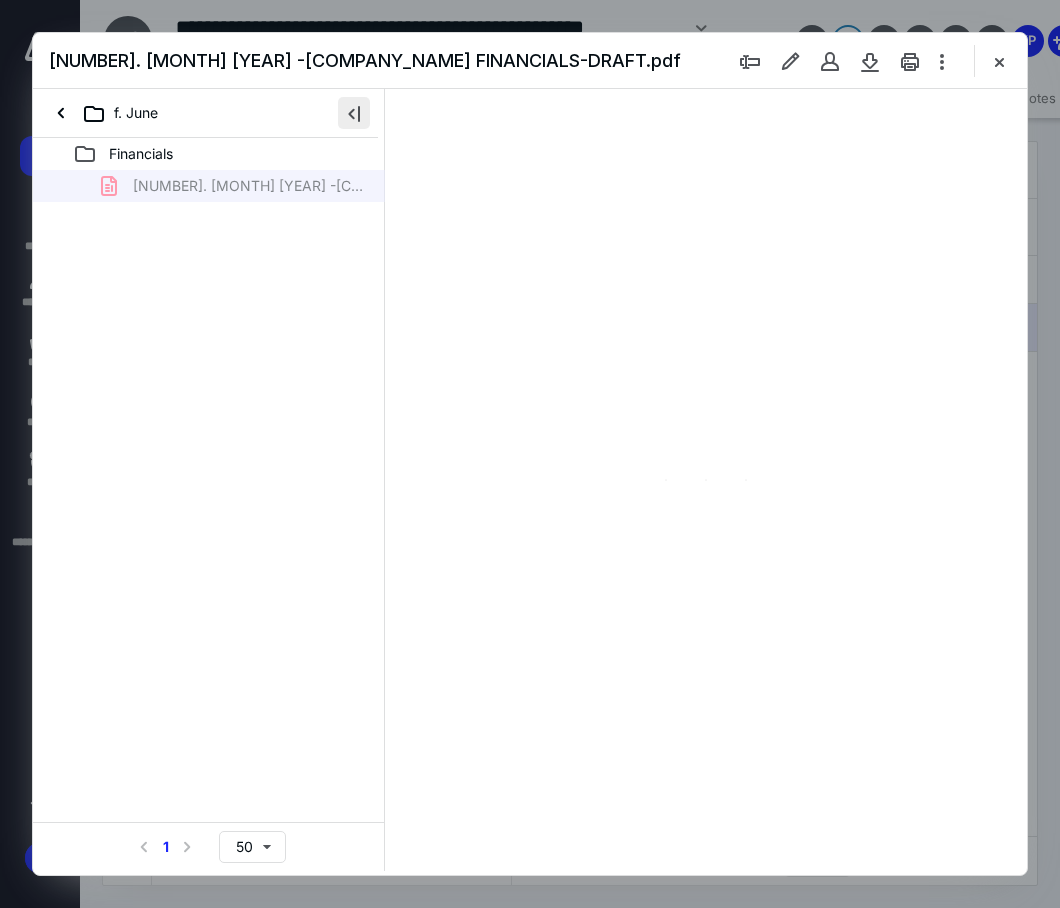 click at bounding box center (354, 113) 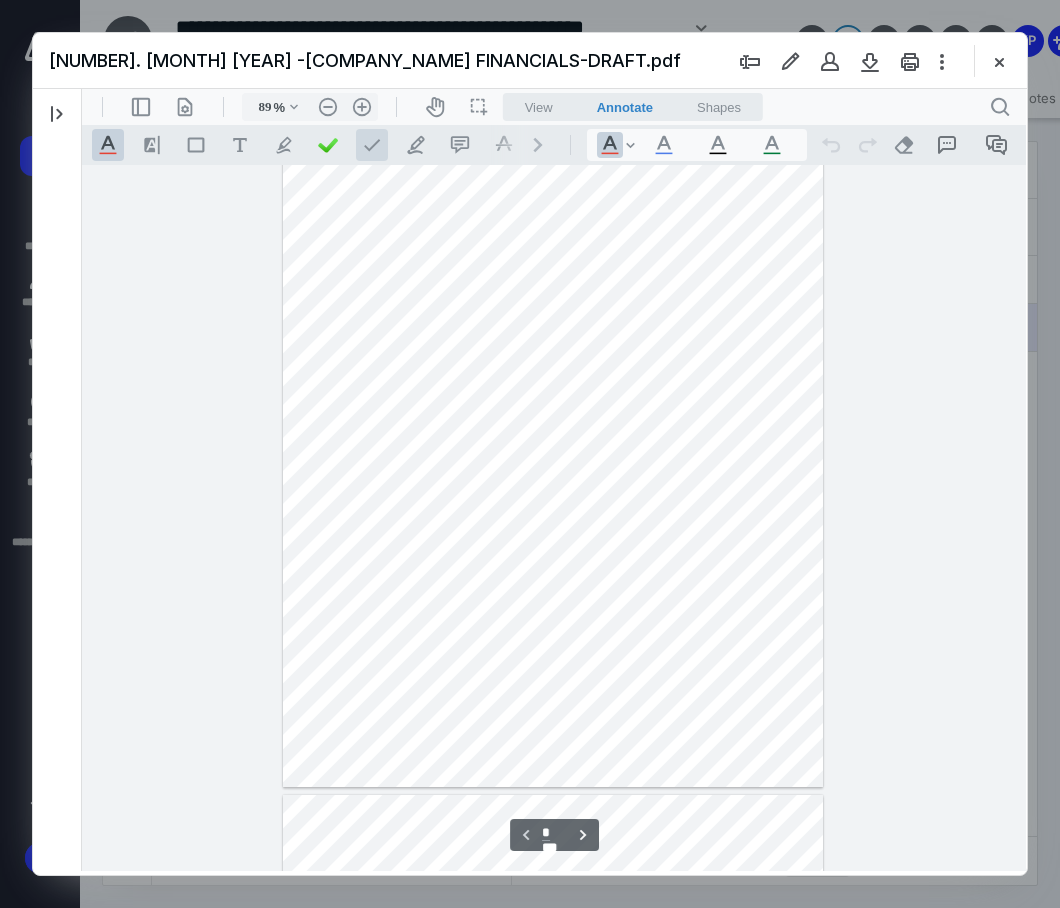 scroll, scrollTop: 0, scrollLeft: 0, axis: both 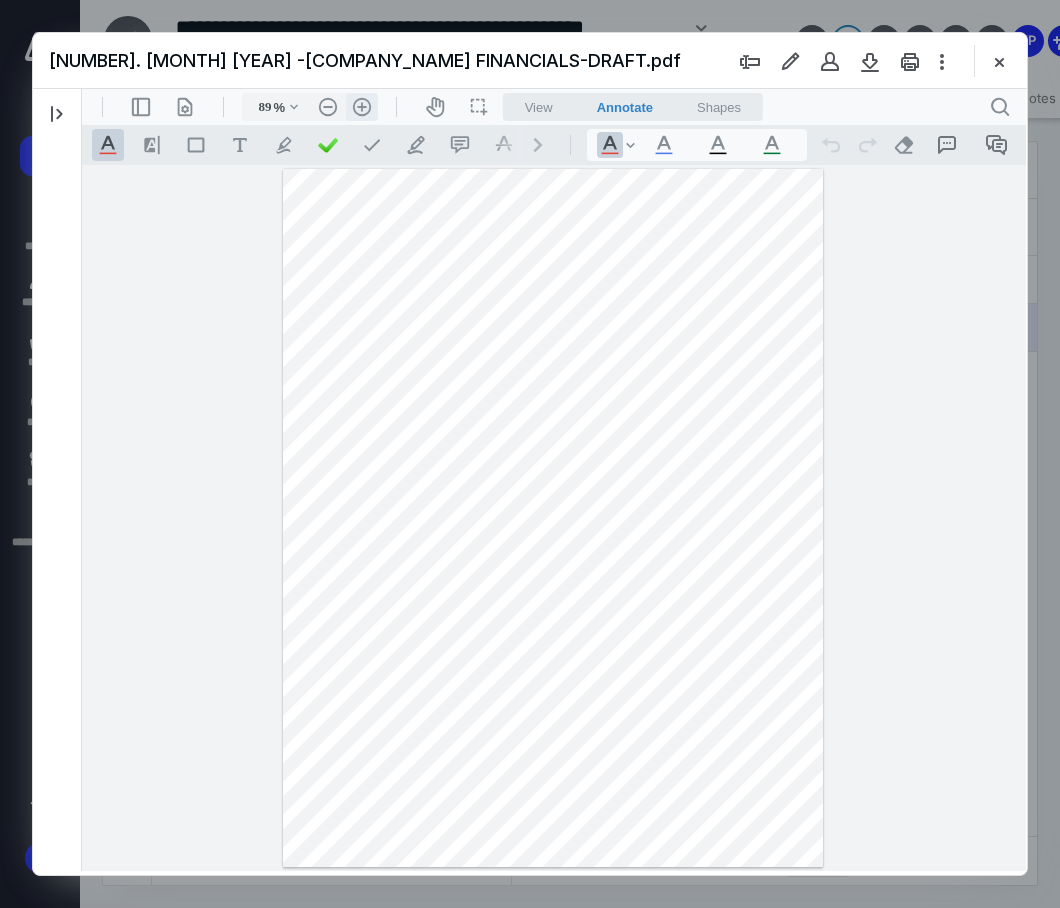 click on ".cls-1{fill:#abb0c4;} icon - header - zoom - in - line" at bounding box center (362, 107) 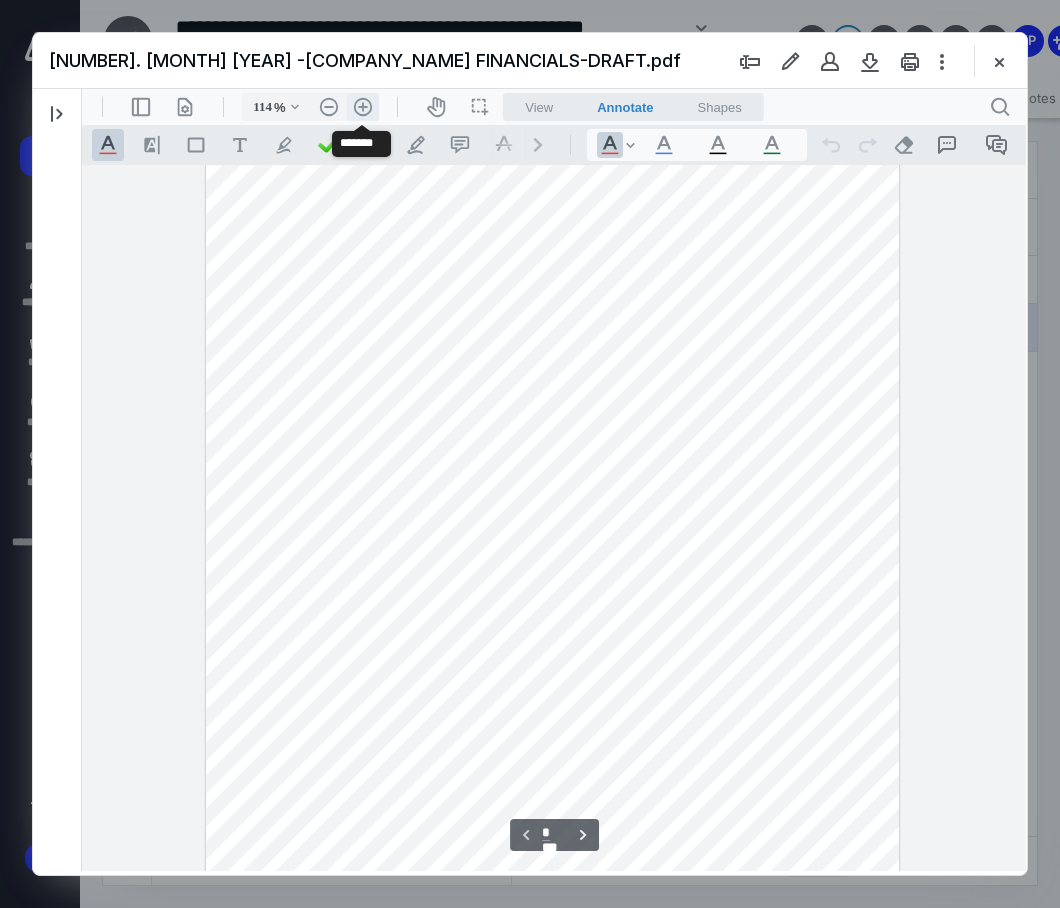 click on ".cls-1{fill:#abb0c4;} icon - header - zoom - in - line" at bounding box center [363, 107] 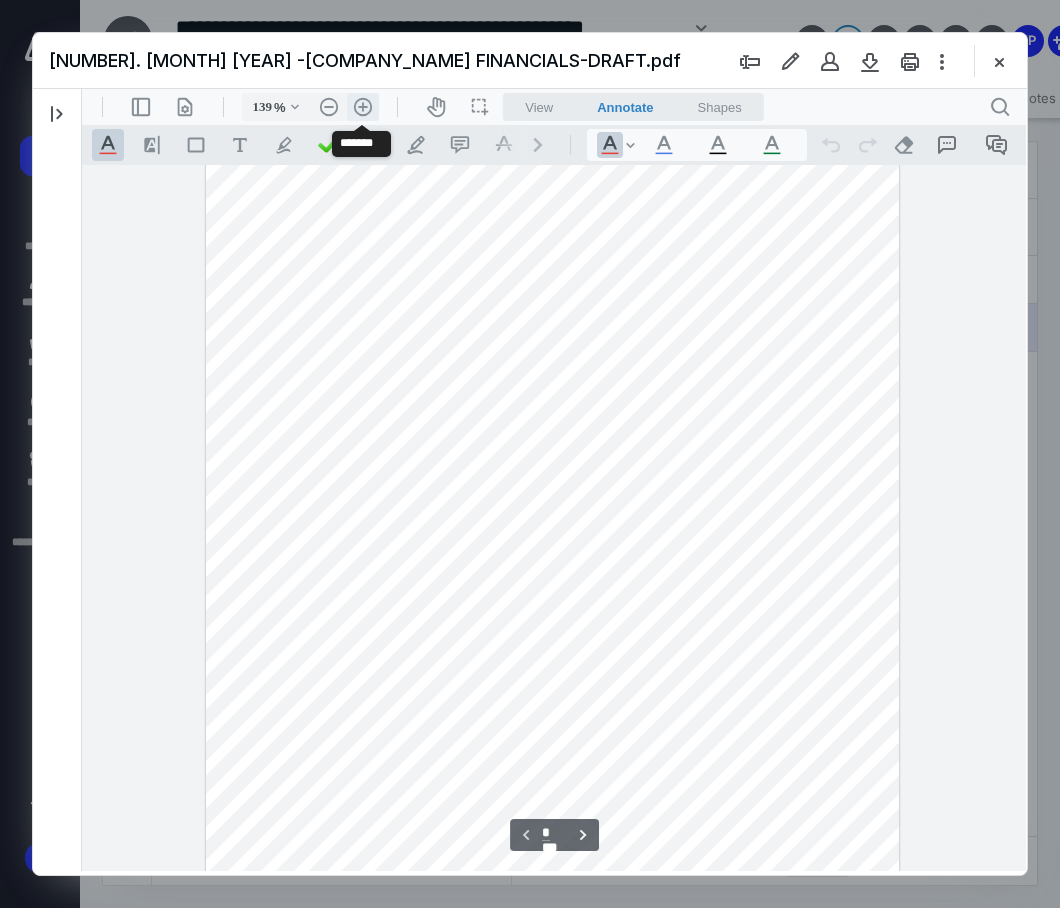 scroll, scrollTop: 177, scrollLeft: 0, axis: vertical 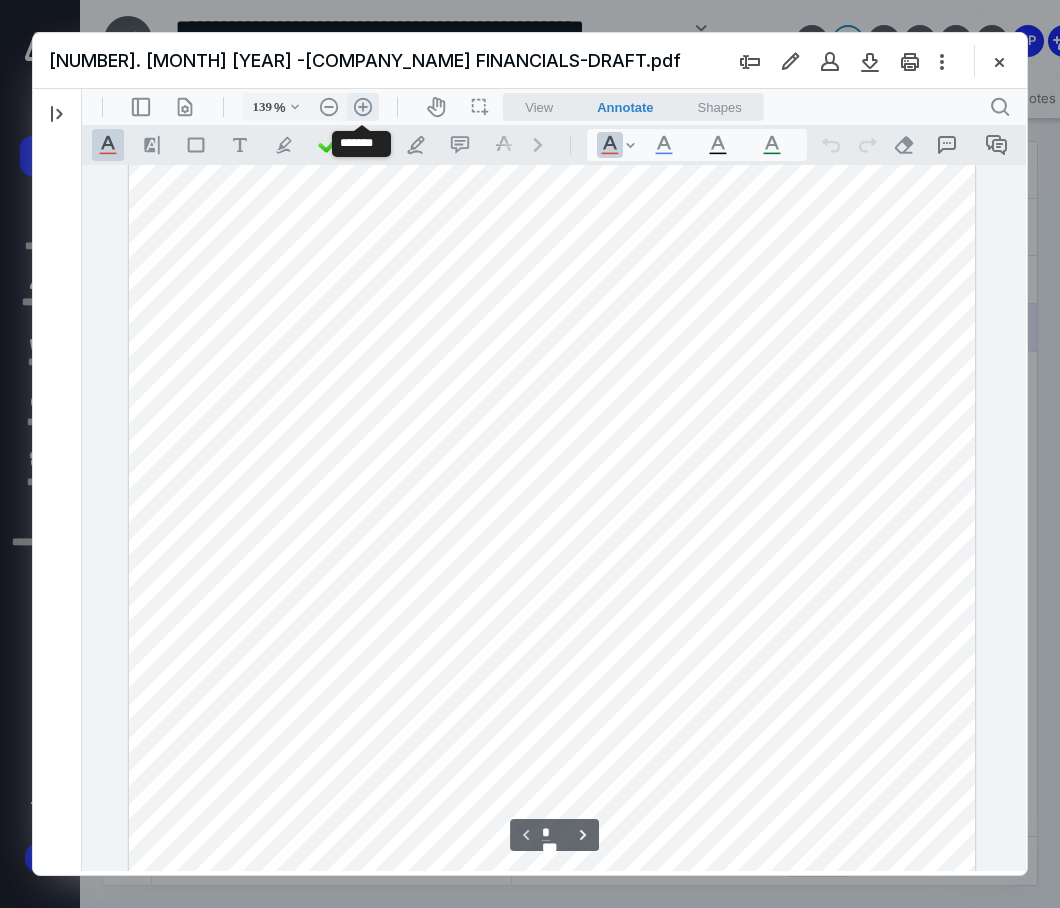 click on ".cls-1{fill:#abb0c4;} icon - header - zoom - in - line" at bounding box center [363, 107] 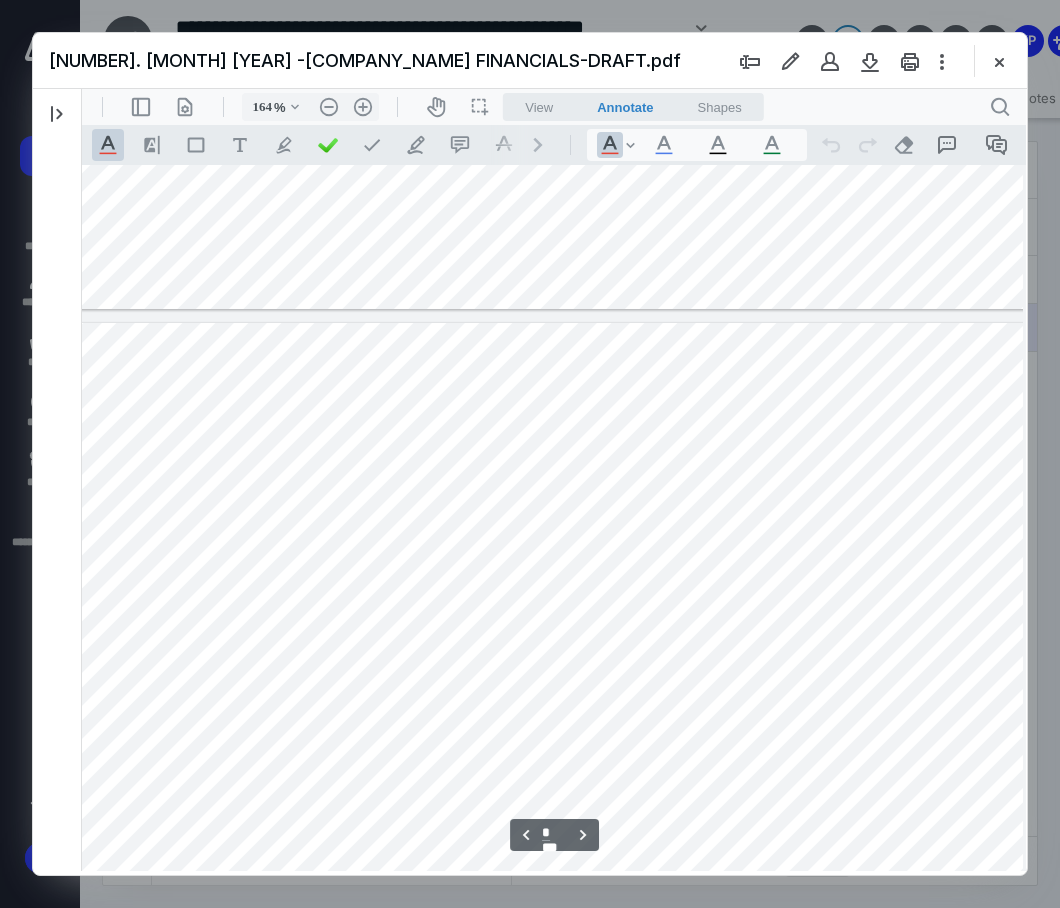 scroll, scrollTop: 1377, scrollLeft: 54, axis: both 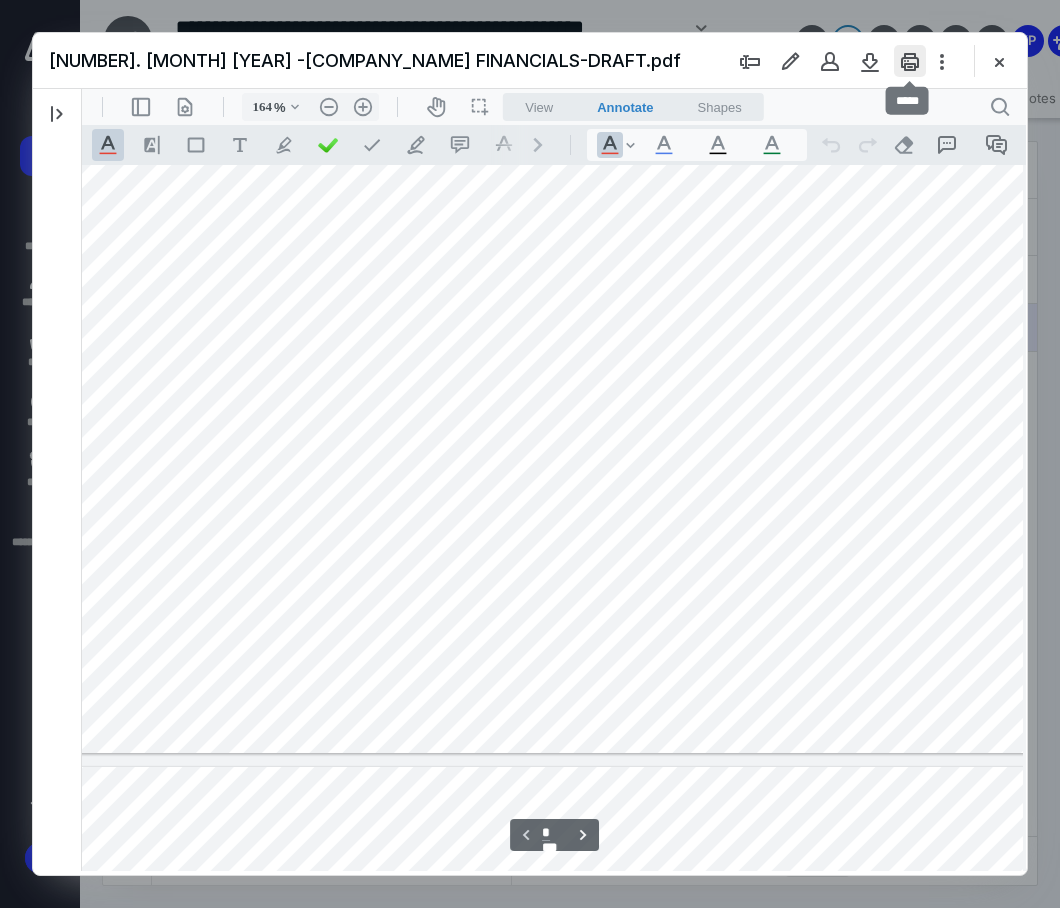 click at bounding box center [910, 61] 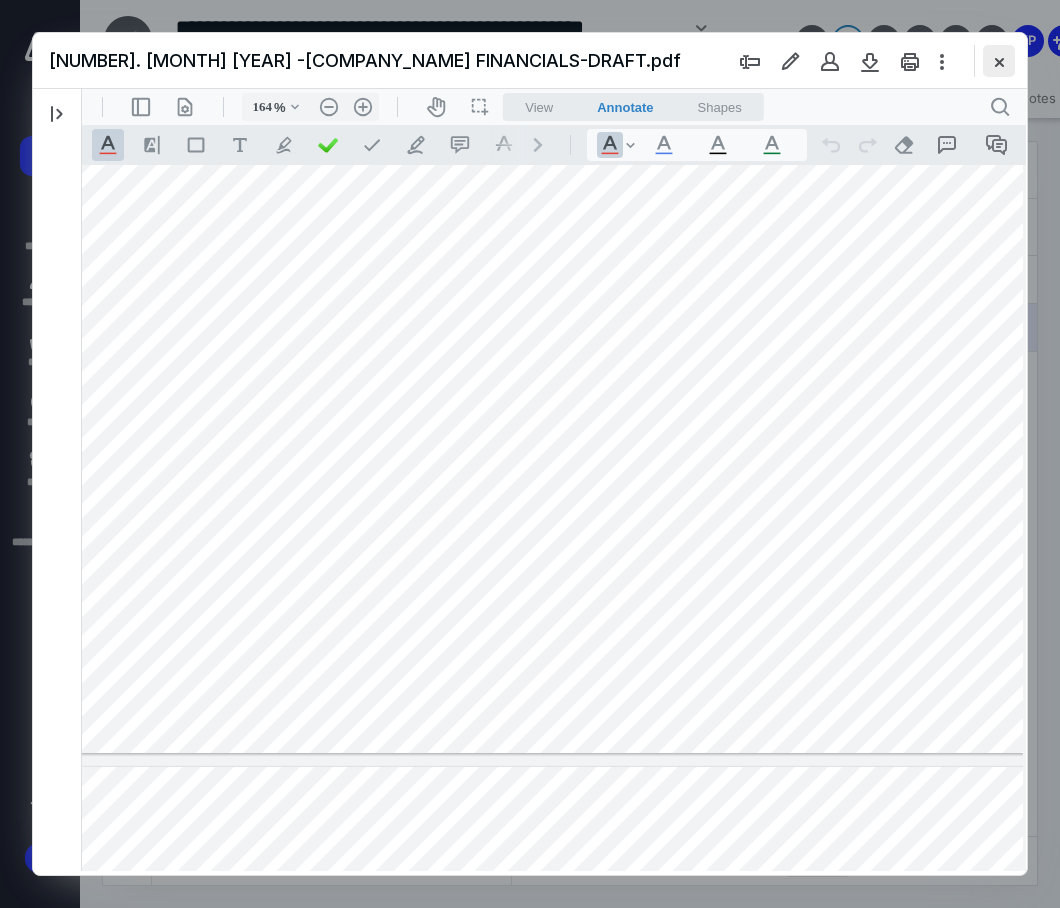 click at bounding box center (999, 61) 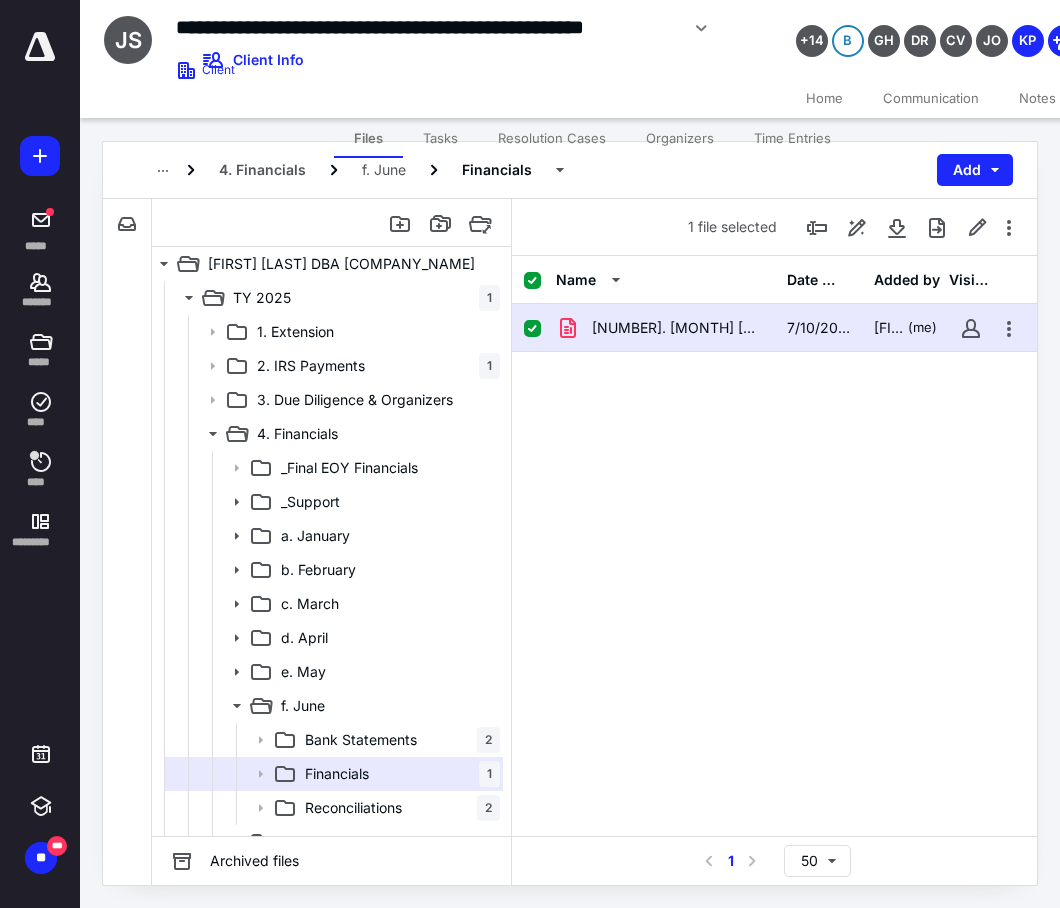 click on "[NUMBER]. [MONTH] [YEAR] -[COMPANY_NAME] FINANCIALS-DRAFT.pdf [MM]/[DD]/[YYYY] [FIRST] [LAST] (me)" at bounding box center (774, 454) 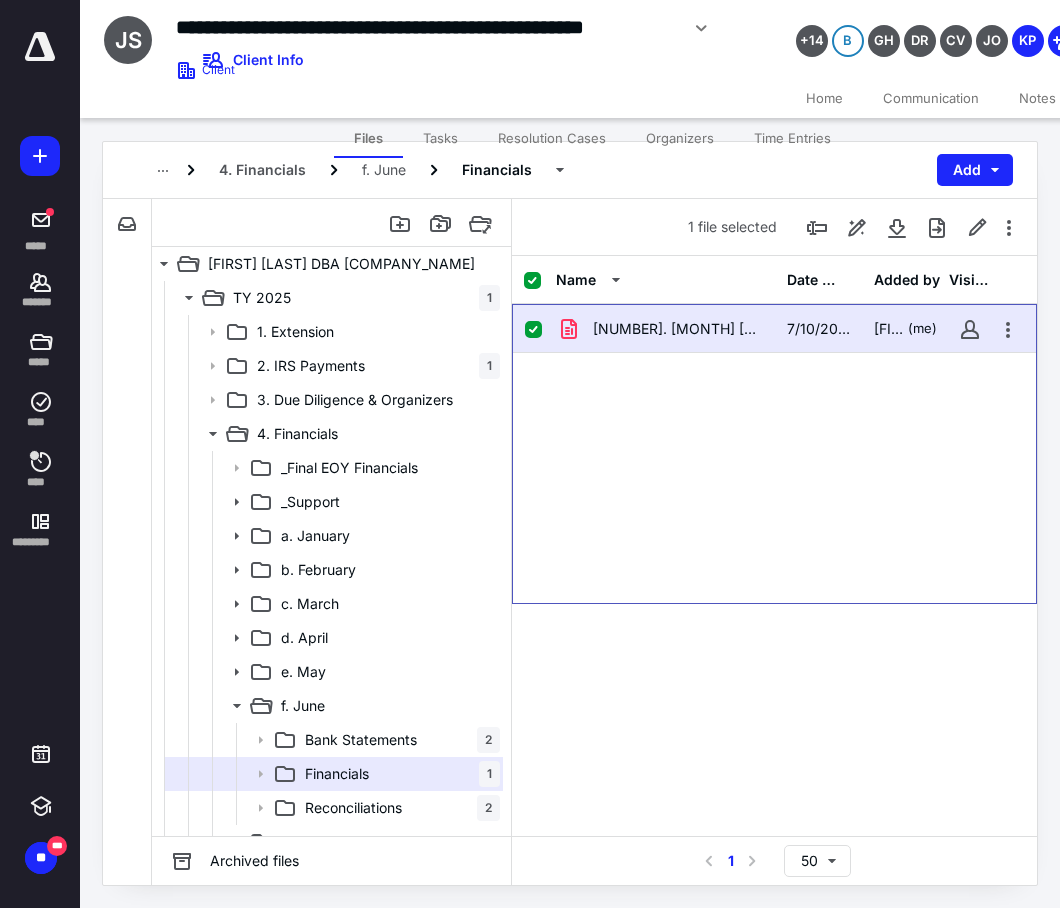 checkbox on "false" 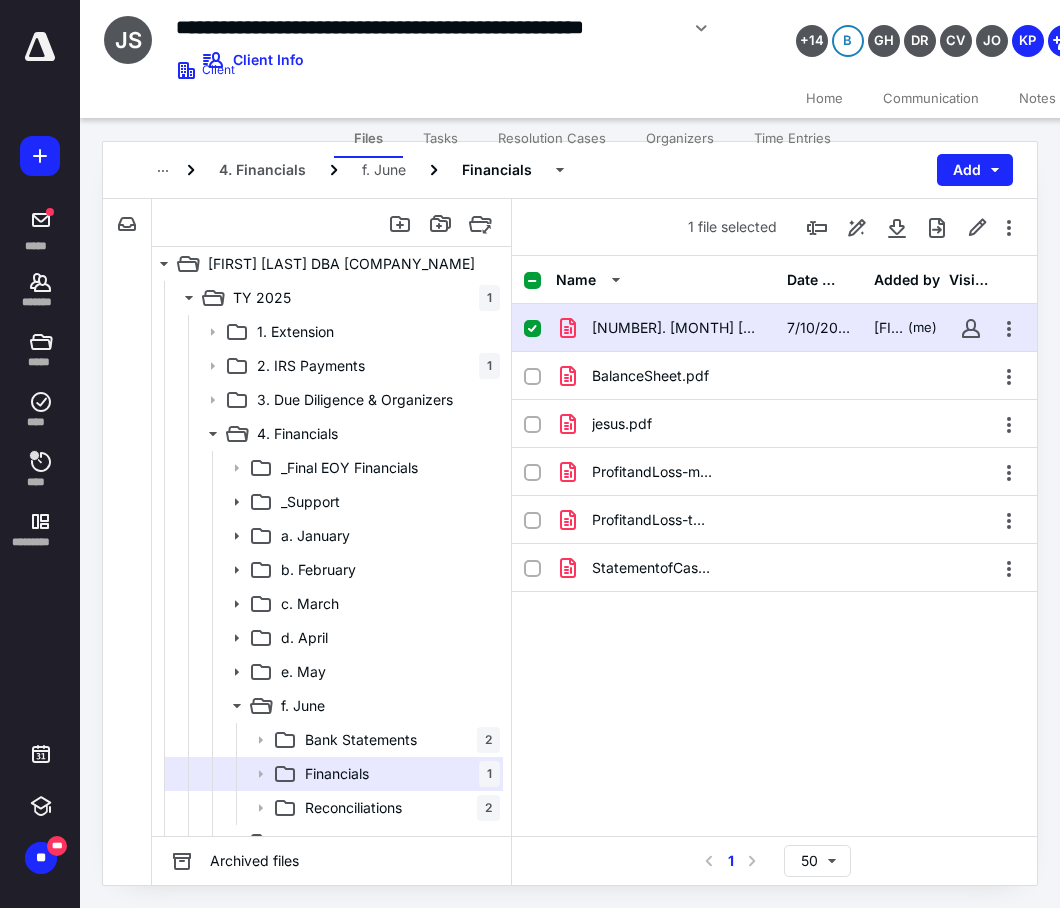 click at bounding box center [532, 329] 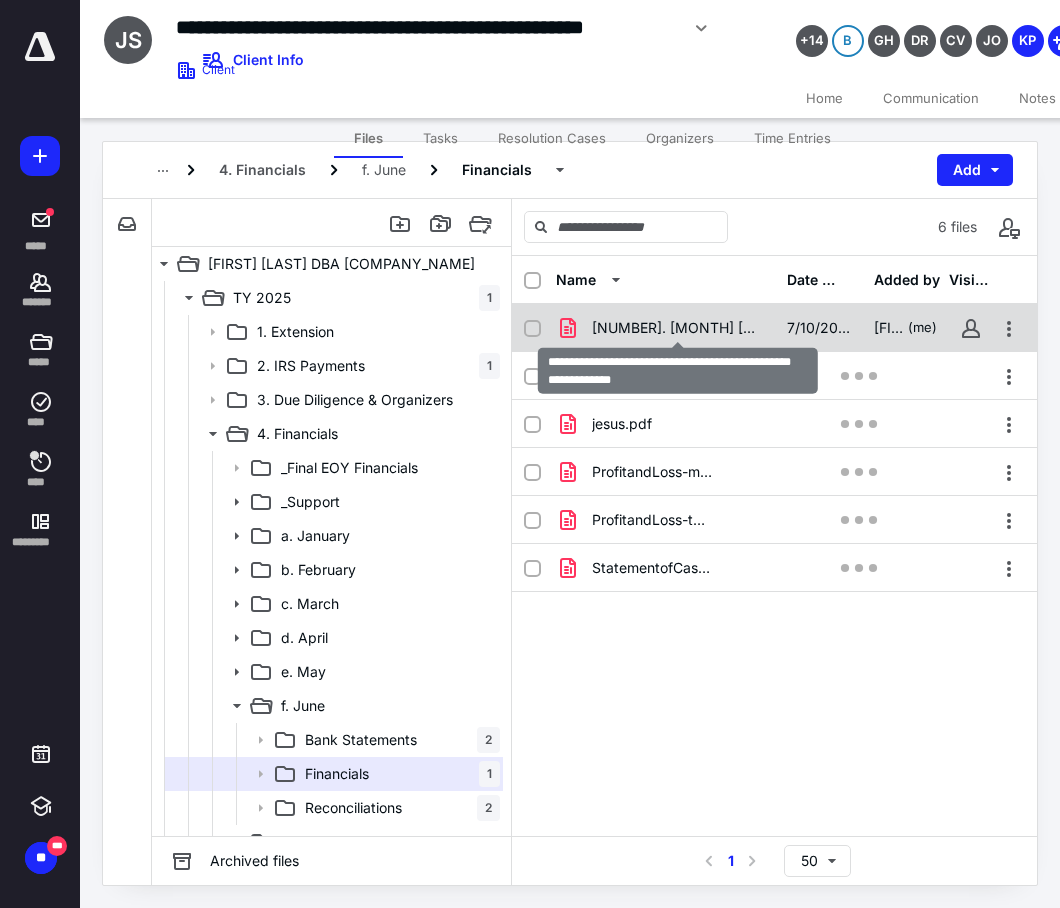 click on "[NUMBER]. [MONTH] [YEAR] -[COMPANY_NAME] FINANCIALS-DRAFT.pdf" at bounding box center [677, 328] 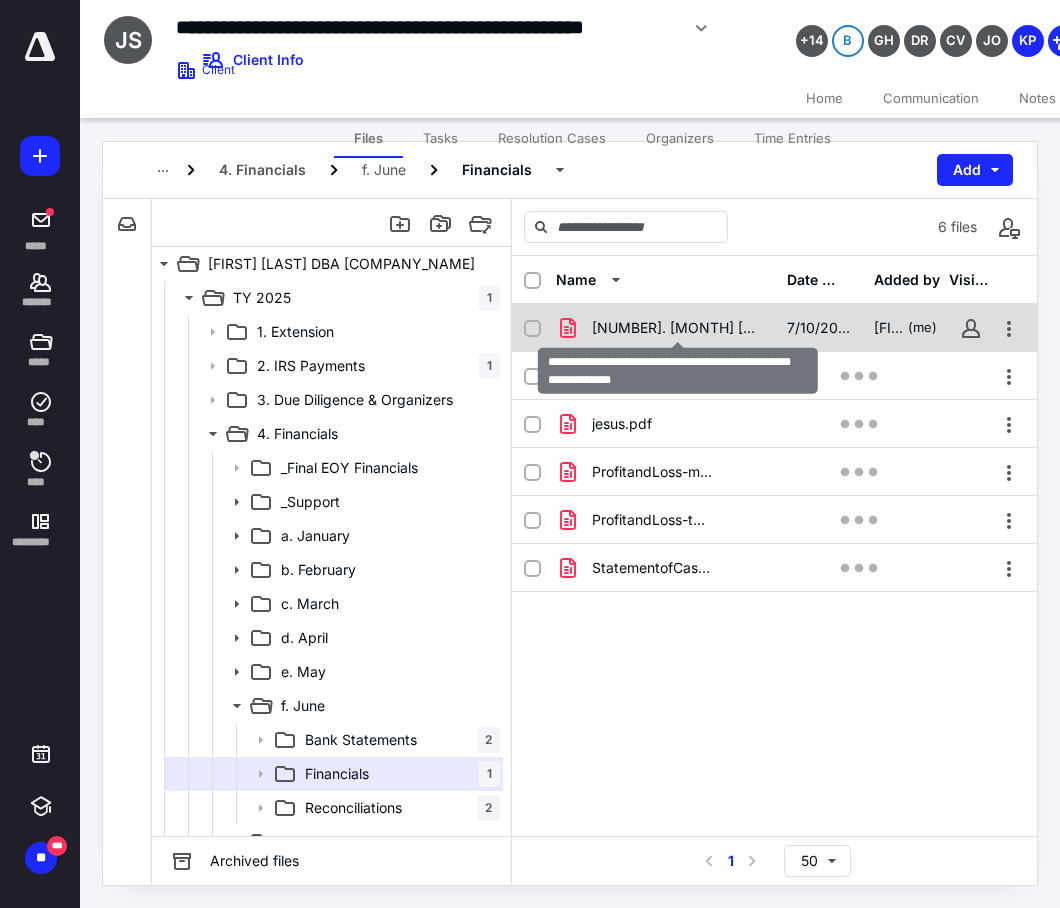 click on "[NUMBER]. [MONTH] [YEAR] -[COMPANY_NAME] FINANCIALS-DRAFT.pdf" at bounding box center (677, 328) 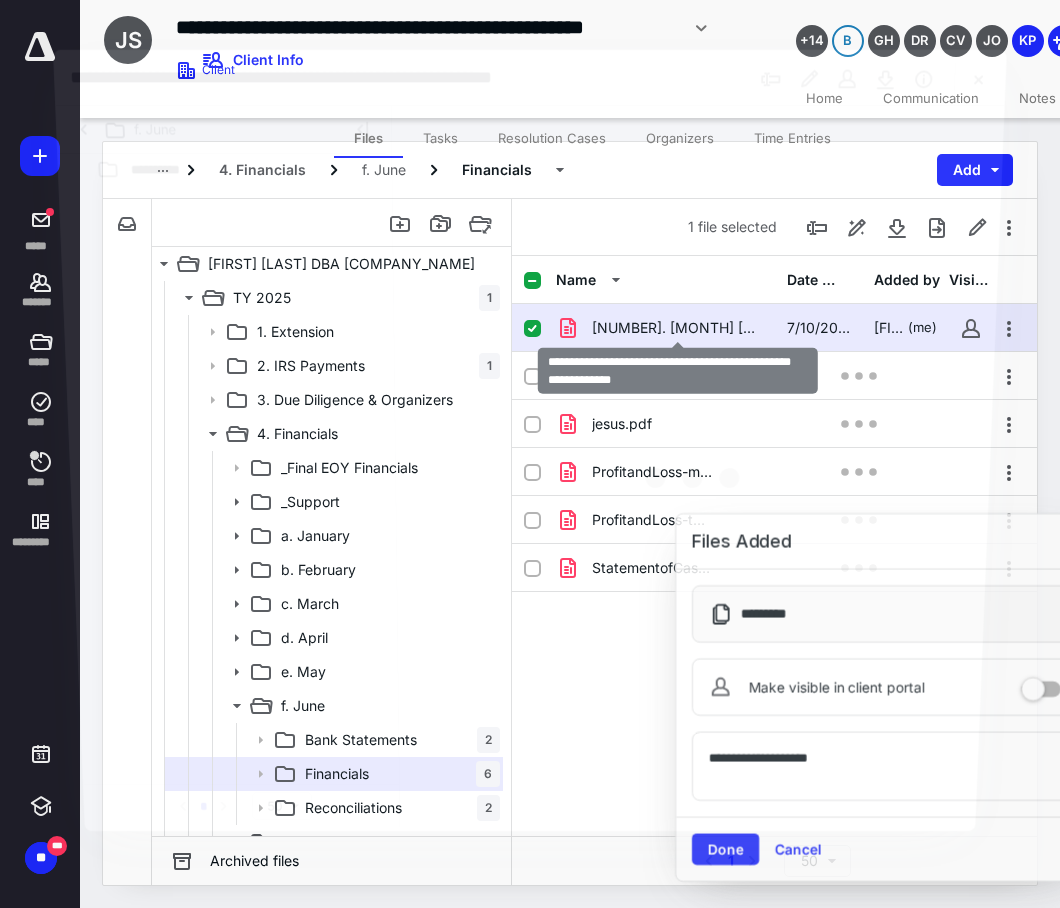 checkbox on "true" 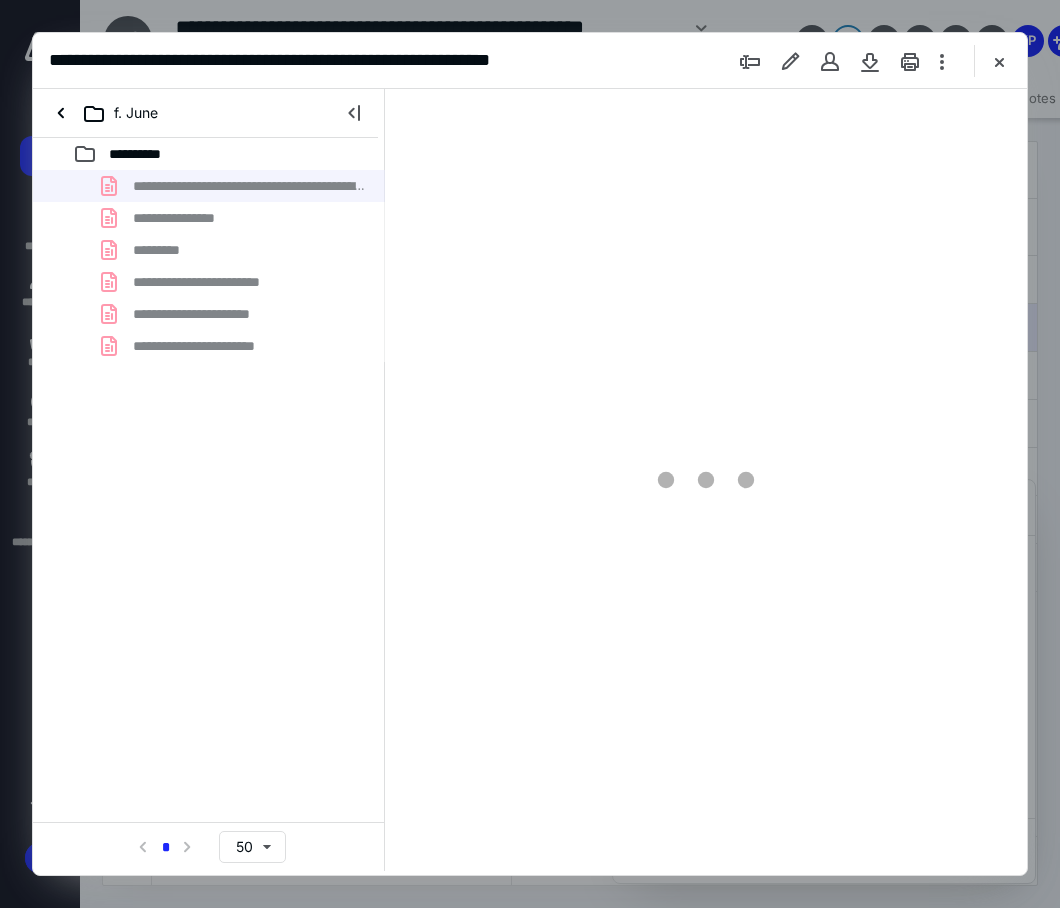 scroll, scrollTop: 0, scrollLeft: 0, axis: both 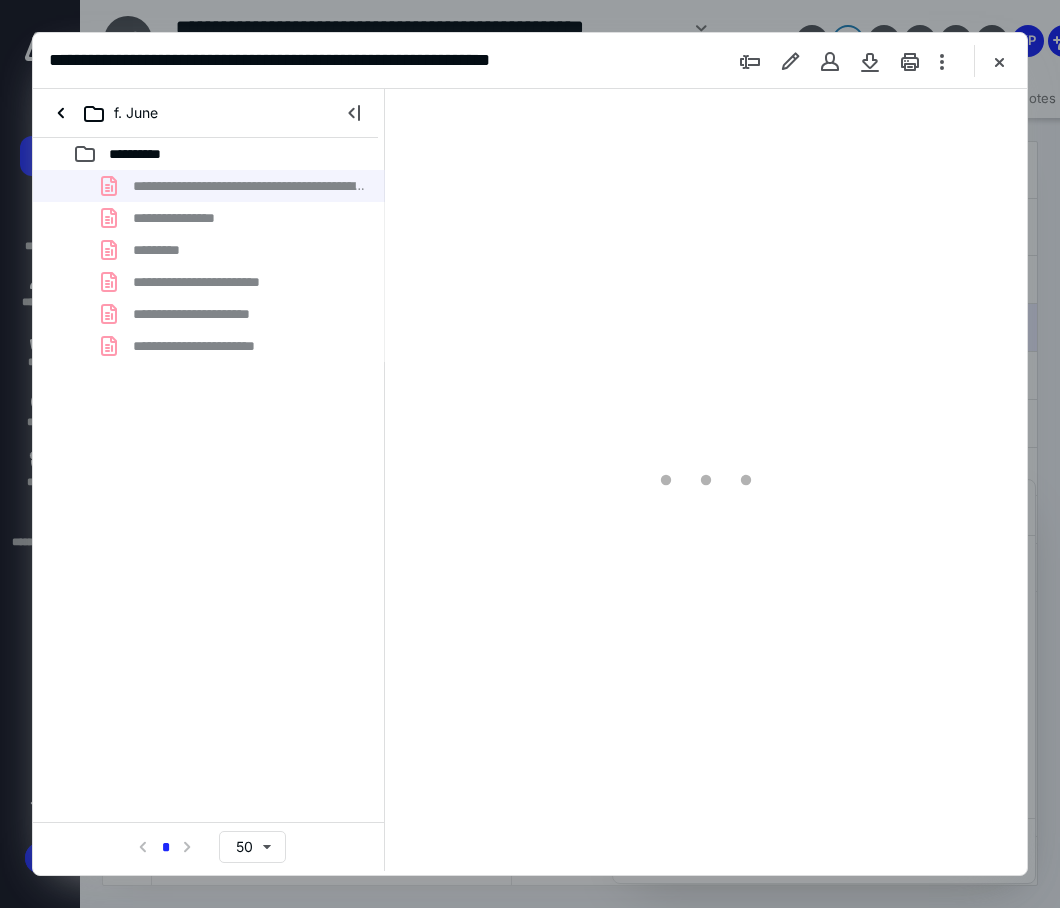 type on "85" 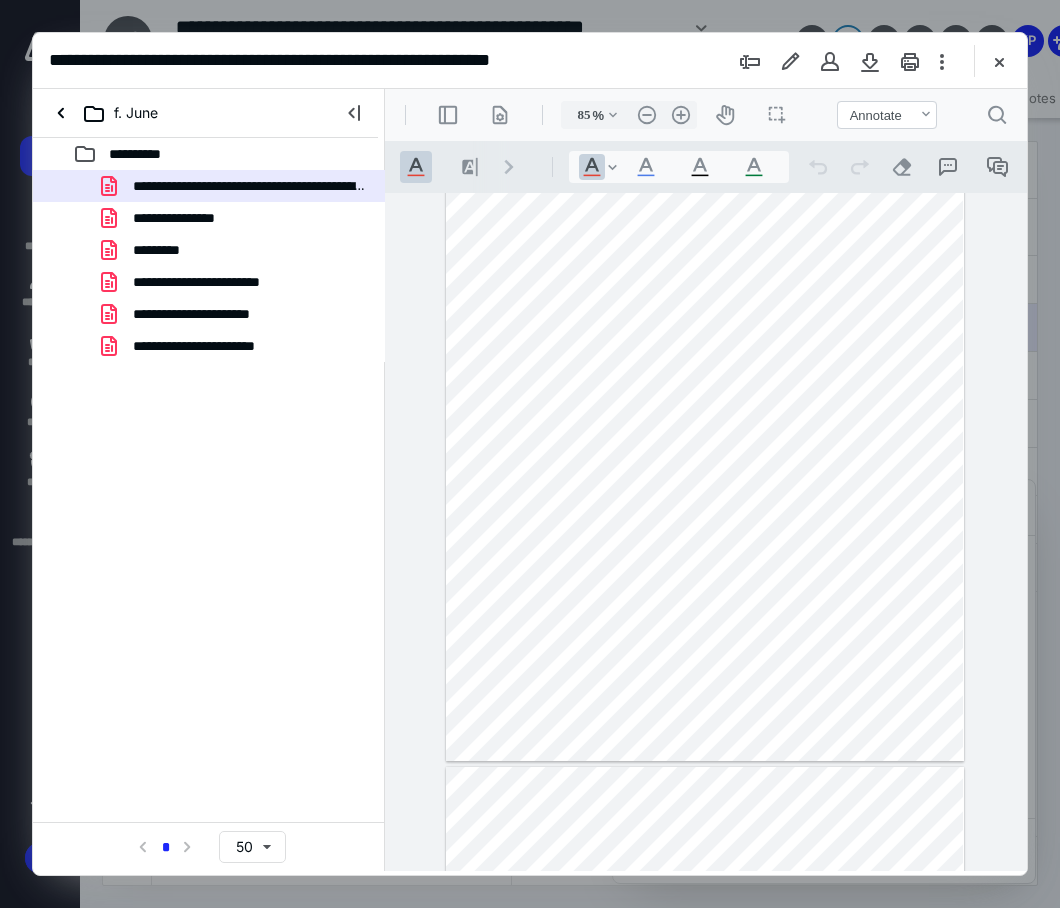 scroll, scrollTop: 551, scrollLeft: 0, axis: vertical 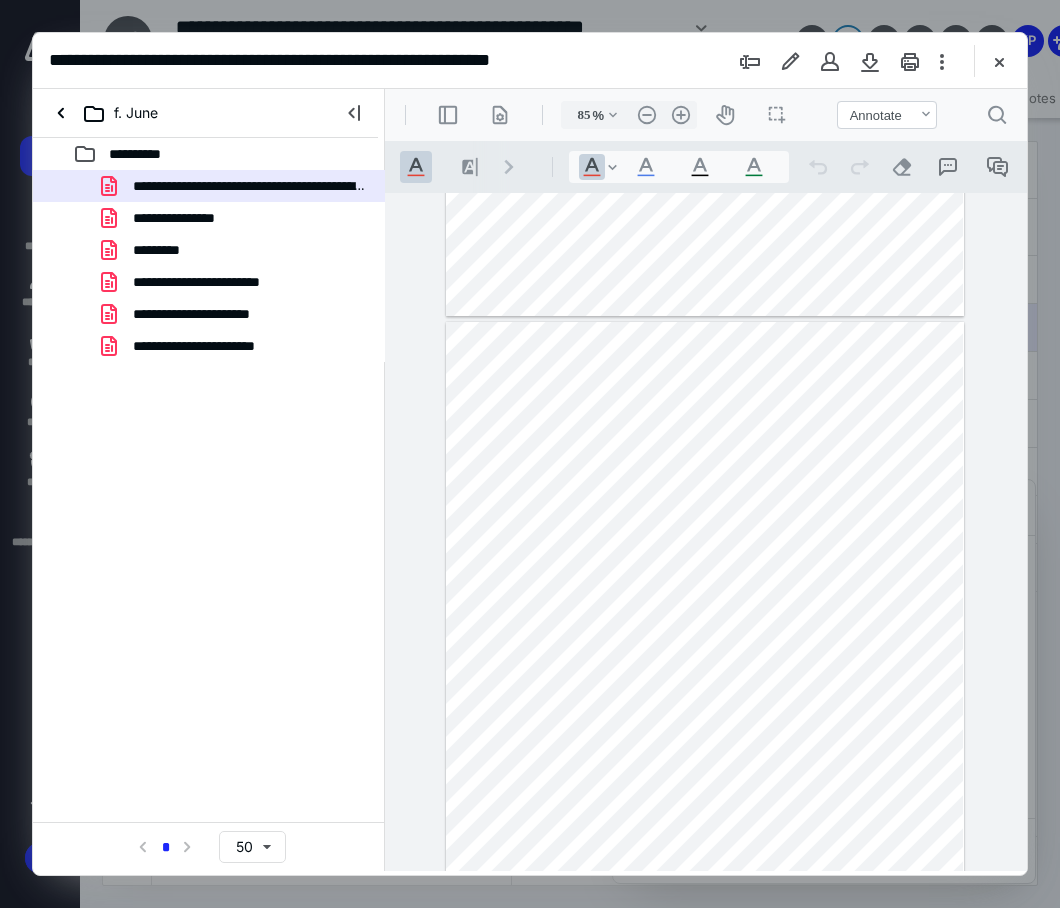click on "**********" at bounding box center (530, 61) 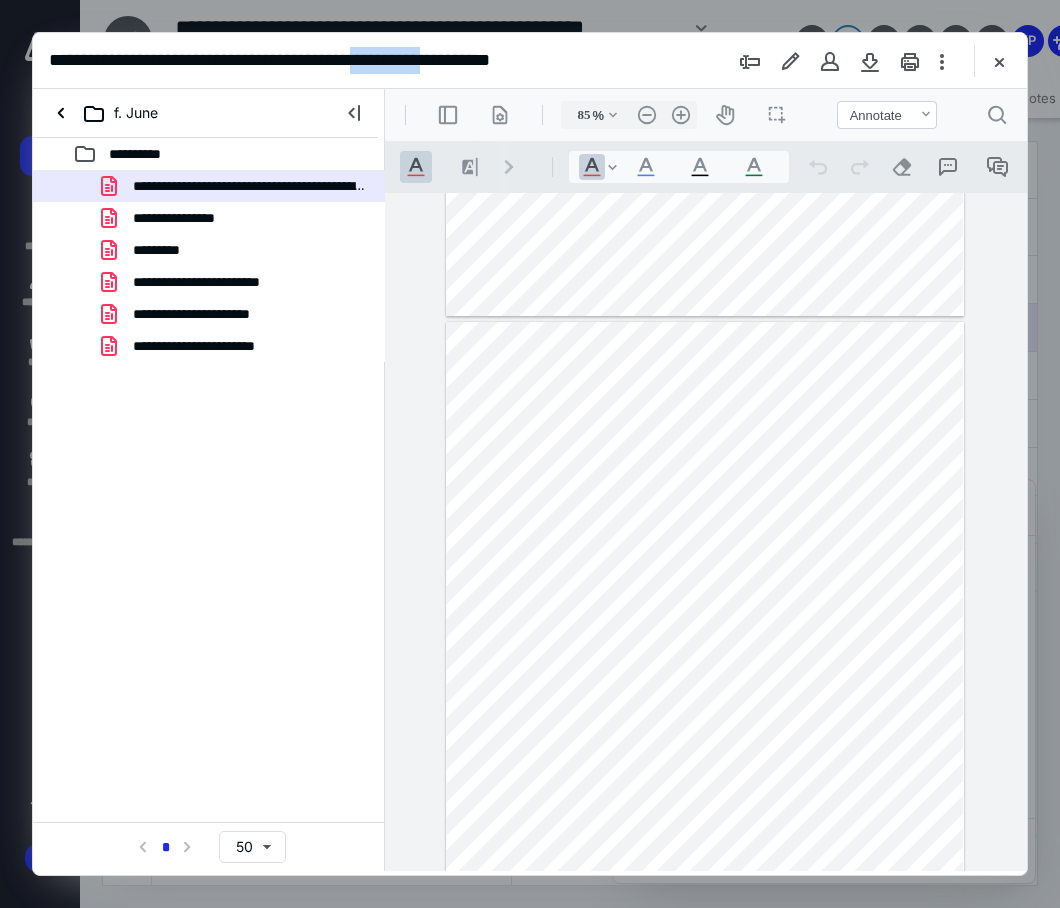 click on "**********" at bounding box center [530, 61] 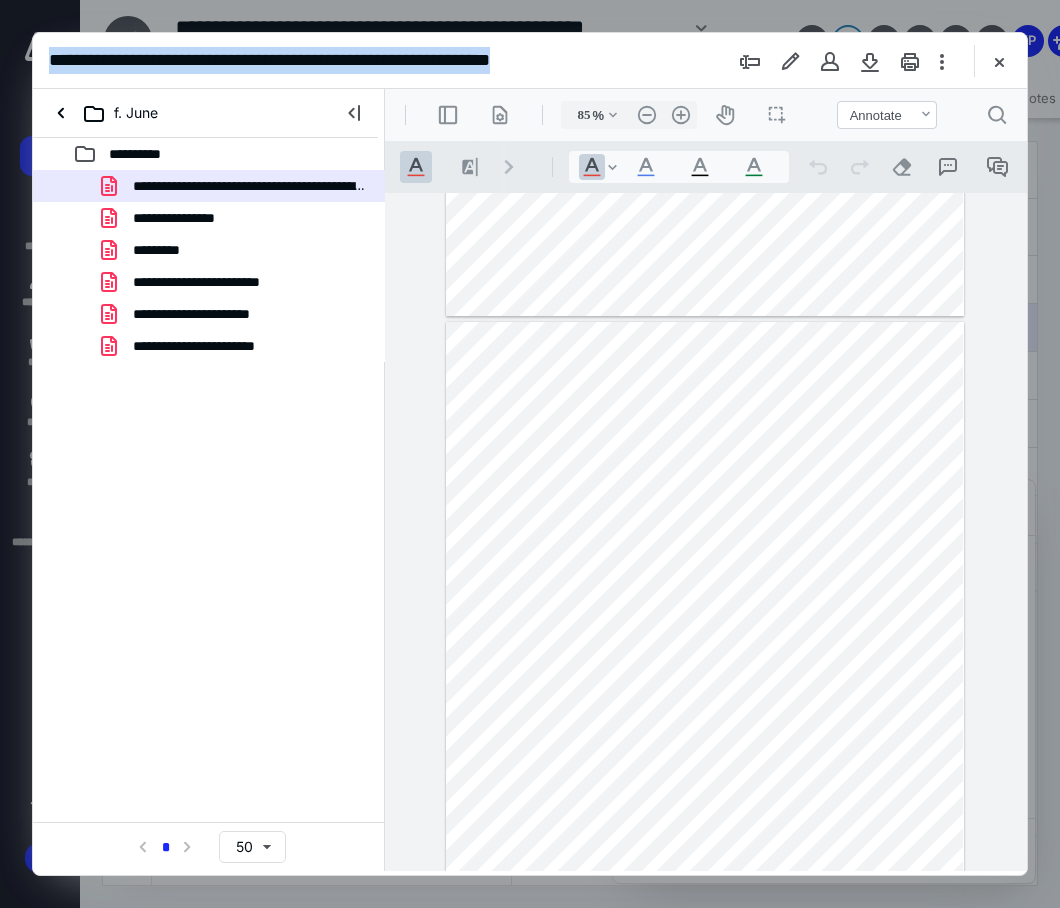 click on "**********" at bounding box center (530, 61) 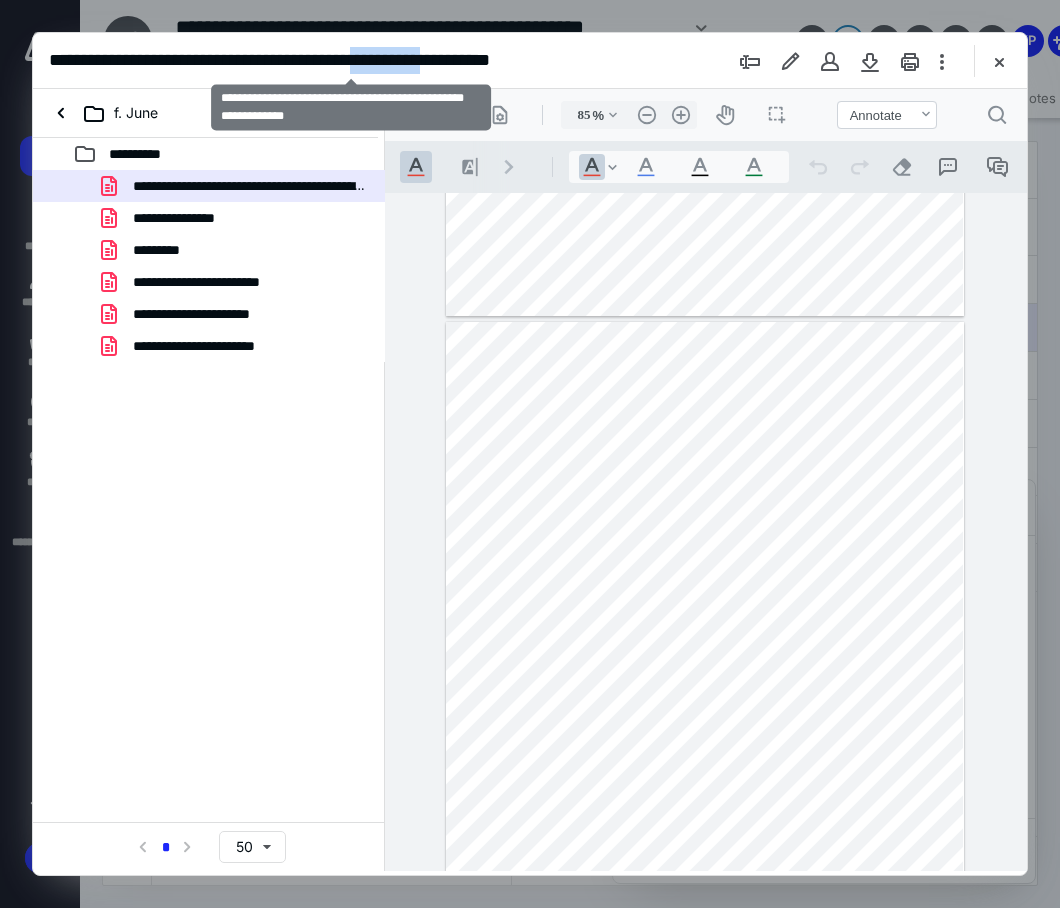 click on "**********" at bounding box center (350, 60) 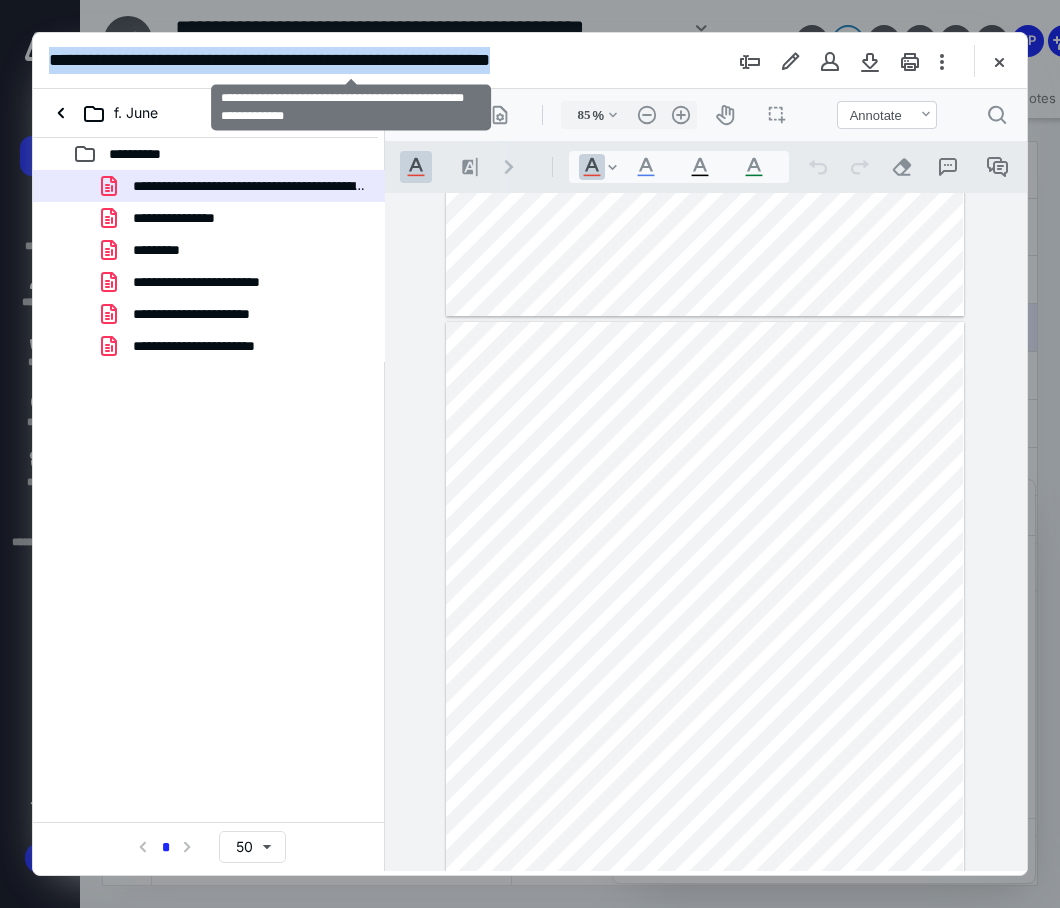 click on "**********" at bounding box center [350, 60] 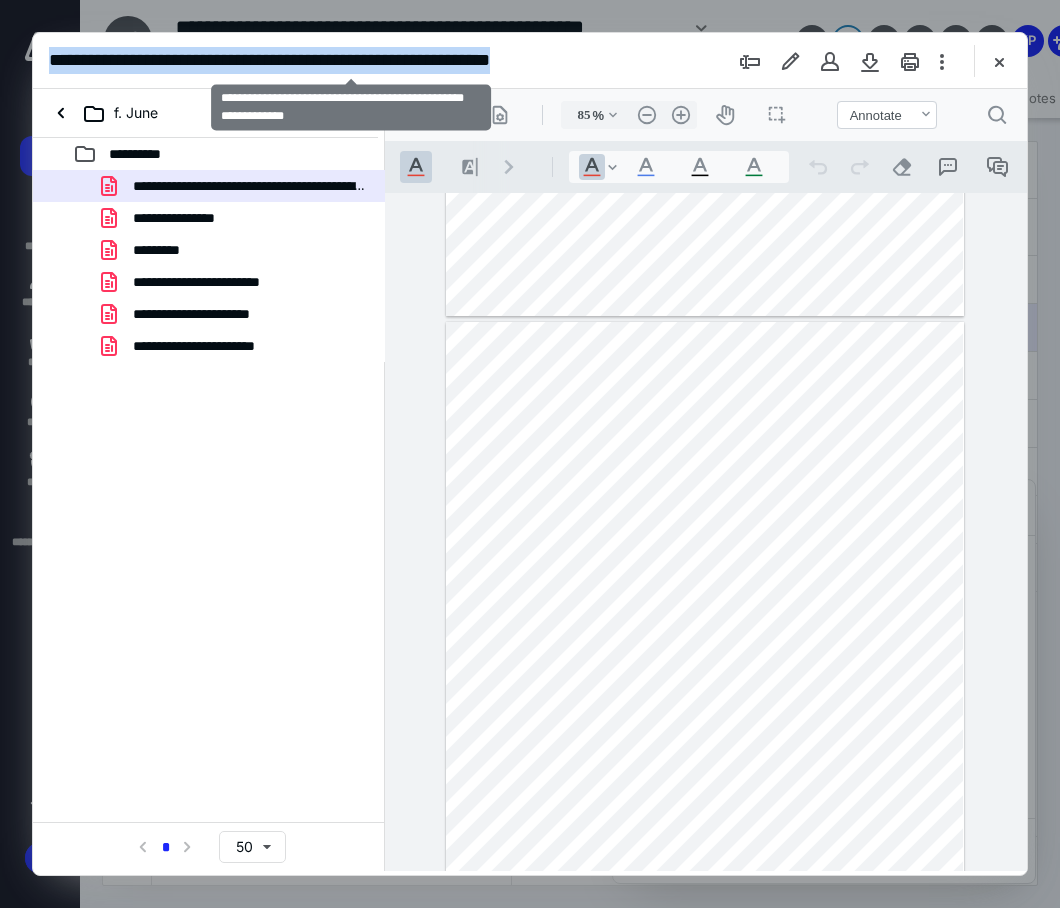 copy on "**********" 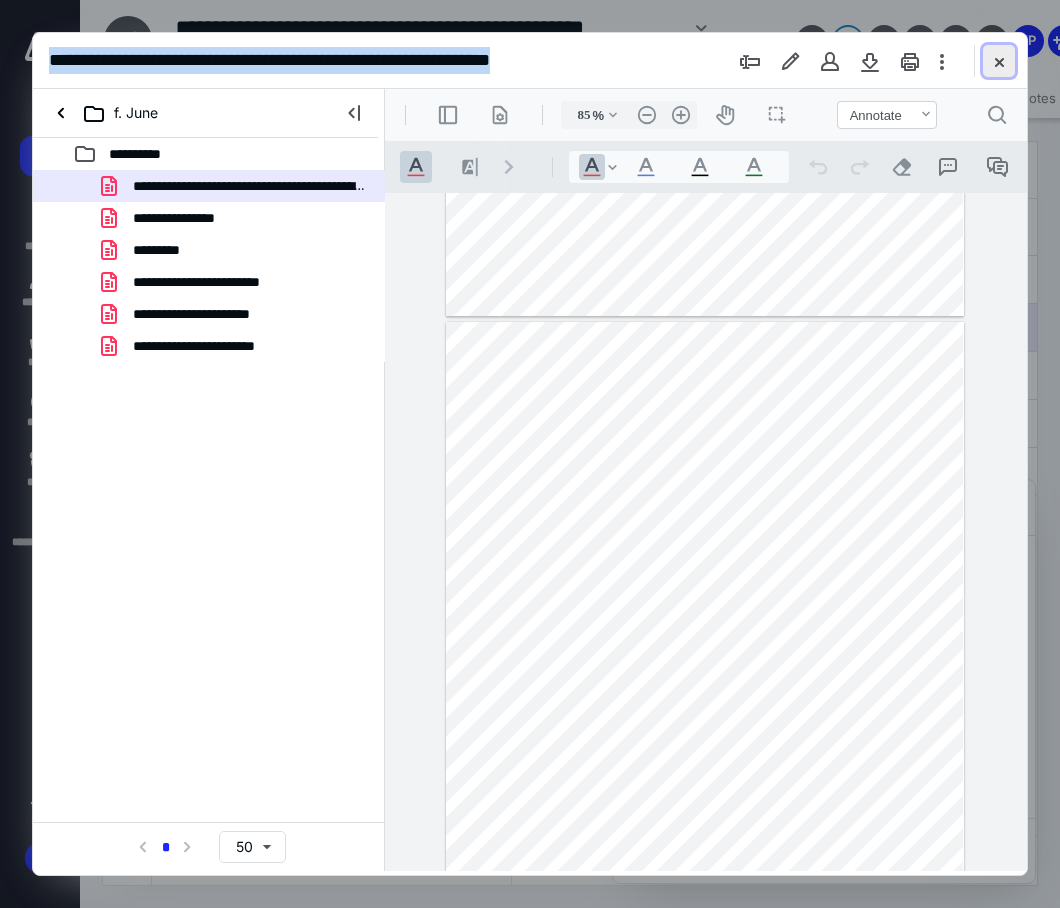click at bounding box center [999, 61] 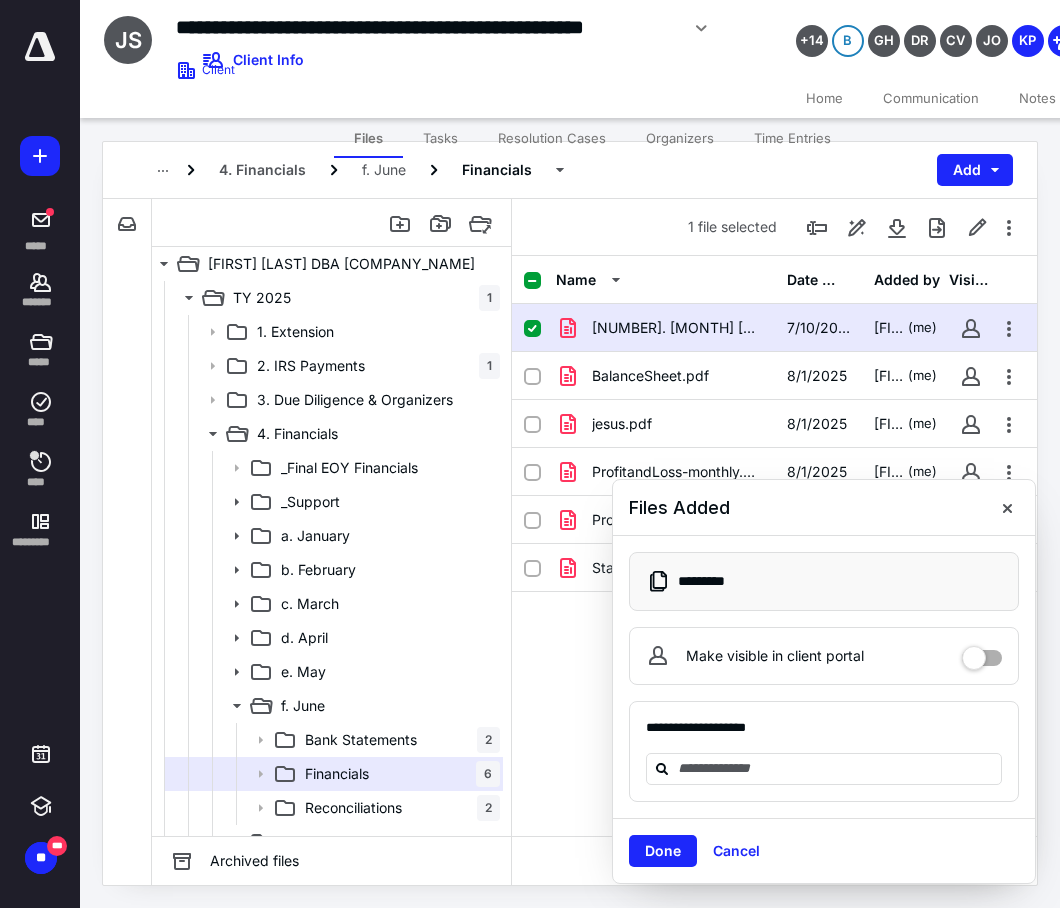 click at bounding box center (532, 281) 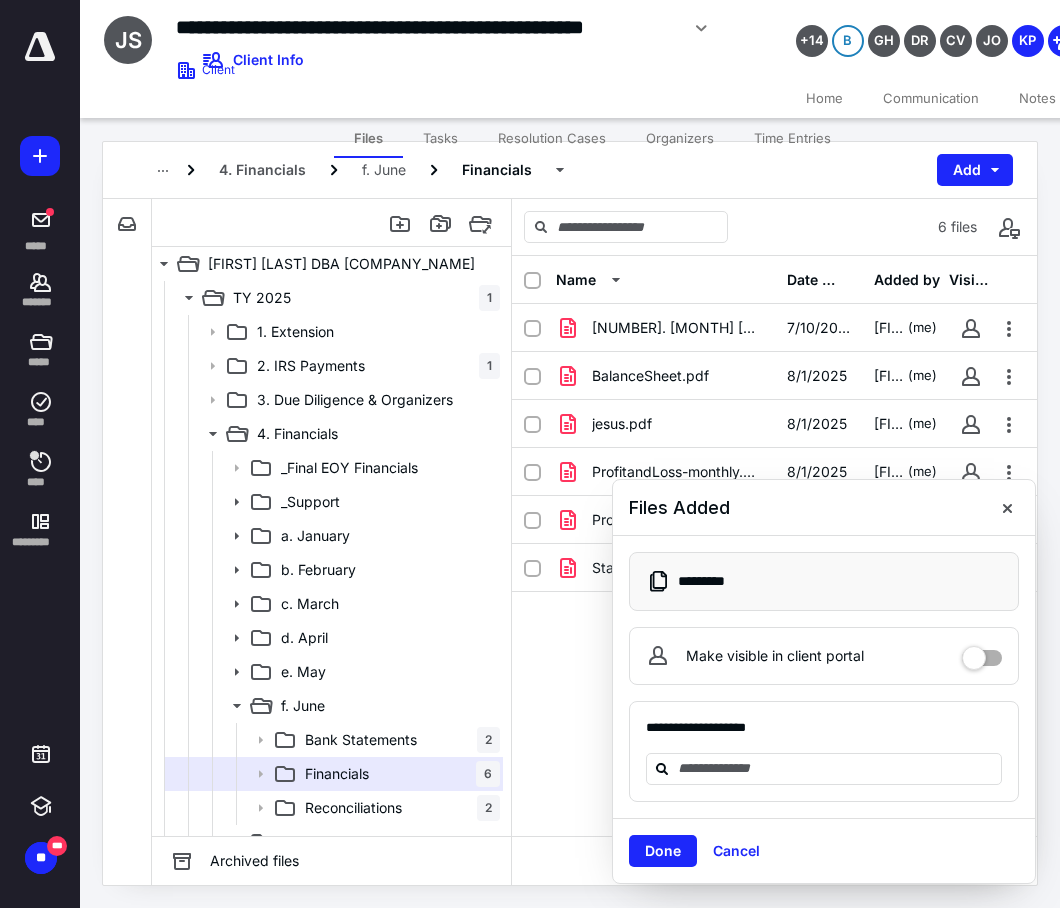 click 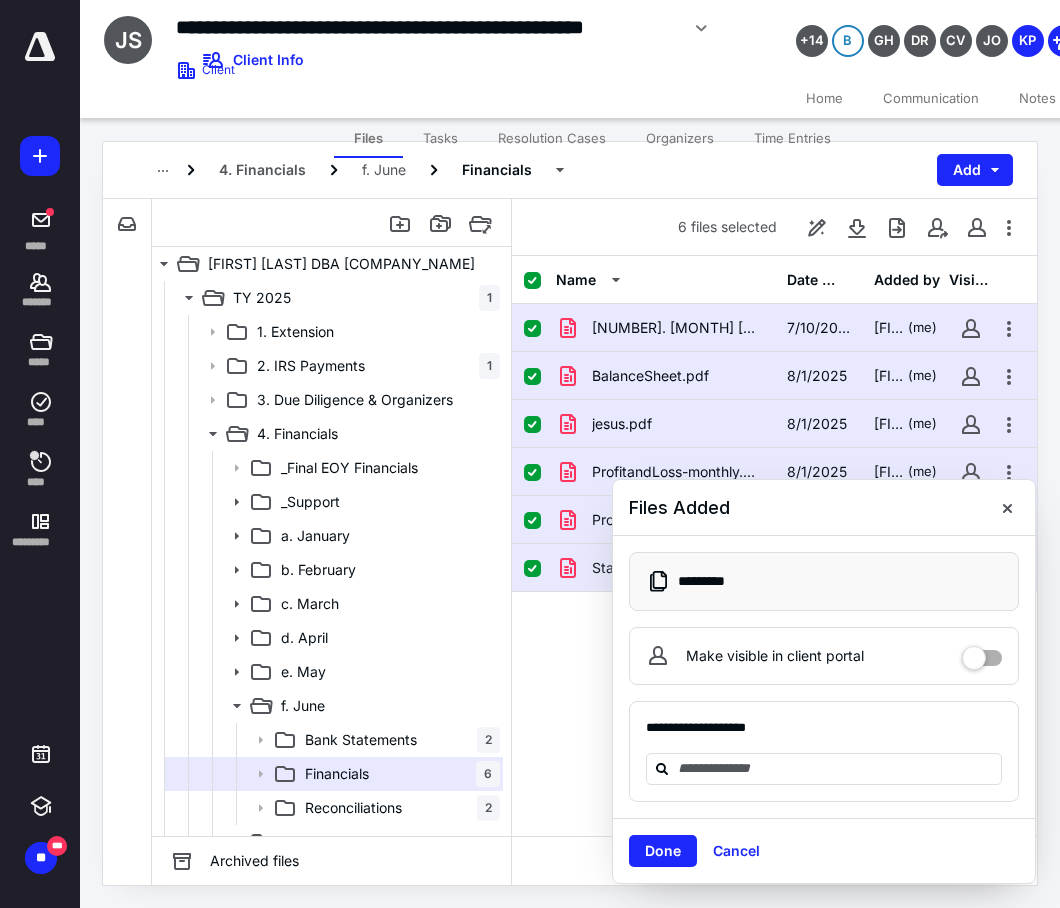 click 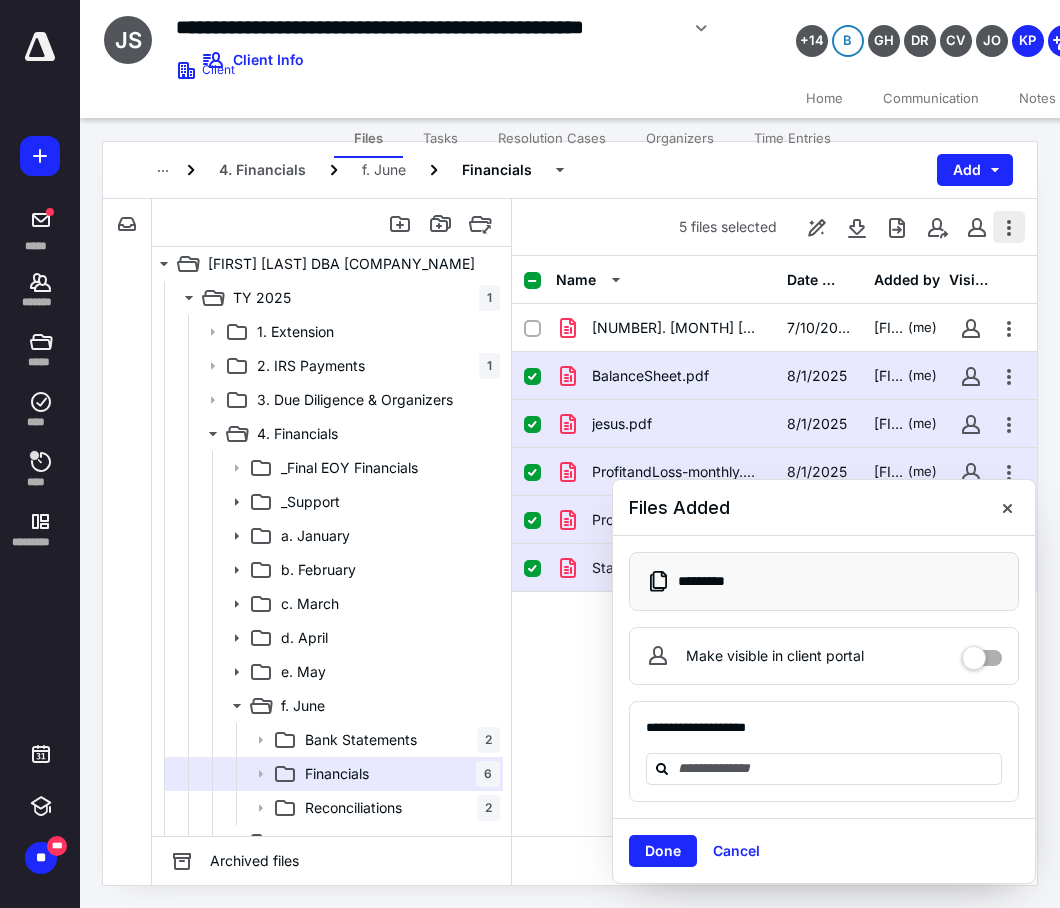 click at bounding box center [1009, 227] 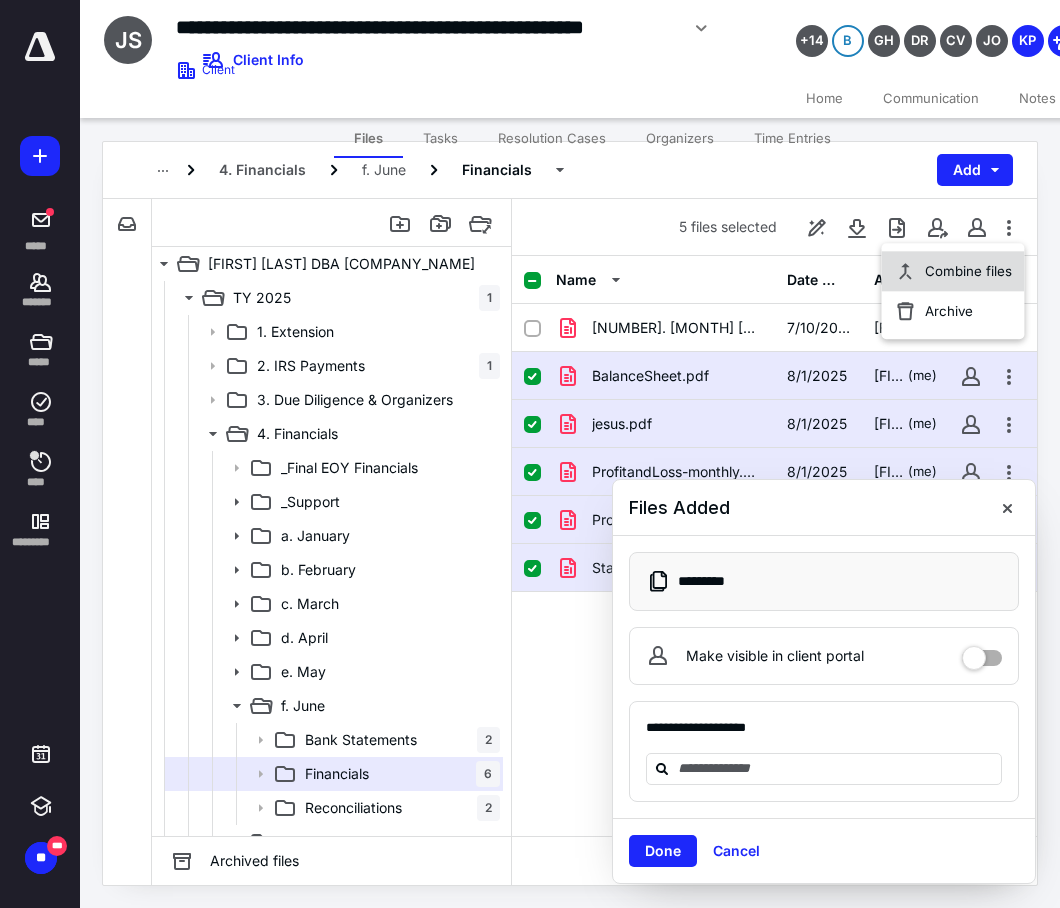 click on "Combine files" at bounding box center (952, 271) 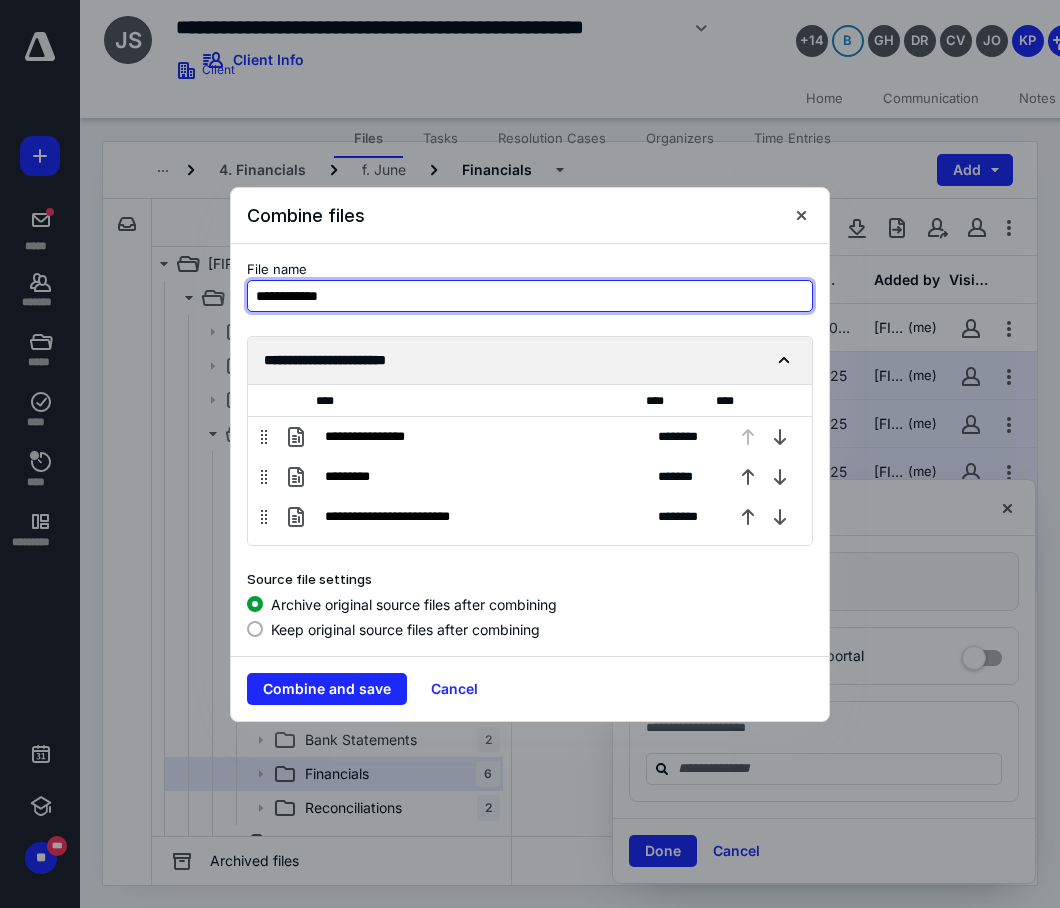 click on "**********" at bounding box center (530, 296) 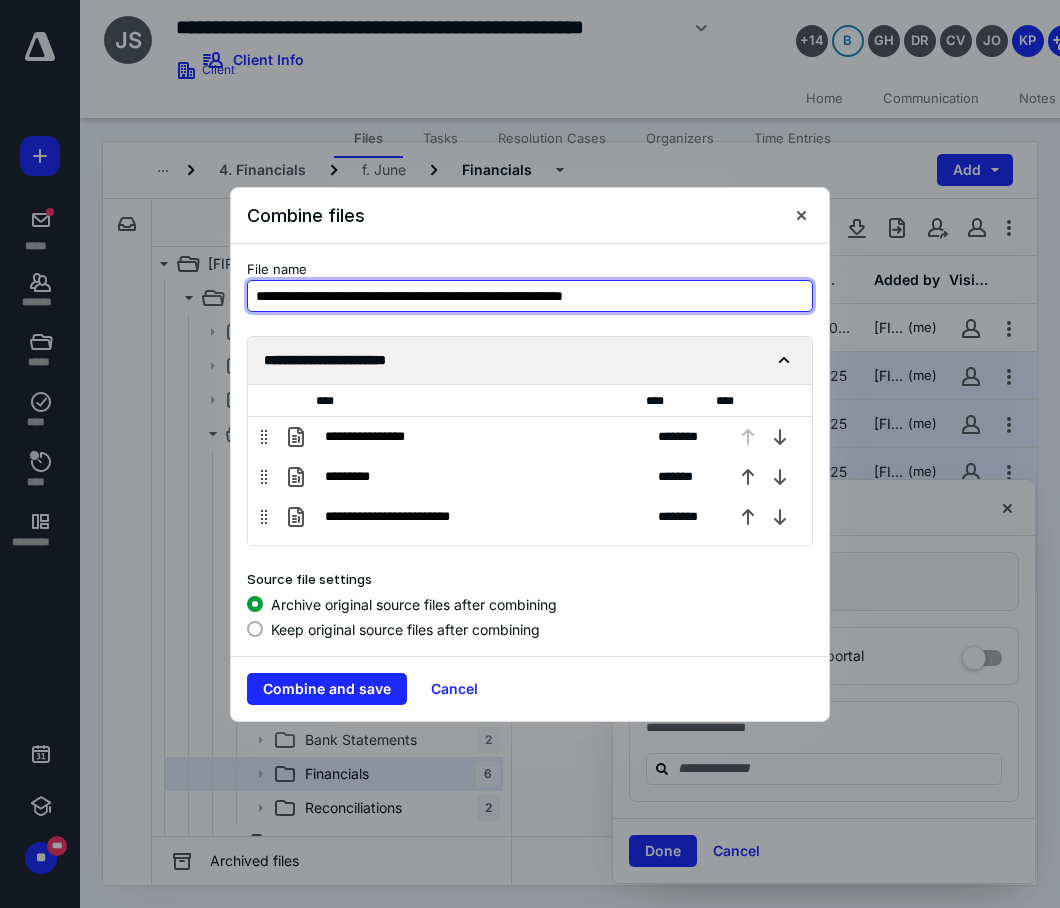 click on "**********" at bounding box center (530, 296) 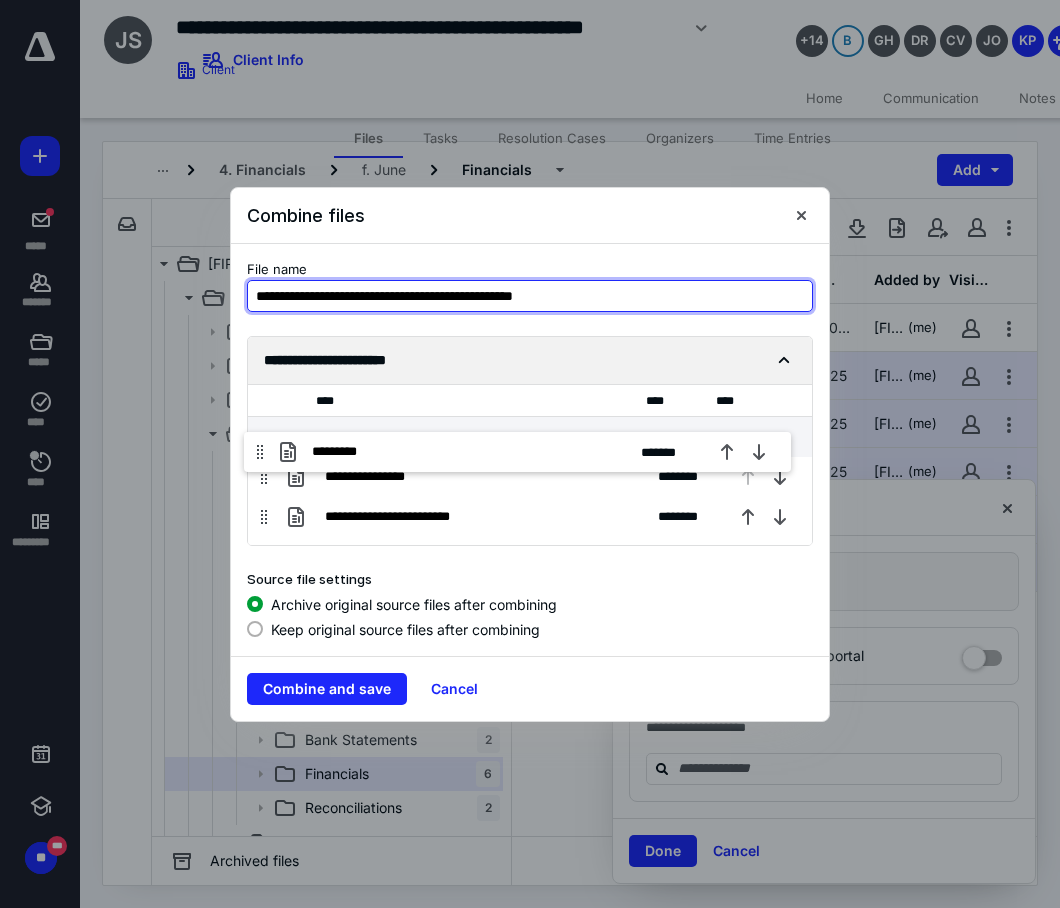 drag, startPoint x: 261, startPoint y: 478, endPoint x: 255, endPoint y: 433, distance: 45.39824 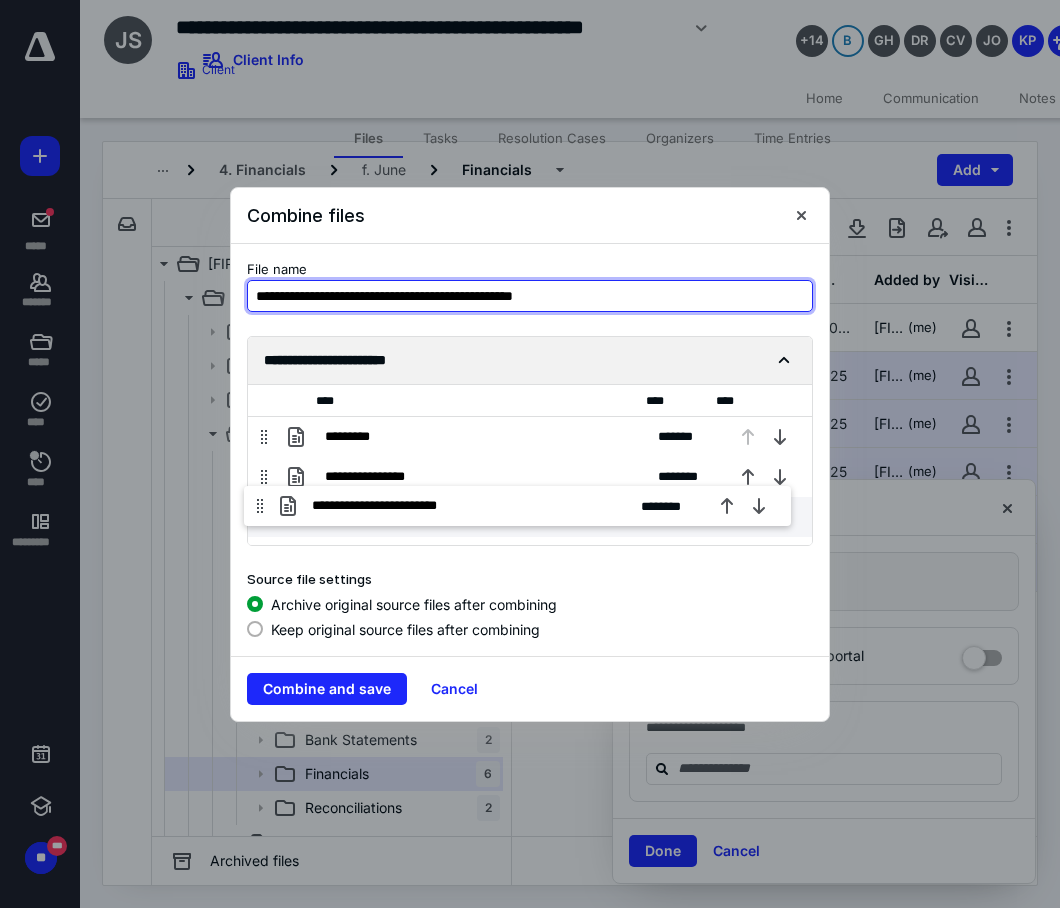 drag, startPoint x: 267, startPoint y: 514, endPoint x: 261, endPoint y: 481, distance: 33.54102 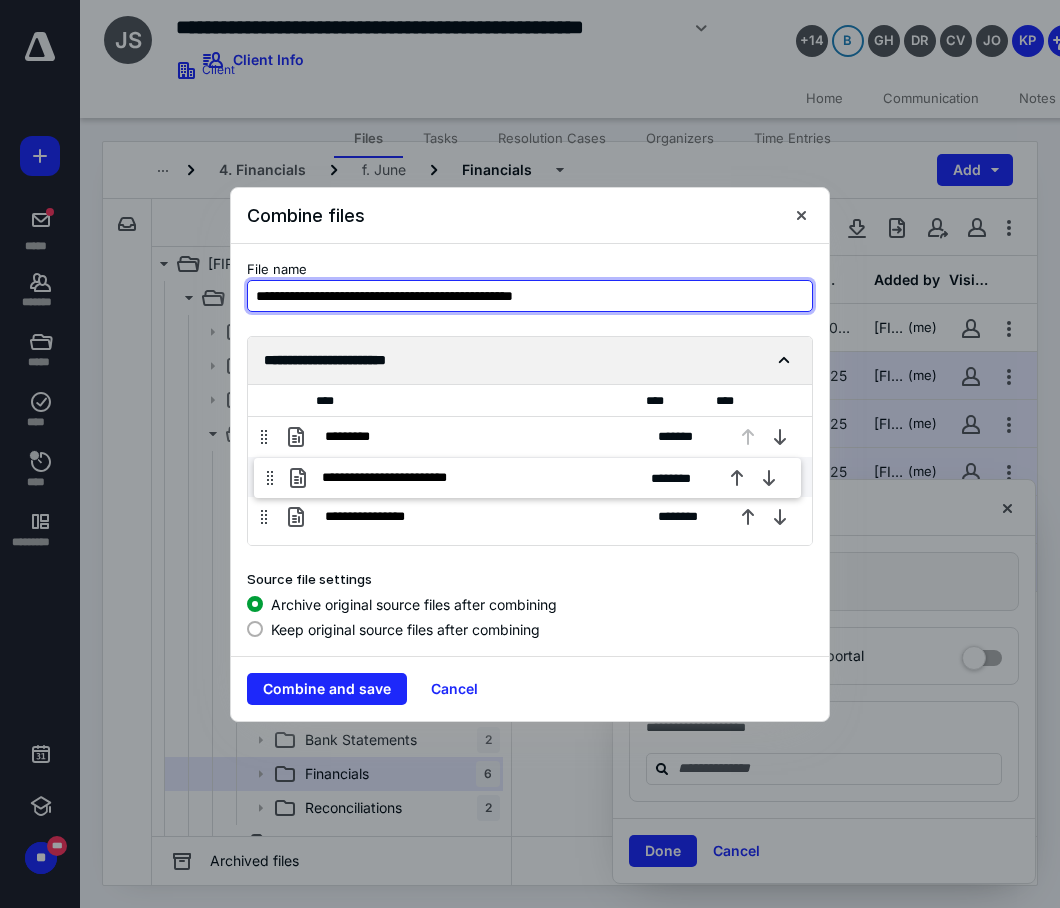drag, startPoint x: 262, startPoint y: 514, endPoint x: 267, endPoint y: 466, distance: 48.259712 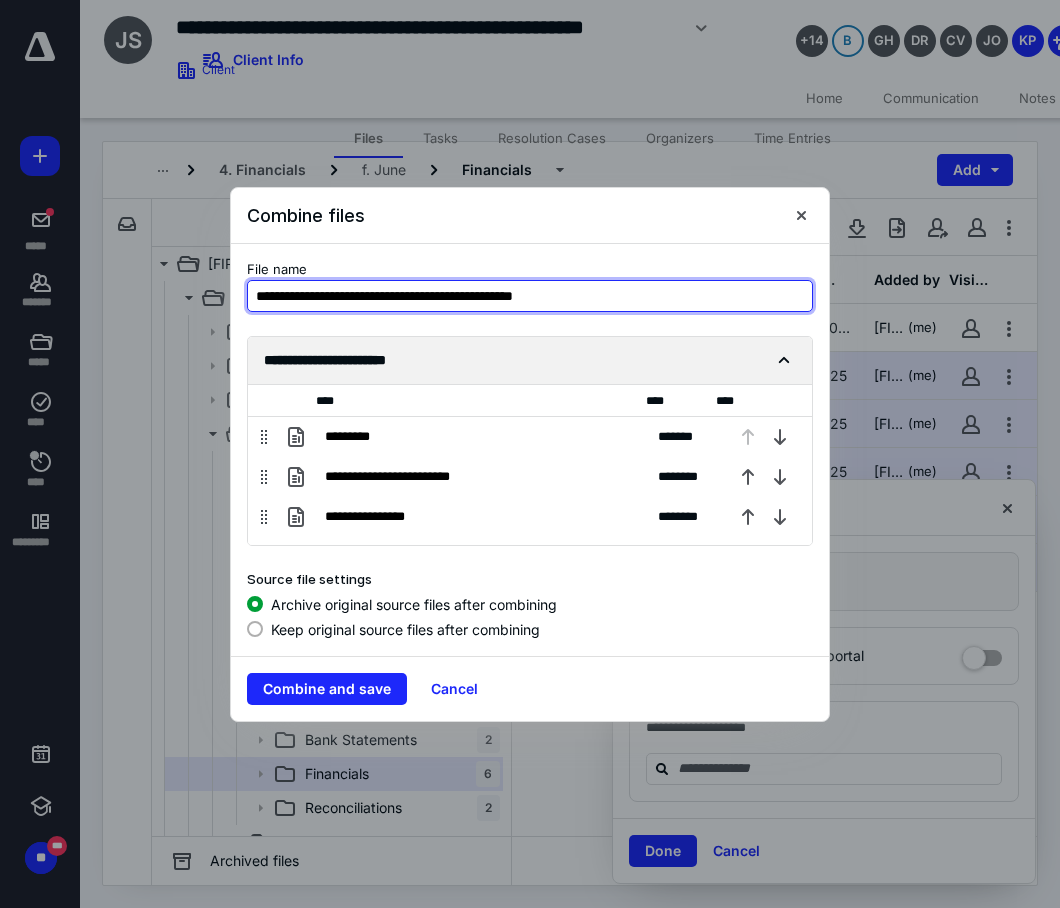 scroll, scrollTop: 72, scrollLeft: 0, axis: vertical 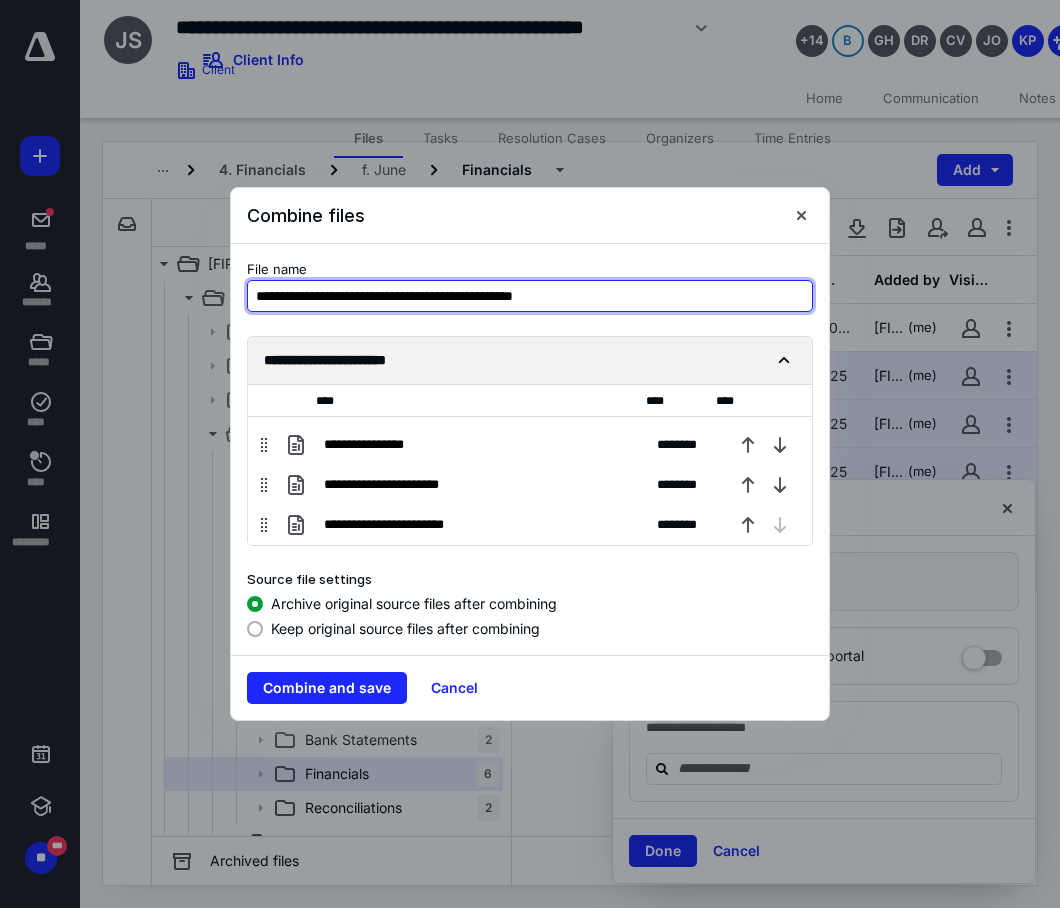 click 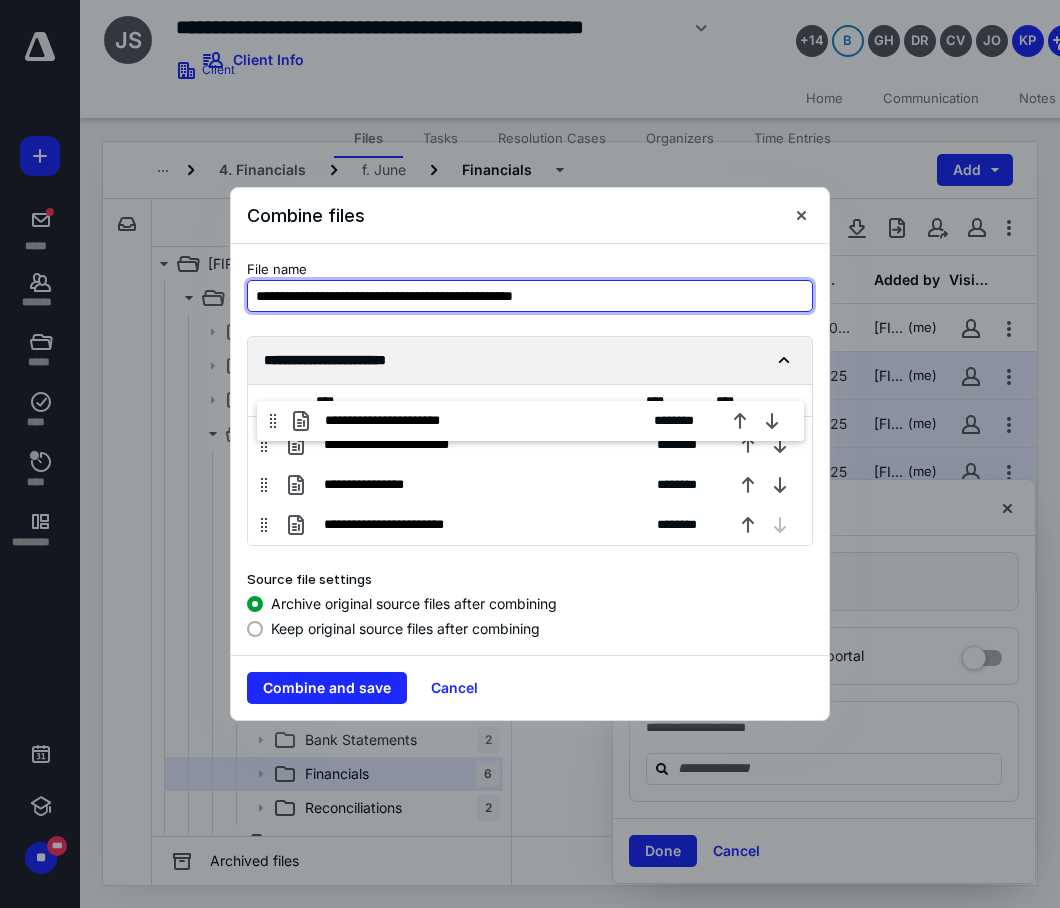 scroll, scrollTop: 0, scrollLeft: 0, axis: both 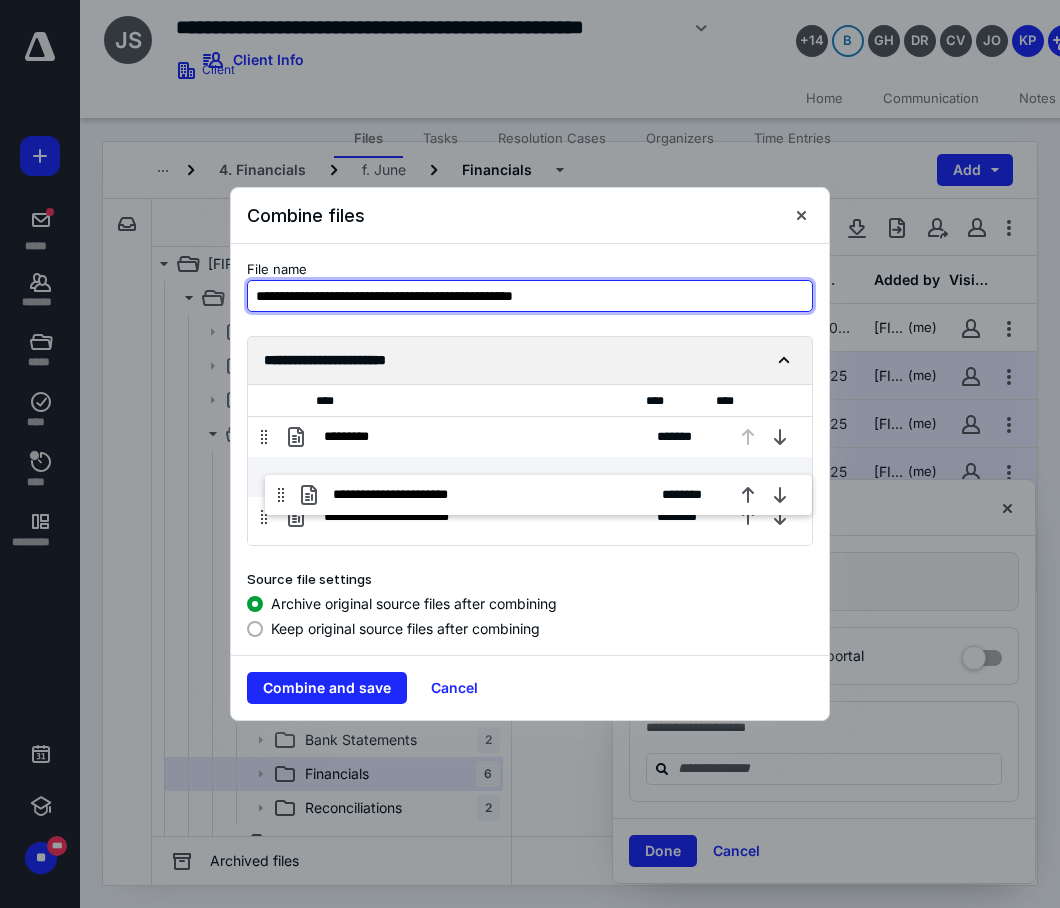drag, startPoint x: 262, startPoint y: 488, endPoint x: 282, endPoint y: 481, distance: 21.189621 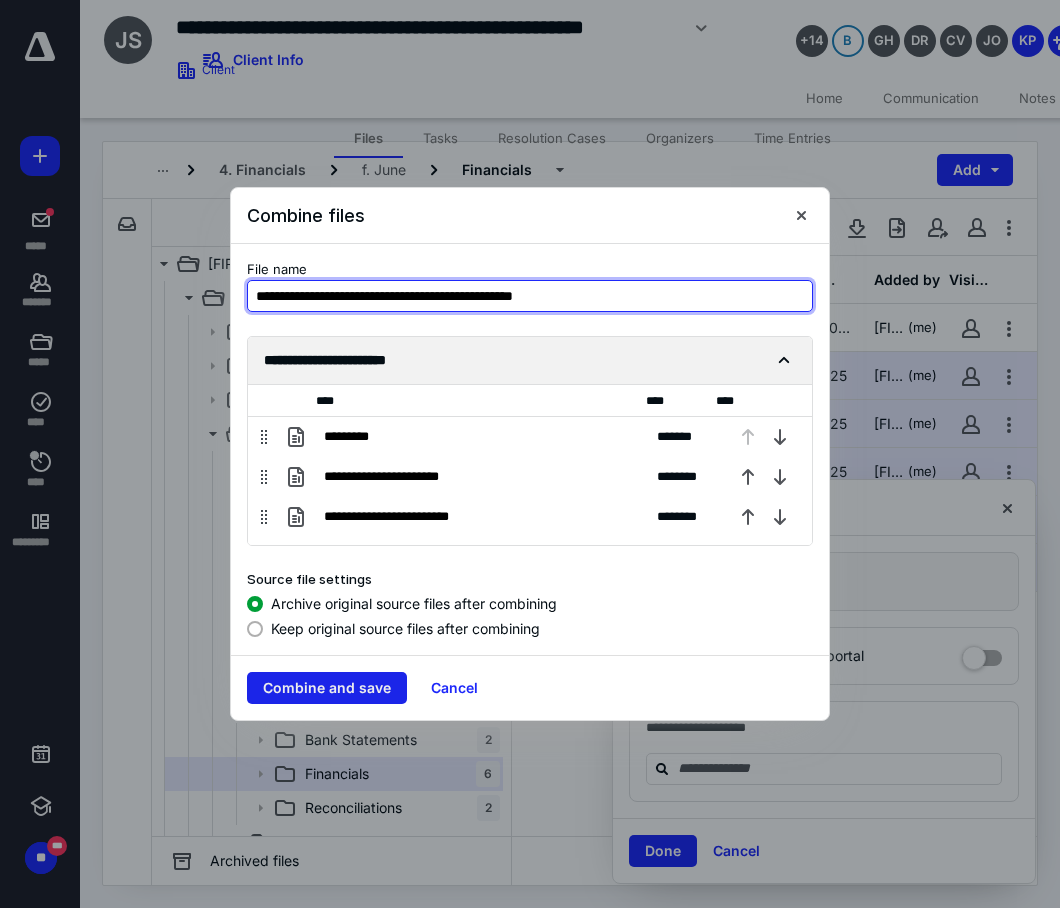 type on "**********" 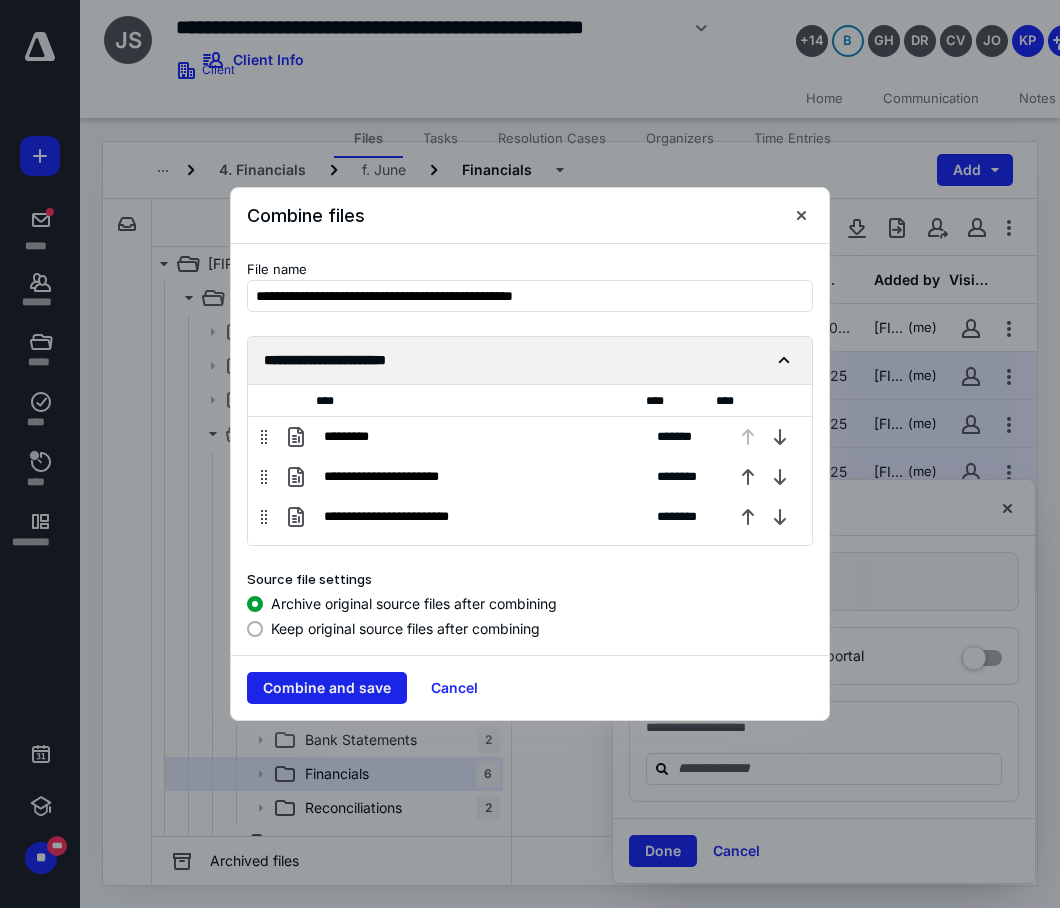 click on "Combine and save" at bounding box center [327, 688] 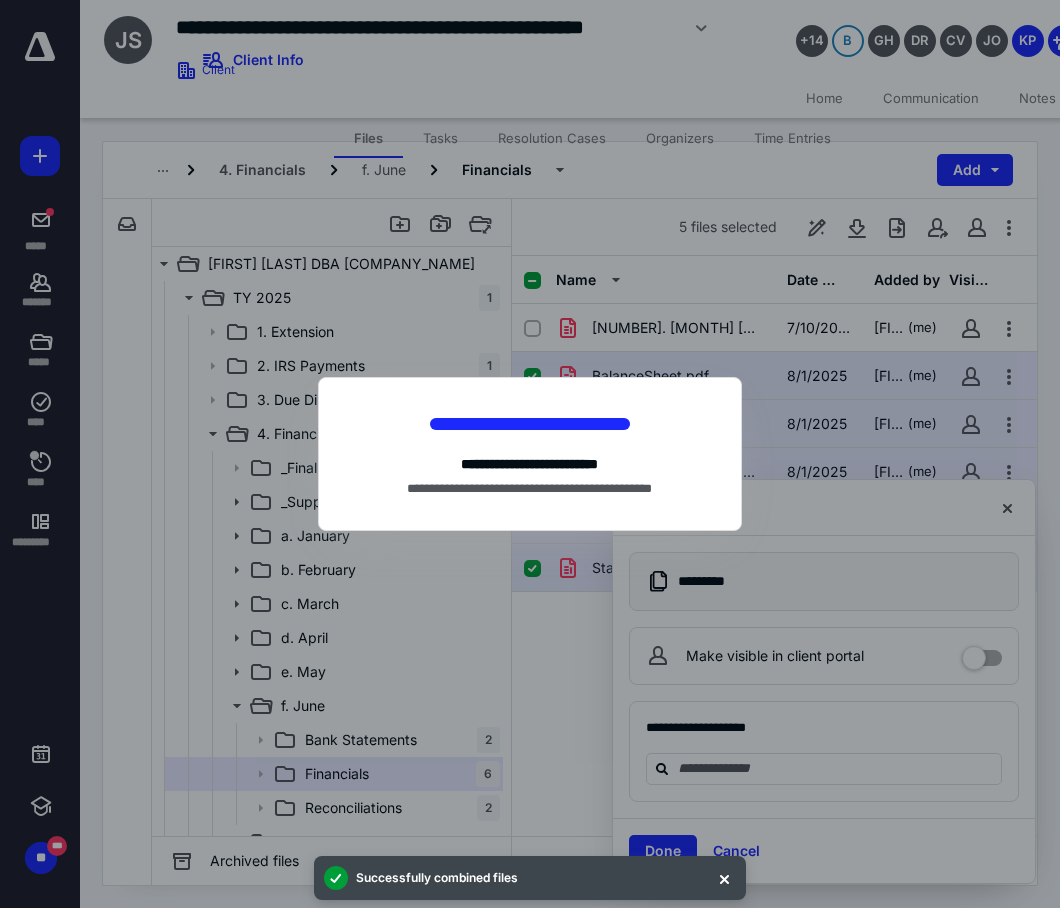 checkbox on "false" 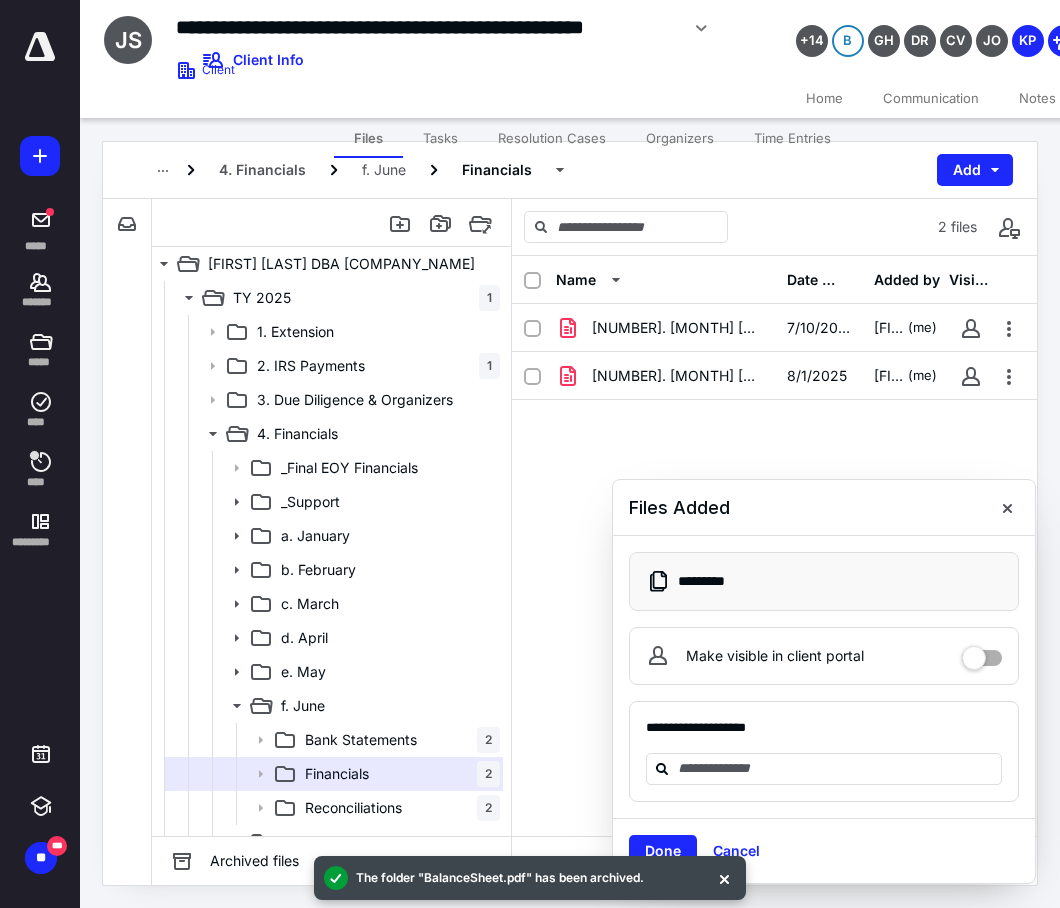 click on "[NUMBER]. [MONTH] [YEAR] -[COMPANY_NAME] FINANCIALS-DRAFT.pdf [MM]/[DD]/[YYYY] [FIRST] [LAST] (me) [NUMBER]. [MONTH] [YEAR] -[COMPANY_NAME] FINANCIALS.pdf [MM]/[DD]/[YYYY] [FIRST] [LAST] (me)" at bounding box center (774, 454) 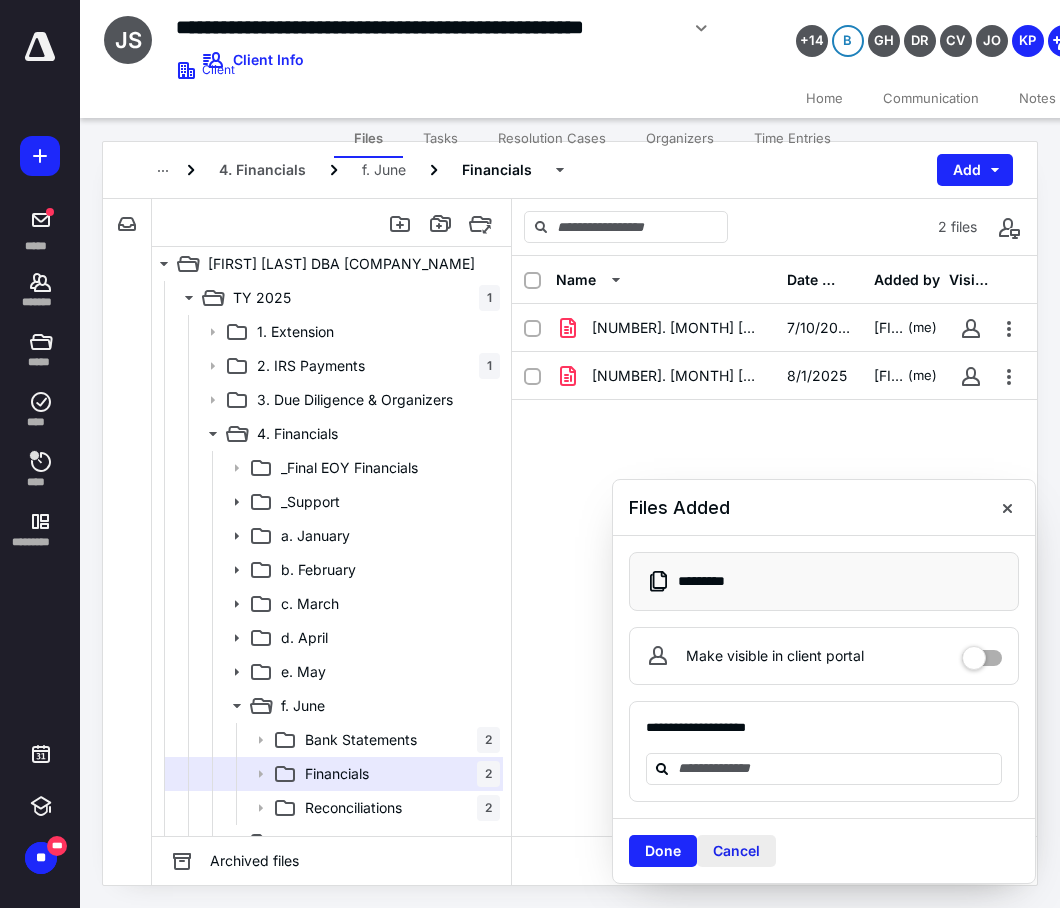 click on "Cancel" at bounding box center [736, 851] 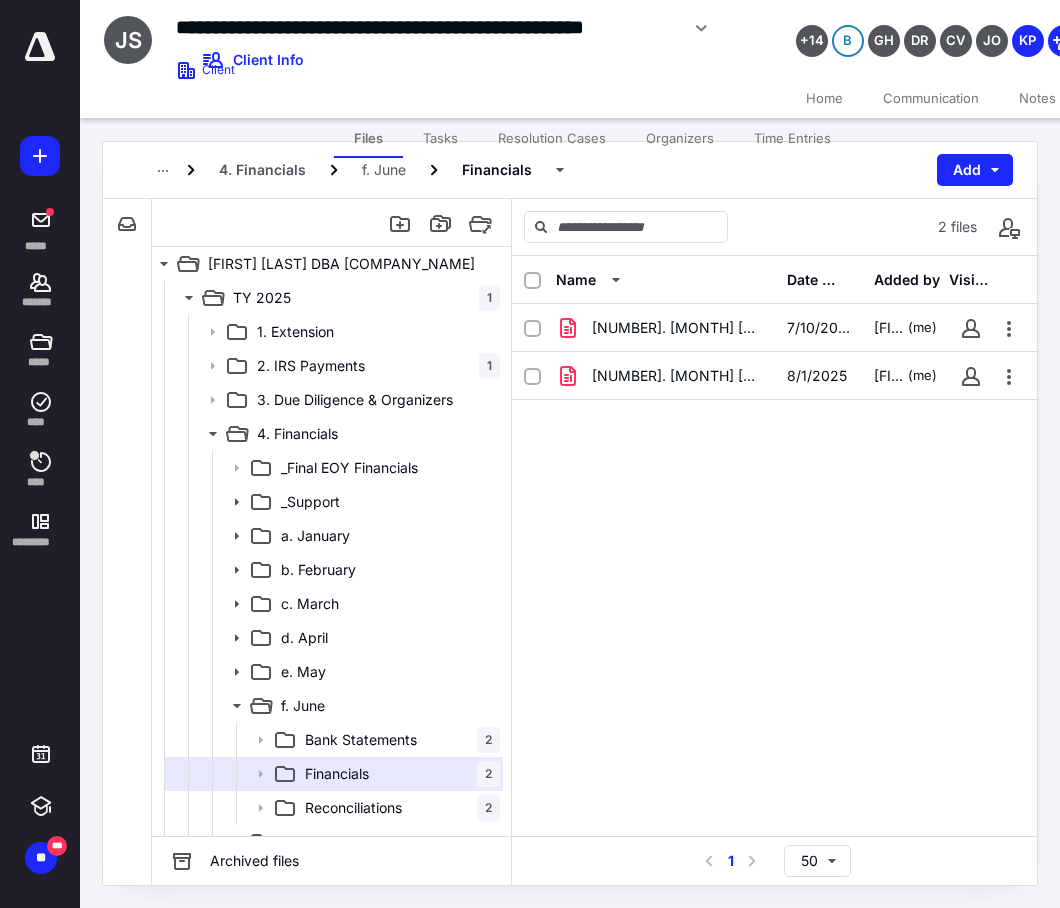 click on "Tasks" at bounding box center (440, 138) 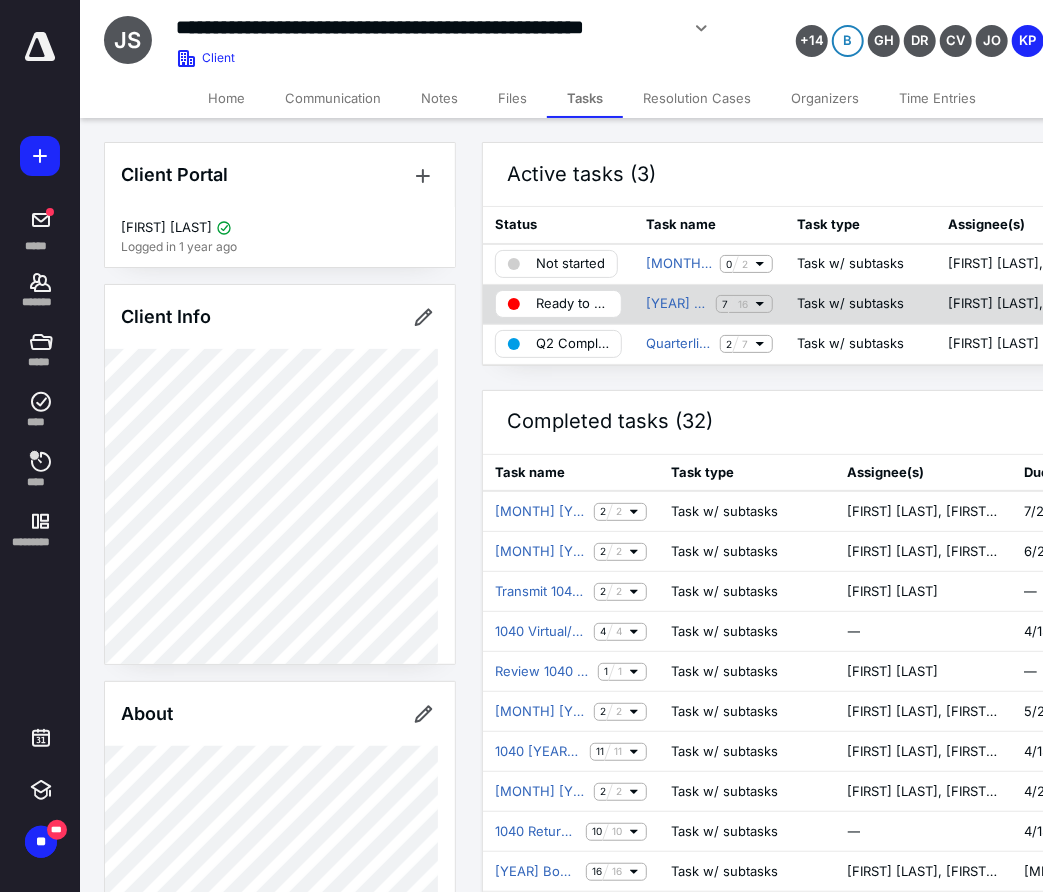 click on "Ready to Print" at bounding box center (572, 304) 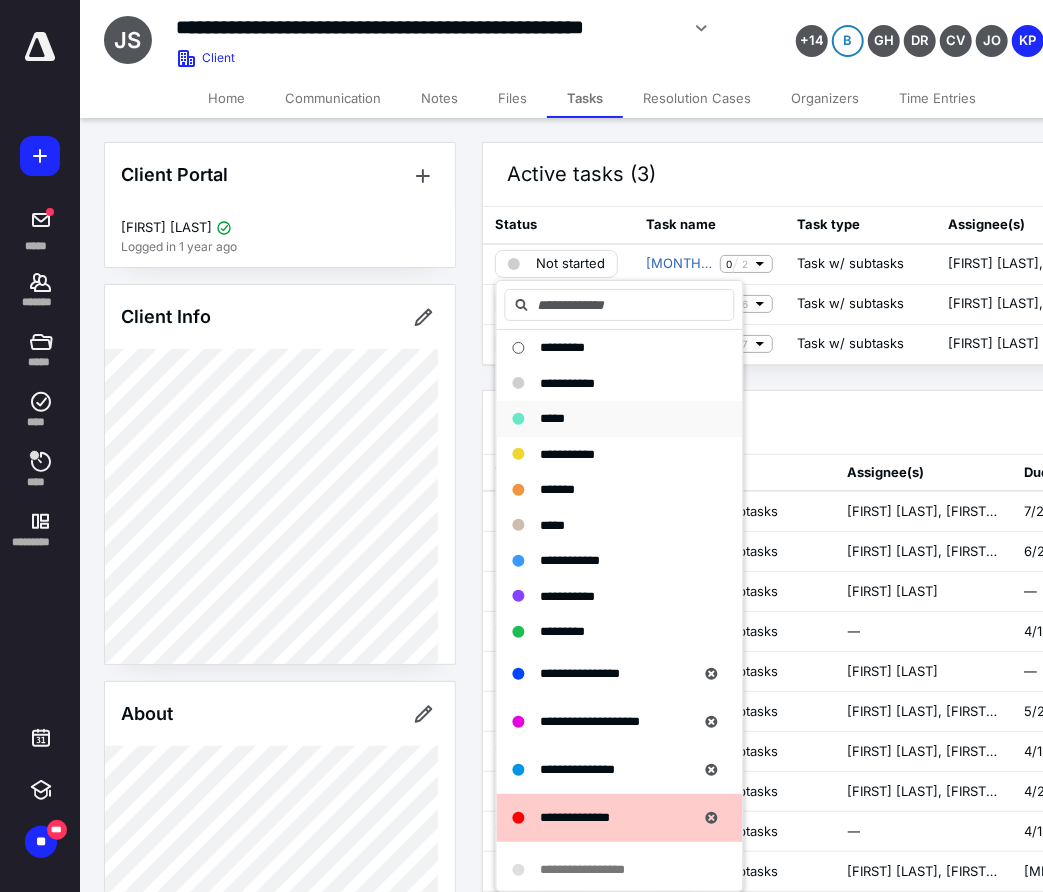 click on "*****" at bounding box center [608, 419] 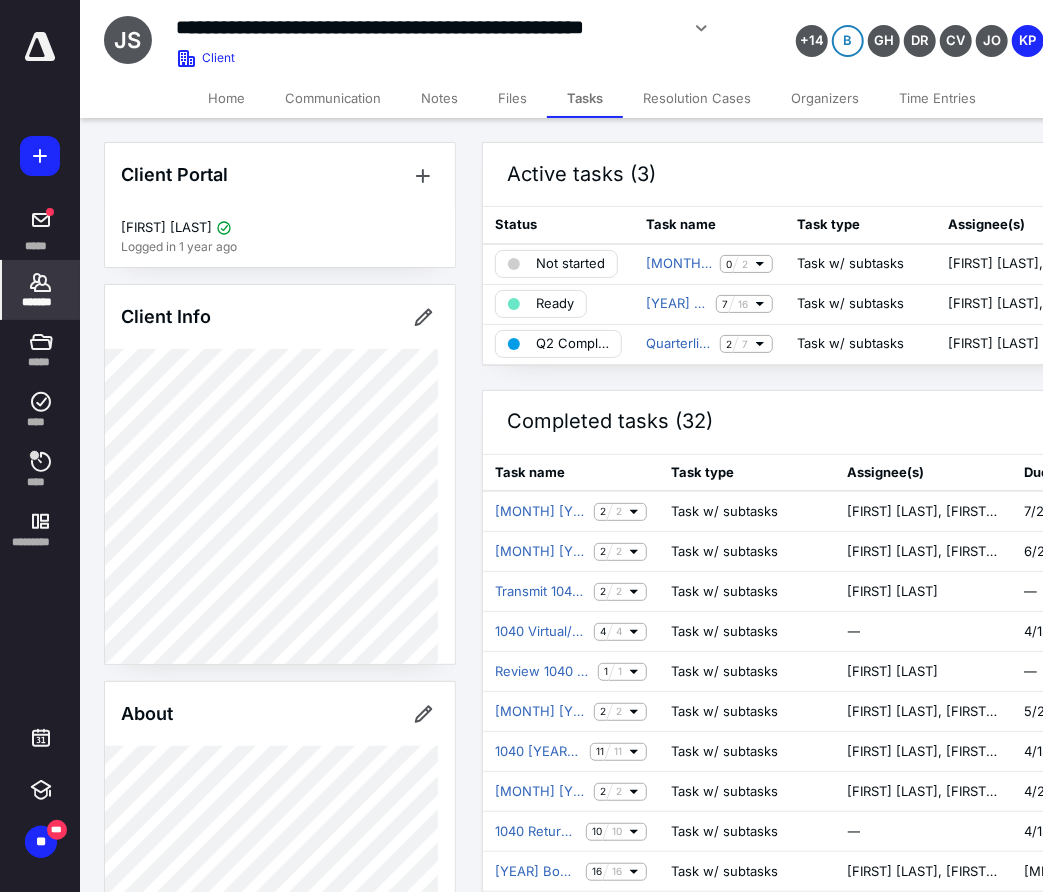 click 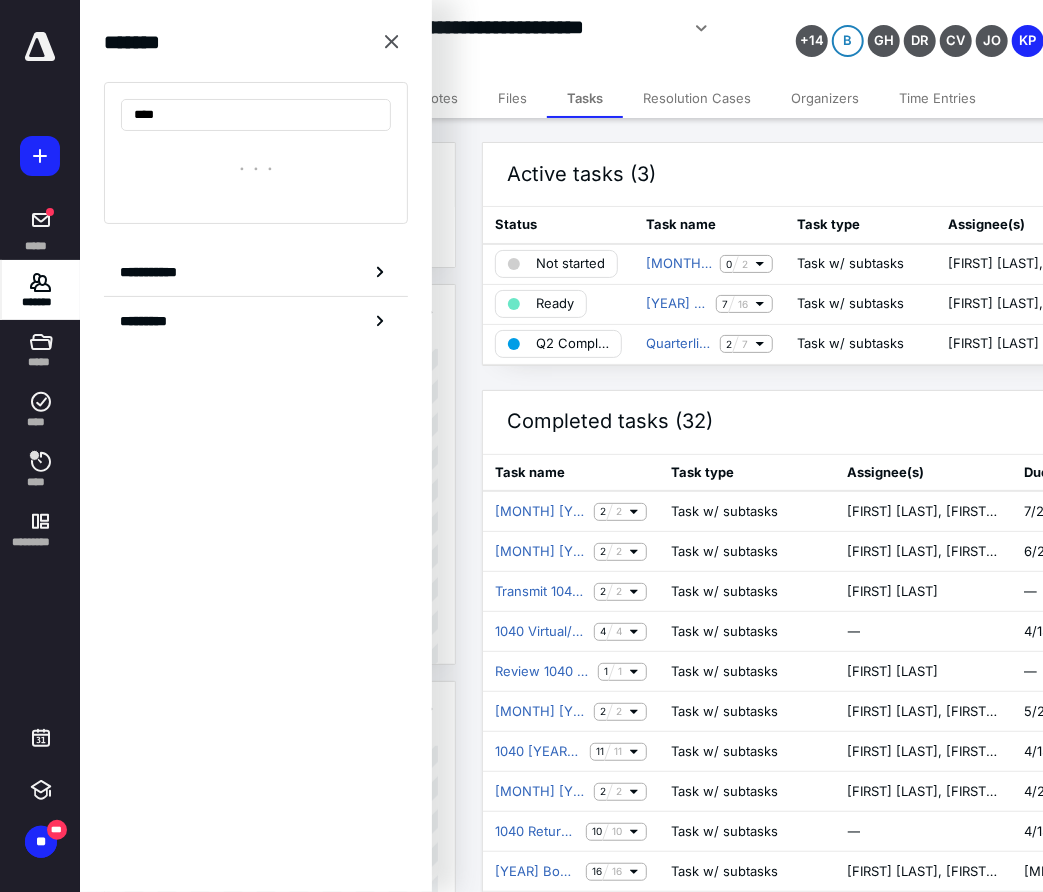 type on "*****" 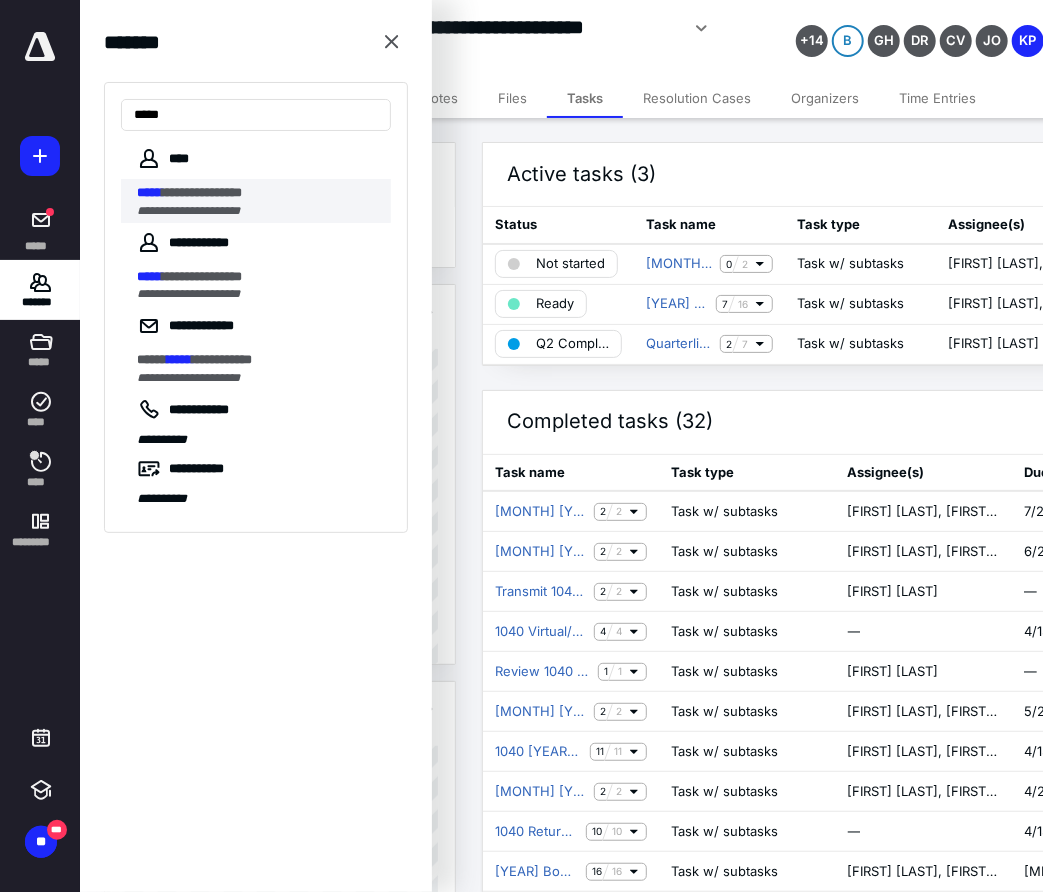 click on "**********" at bounding box center (188, 211) 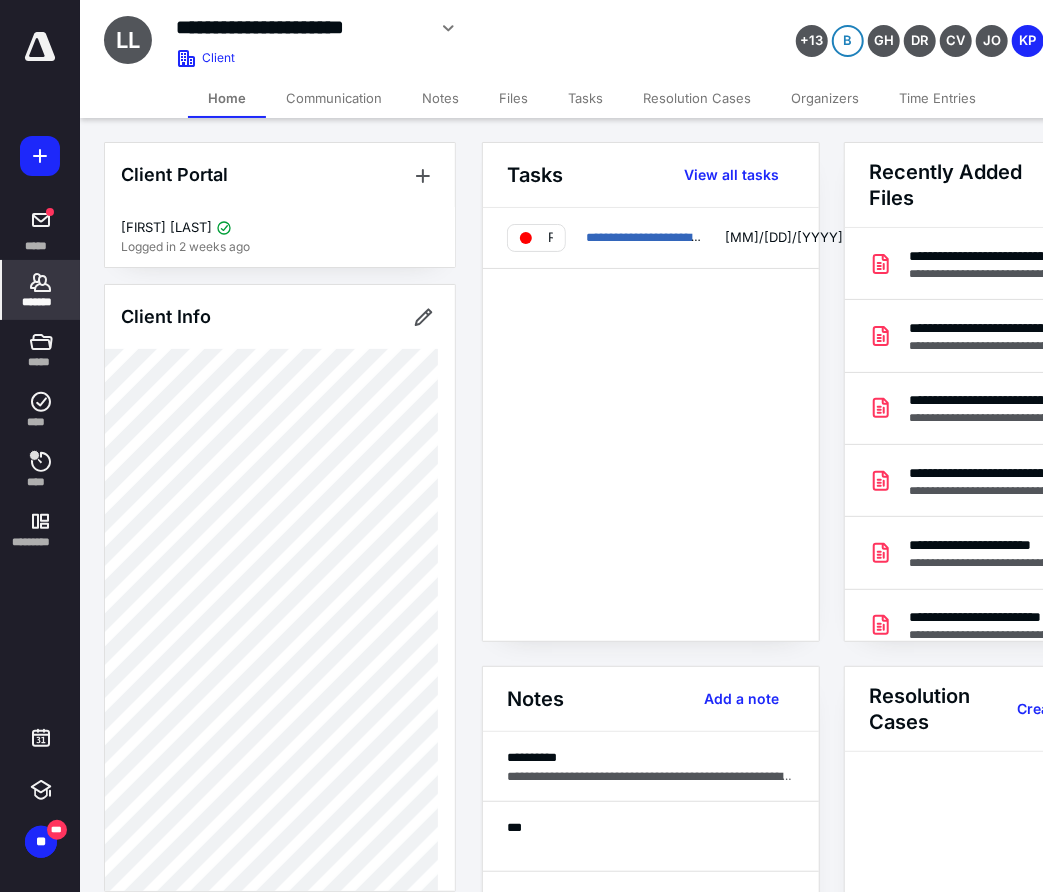 click on "Files" at bounding box center (513, 98) 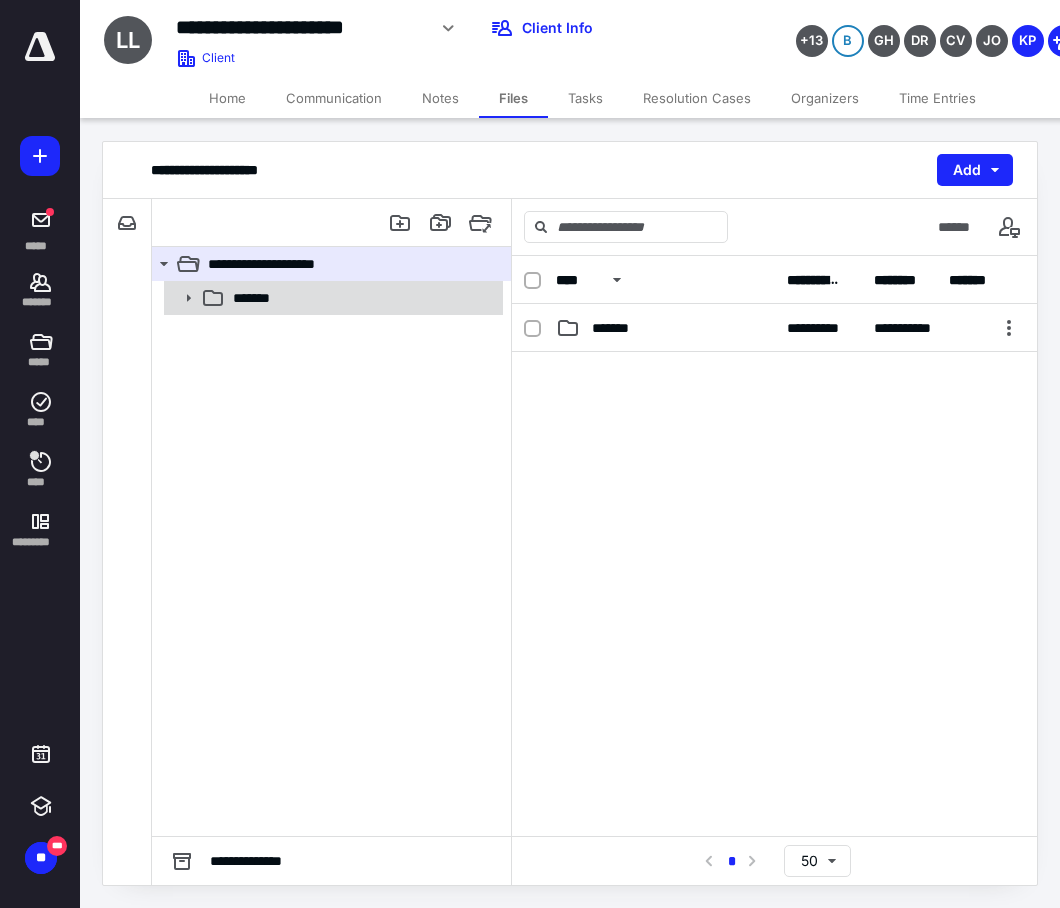 click 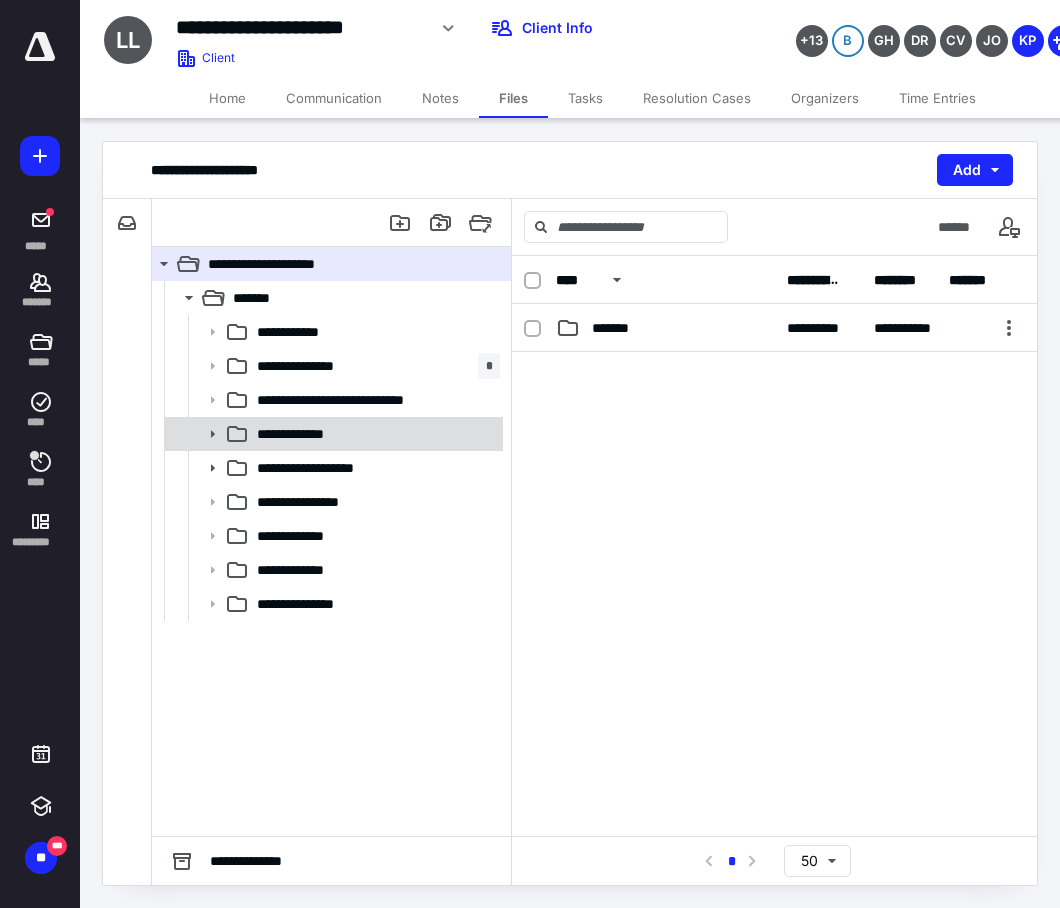 click 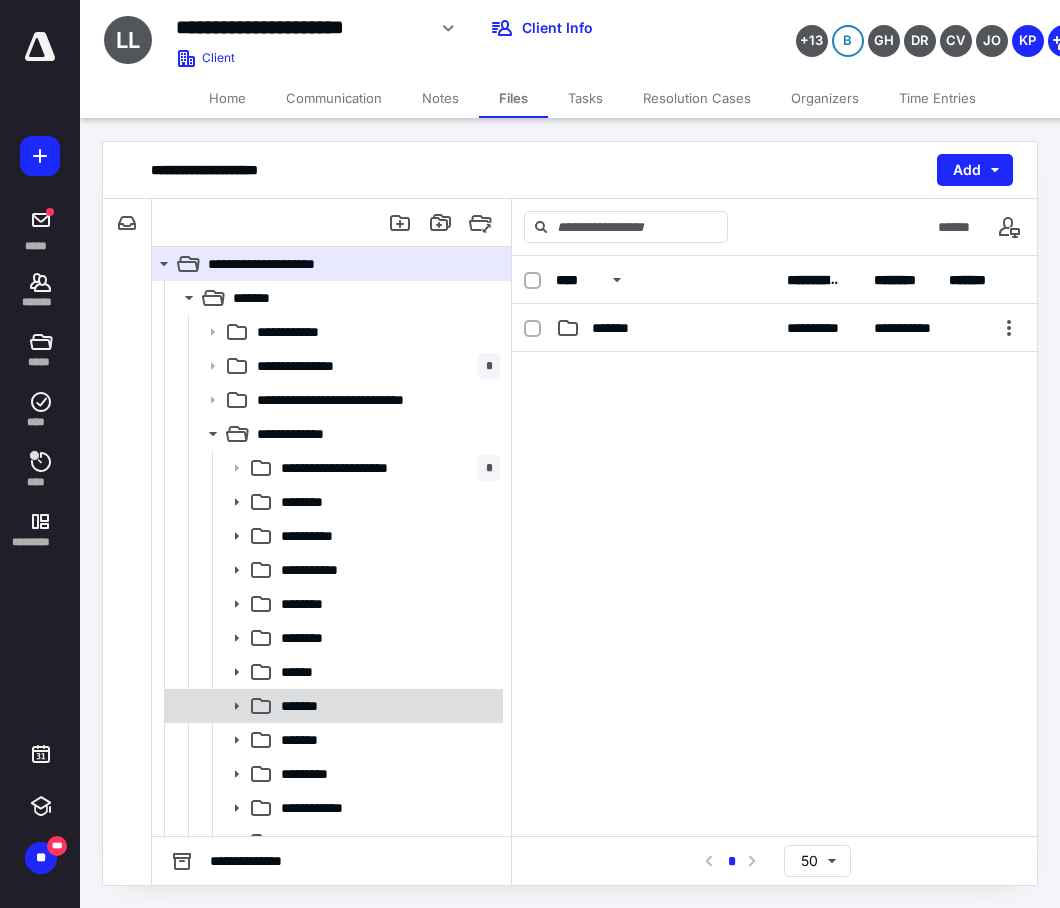 click 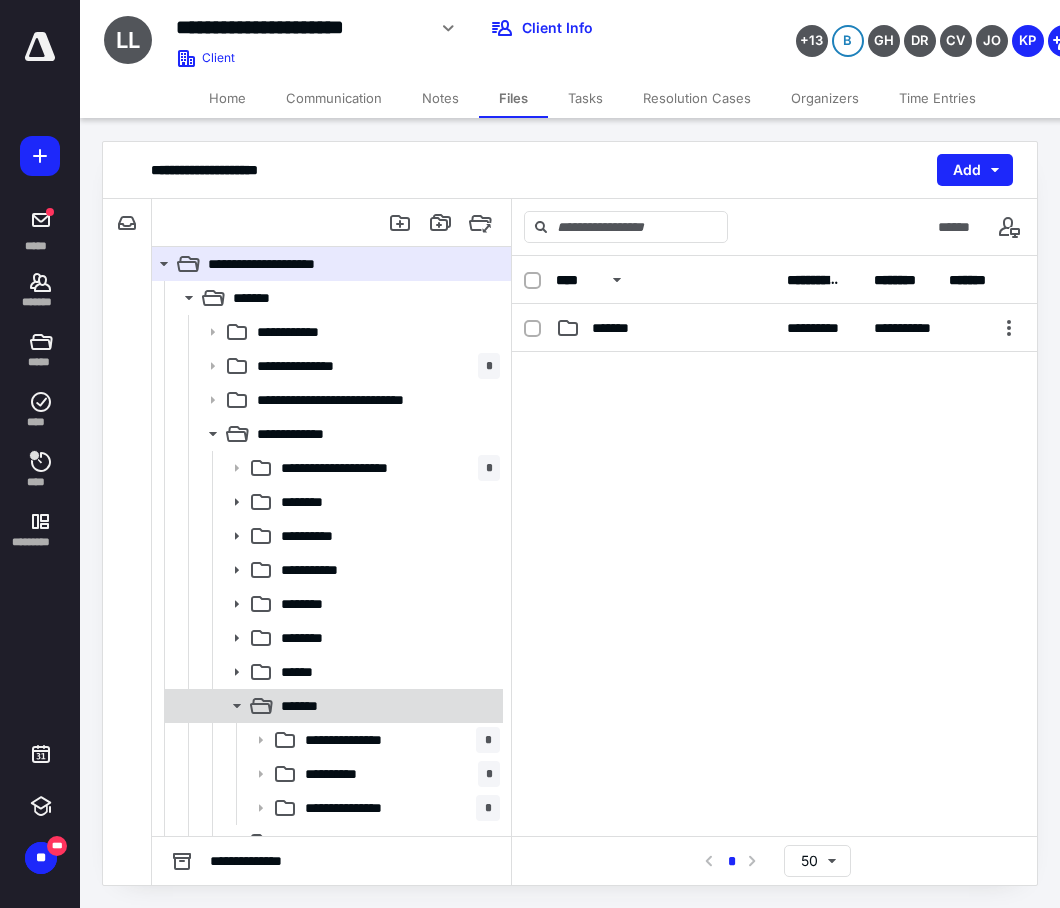 scroll, scrollTop: 111, scrollLeft: 0, axis: vertical 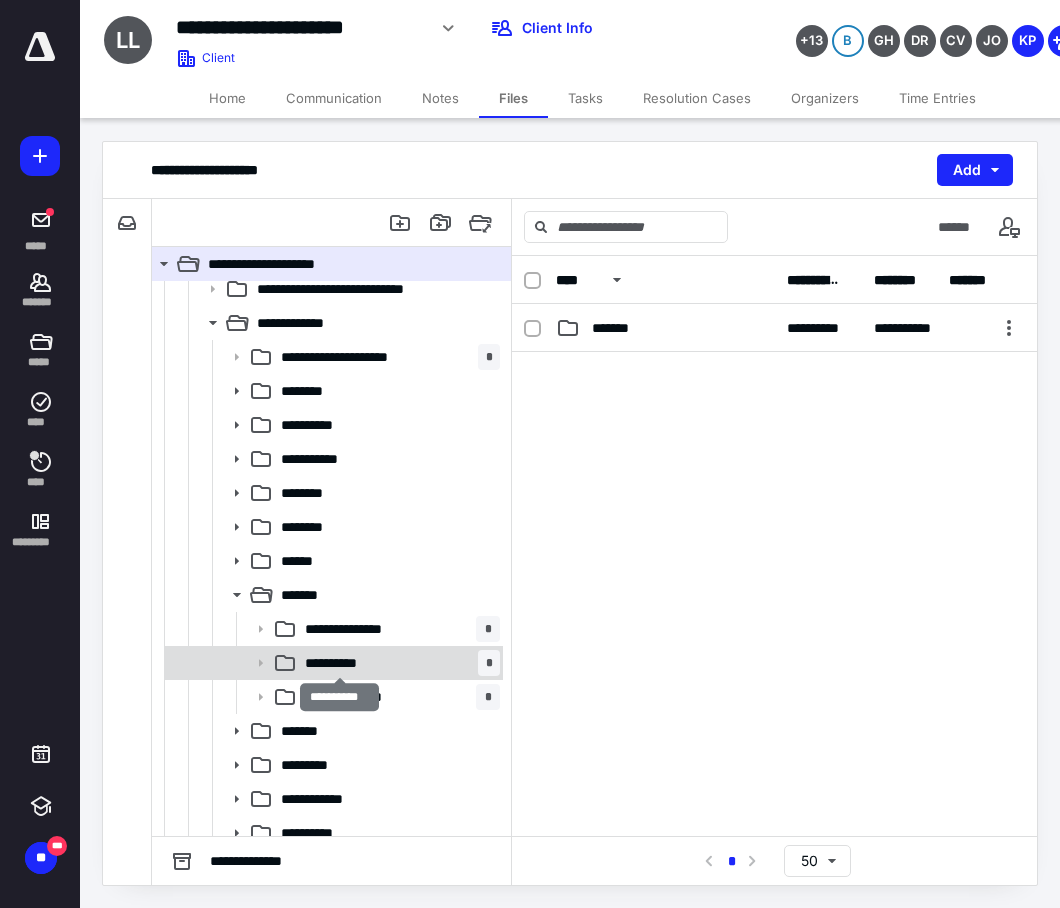 click on "**********" at bounding box center [339, 663] 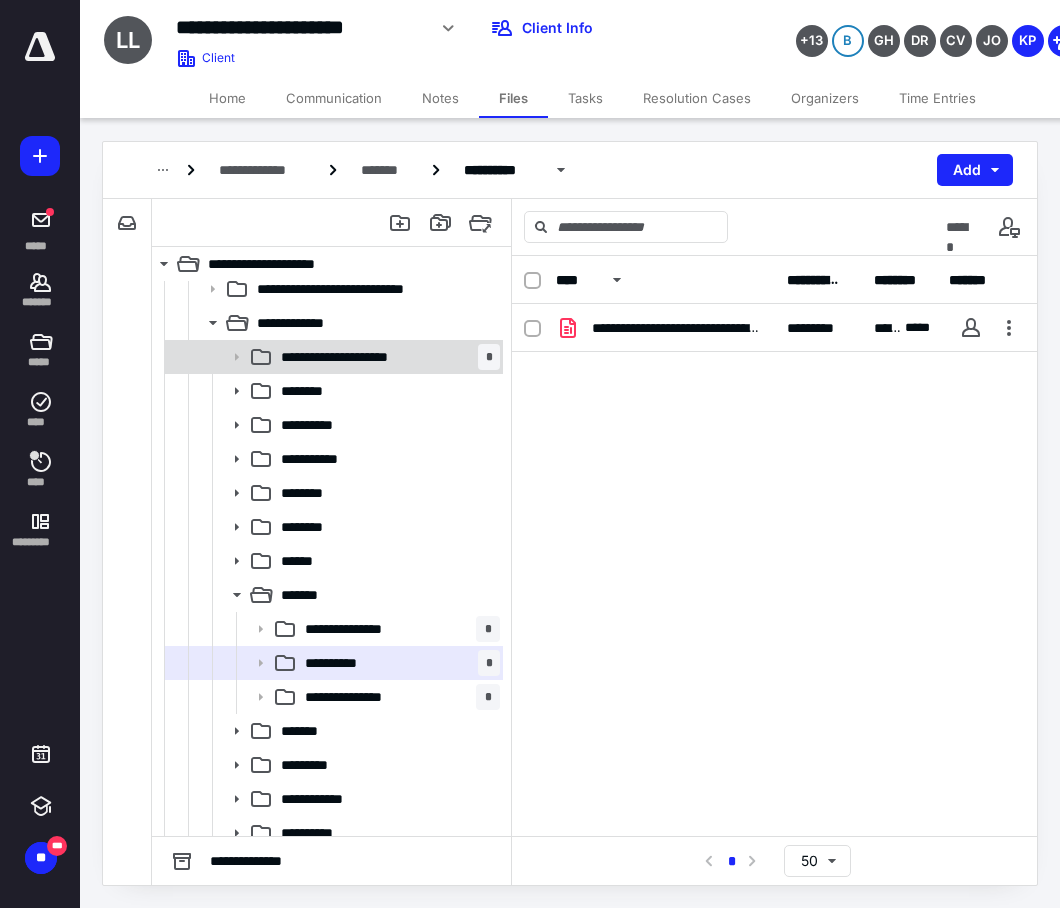 scroll, scrollTop: 0, scrollLeft: 0, axis: both 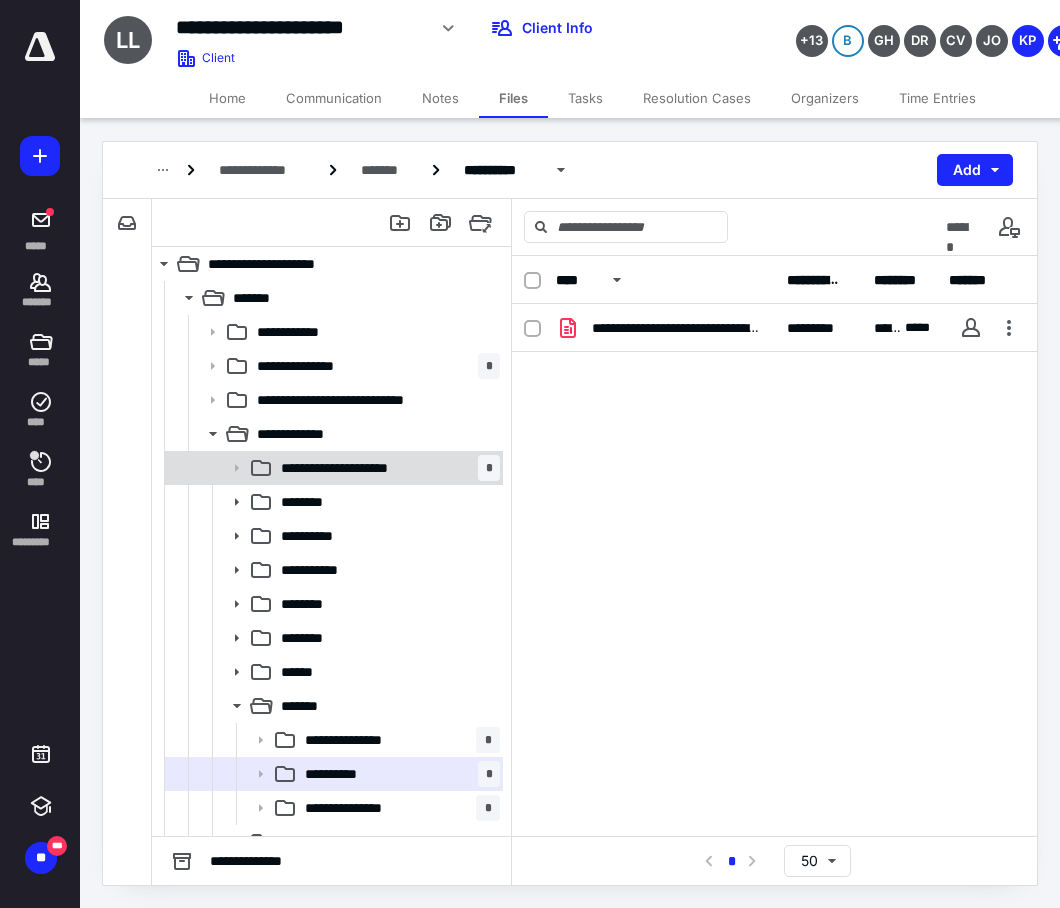 click on "**********" at bounding box center [386, 468] 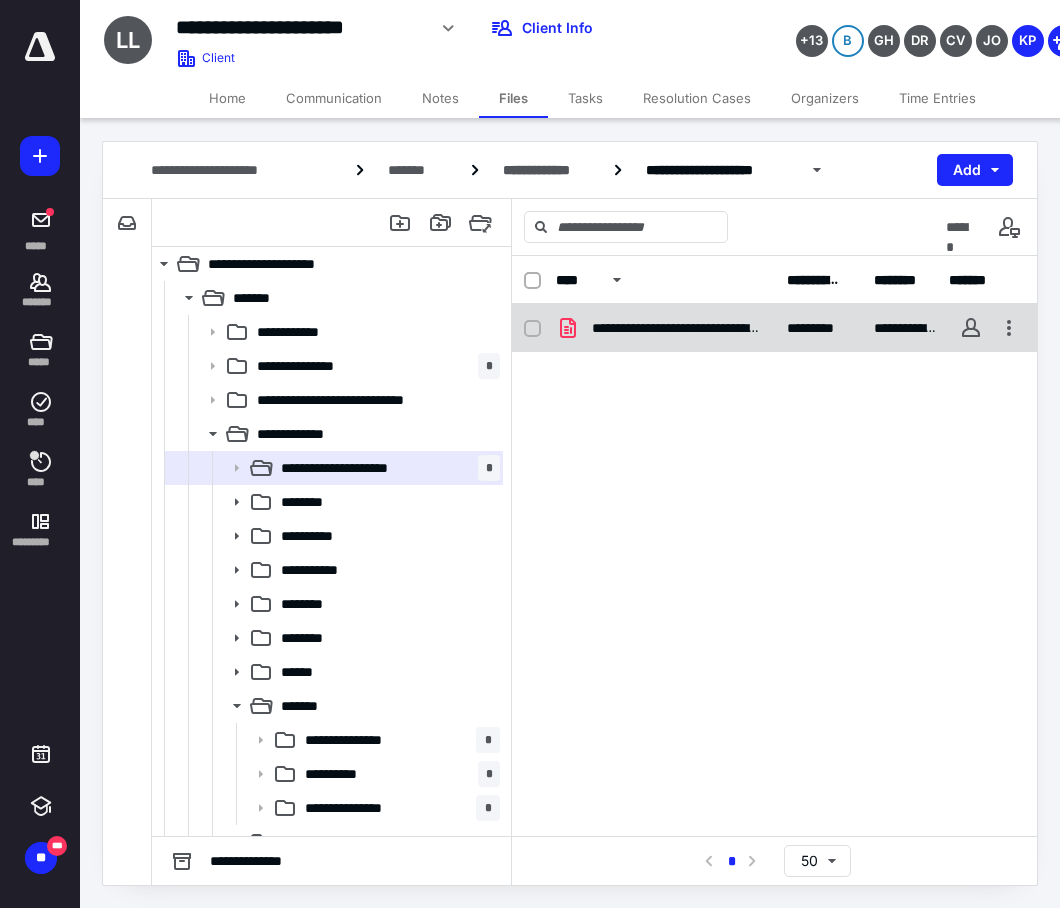 click on "**********" at bounding box center [677, 328] 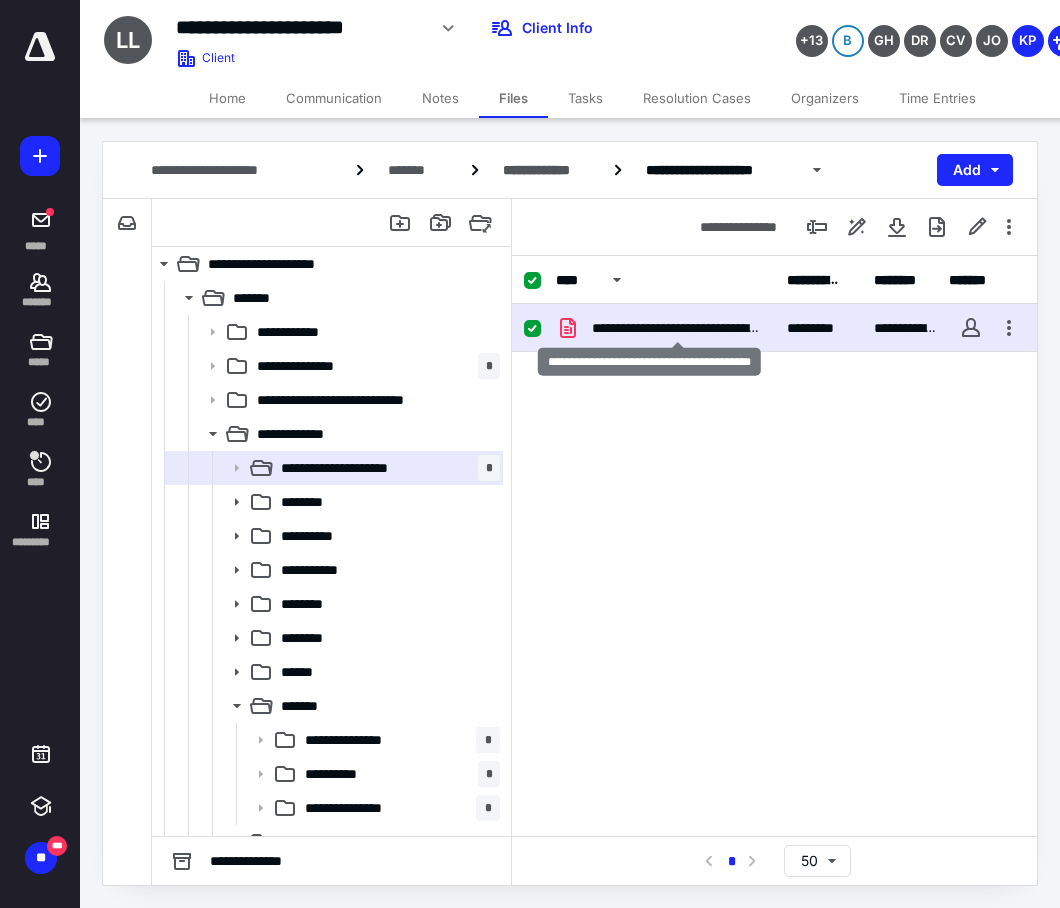 checkbox on "true" 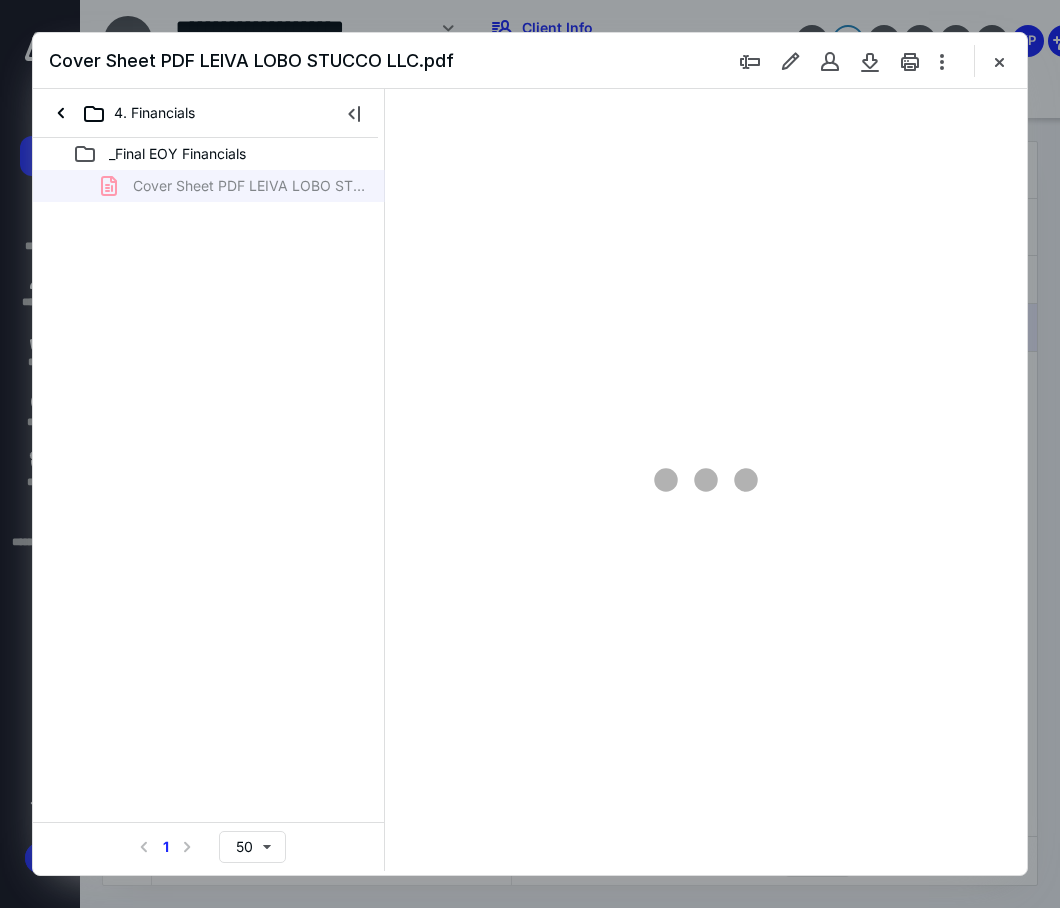 scroll, scrollTop: 0, scrollLeft: 0, axis: both 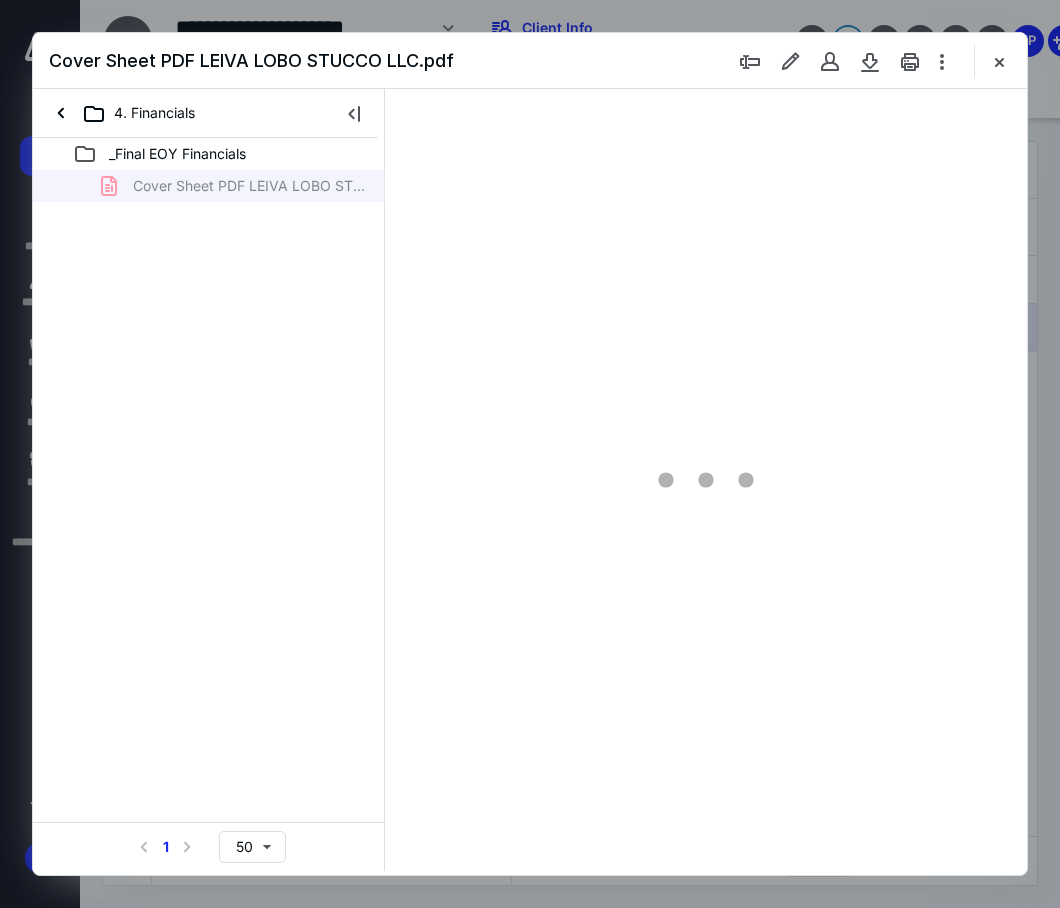 type on "85" 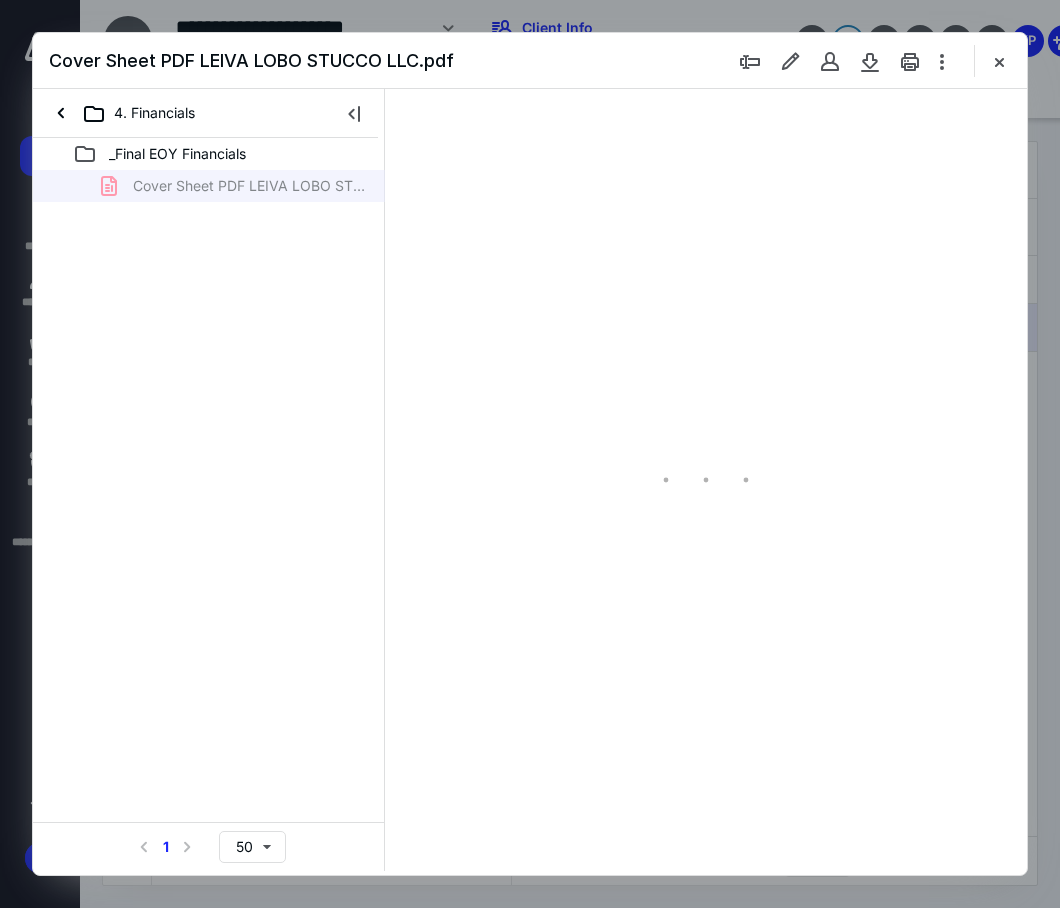 scroll, scrollTop: 106, scrollLeft: 0, axis: vertical 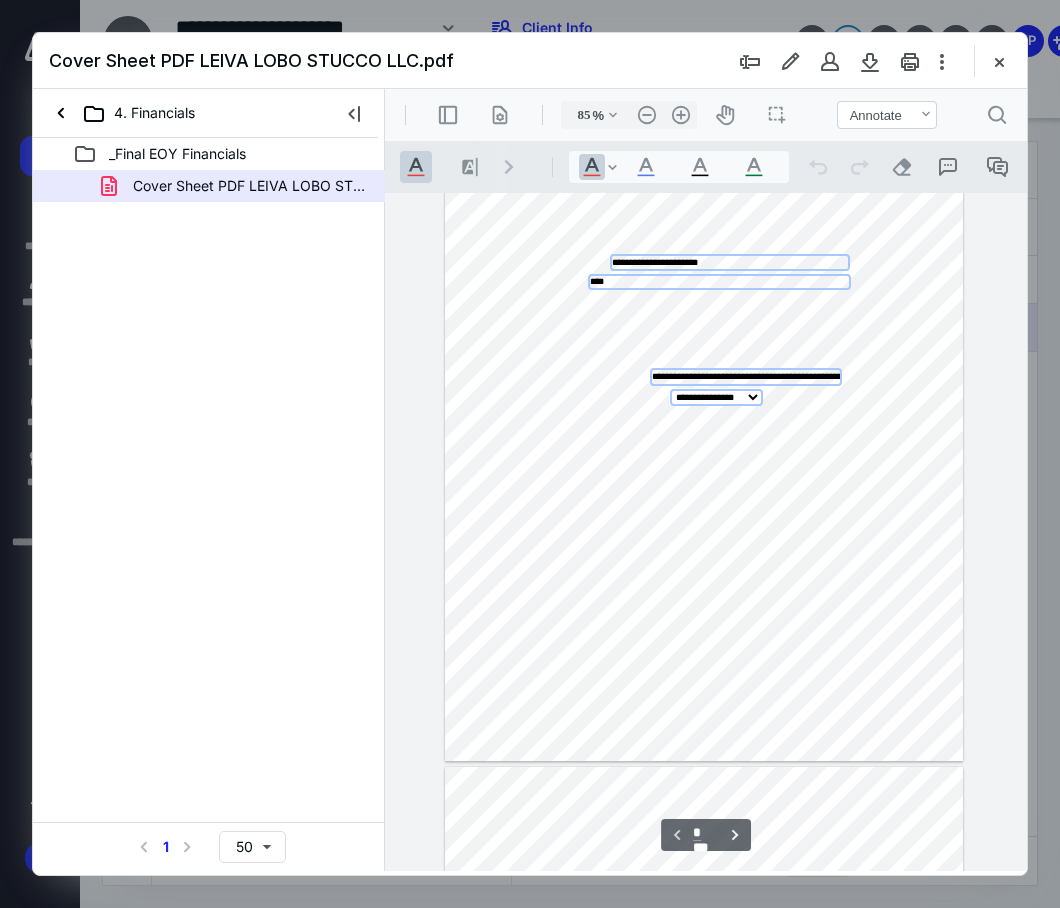 type on "*" 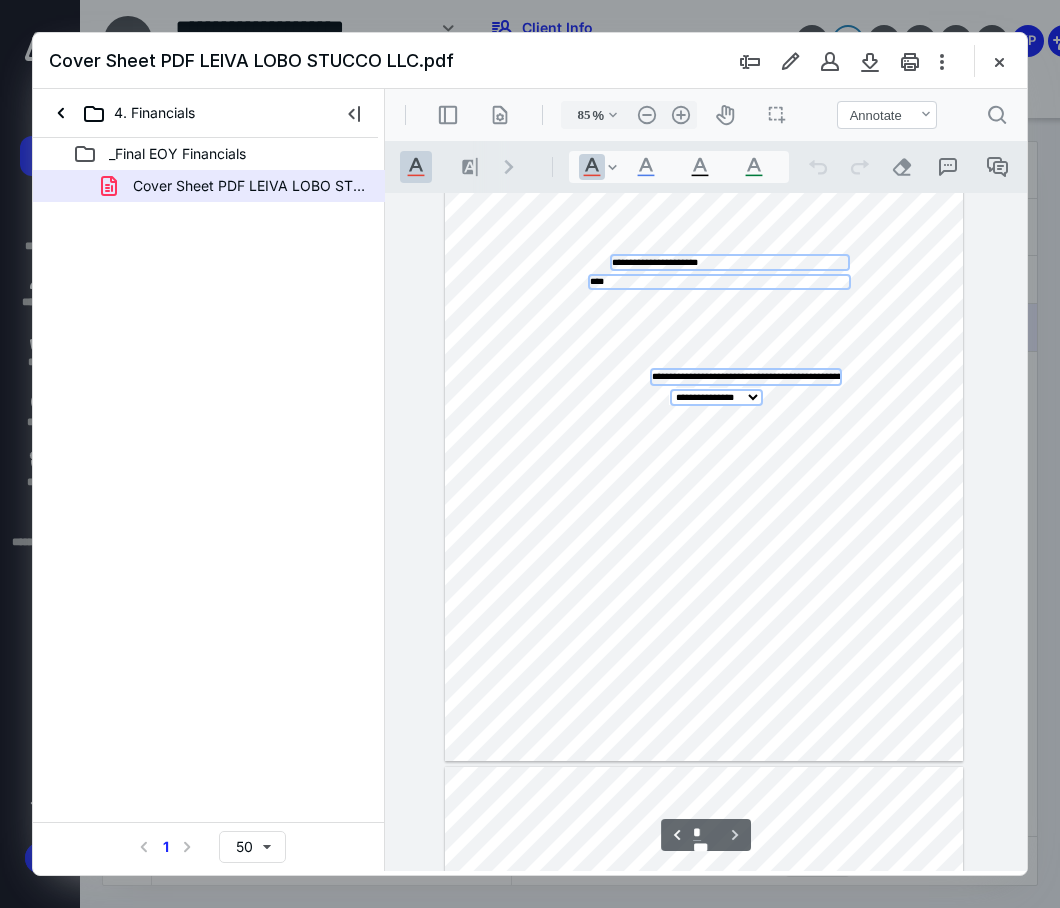 scroll, scrollTop: 662, scrollLeft: 0, axis: vertical 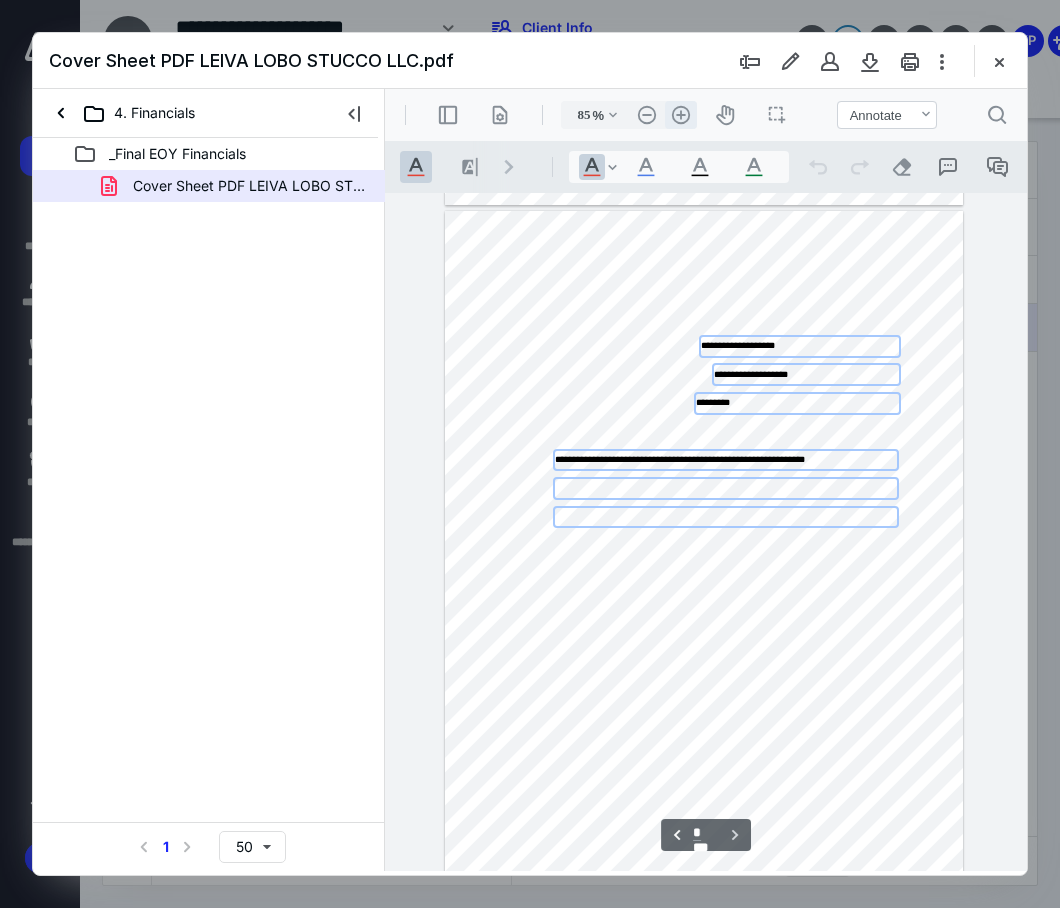 click on ".cls-1{fill:#abb0c4;} icon - header - zoom - in - line" at bounding box center [681, 115] 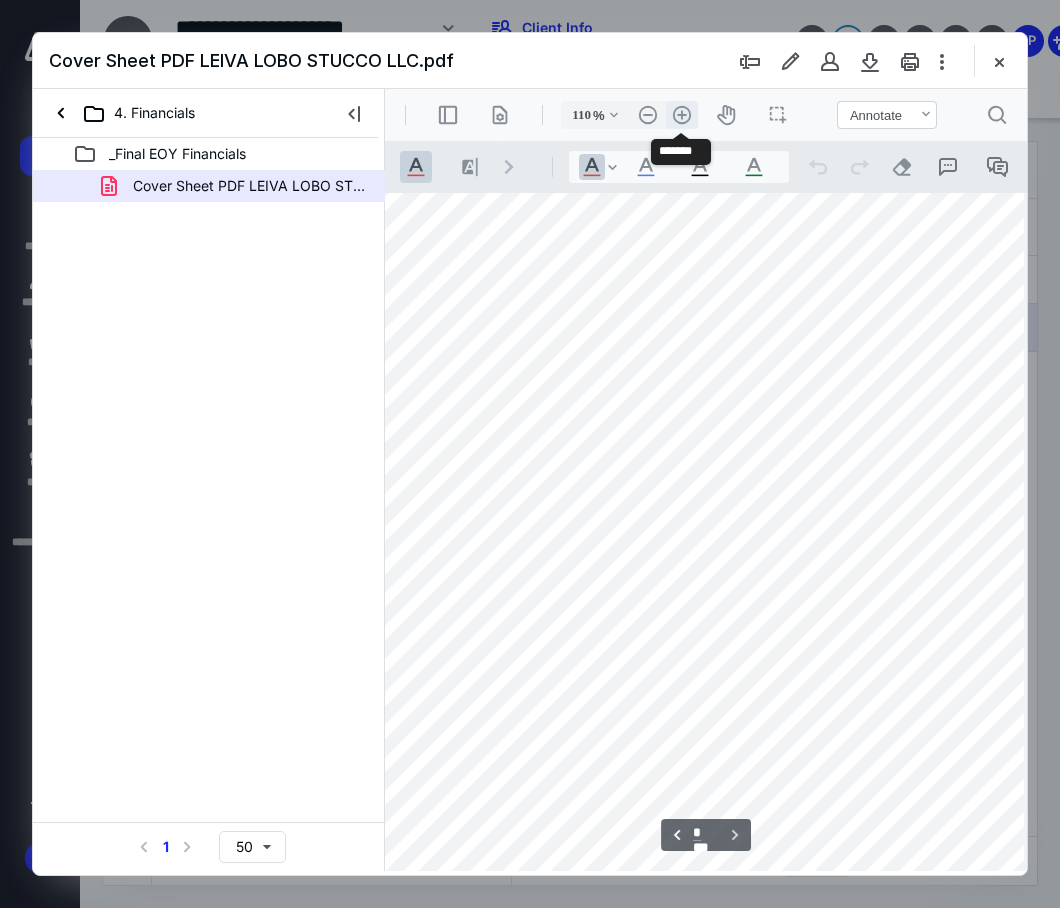 click on ".cls-1{fill:#abb0c4;} icon - header - zoom - in - line" at bounding box center (682, 115) 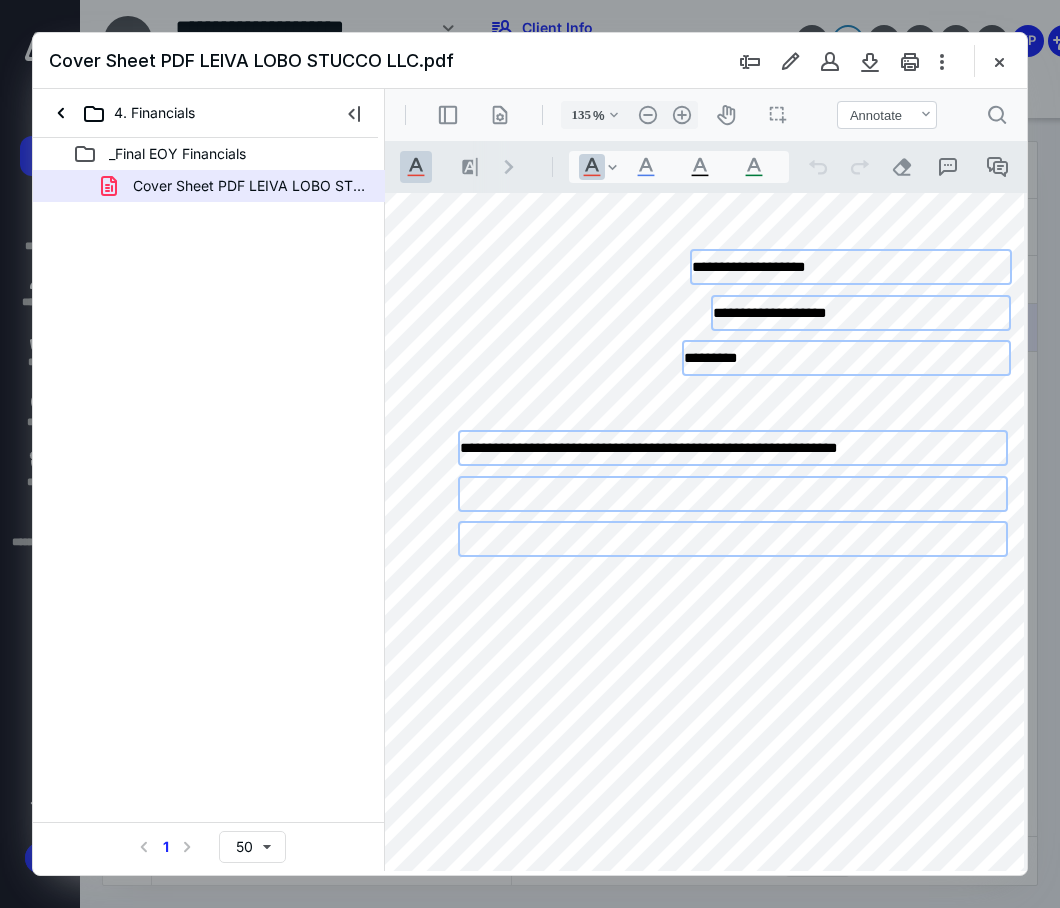 scroll, scrollTop: 888, scrollLeft: 103, axis: both 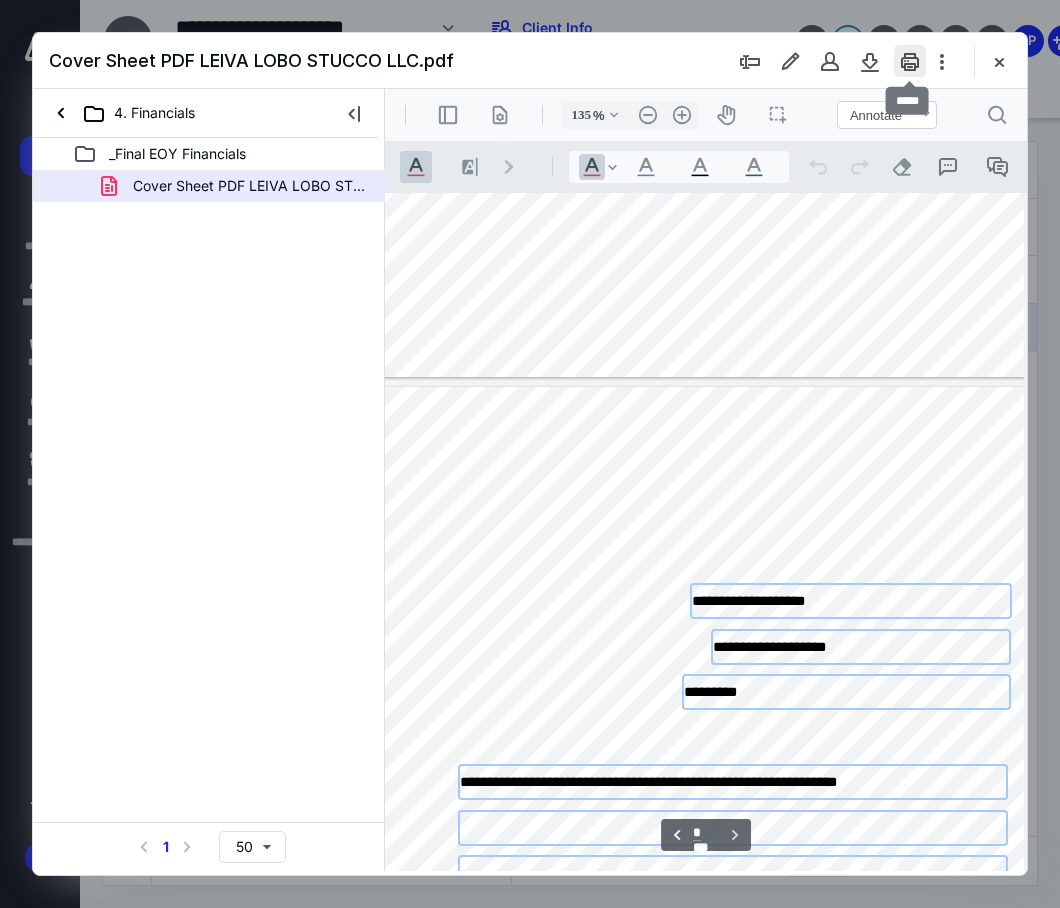 click at bounding box center [910, 61] 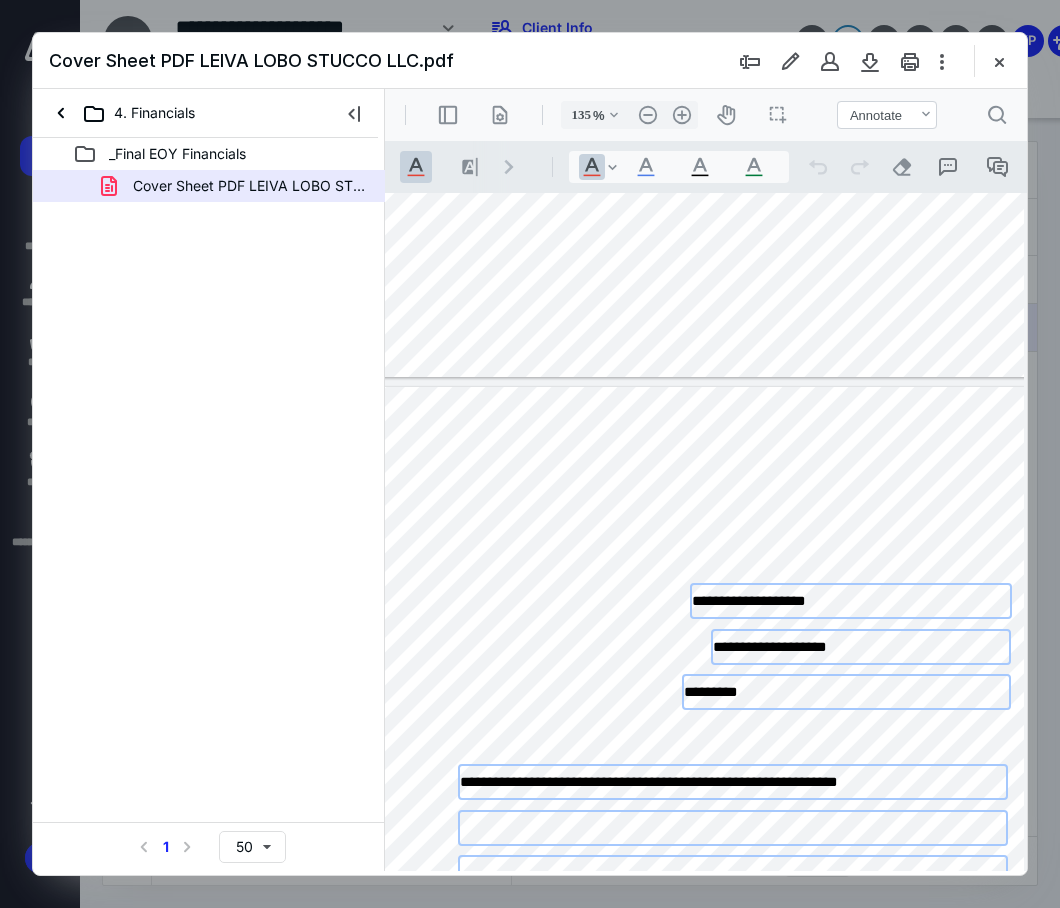 click on "**********" at bounding box center (699, -157) 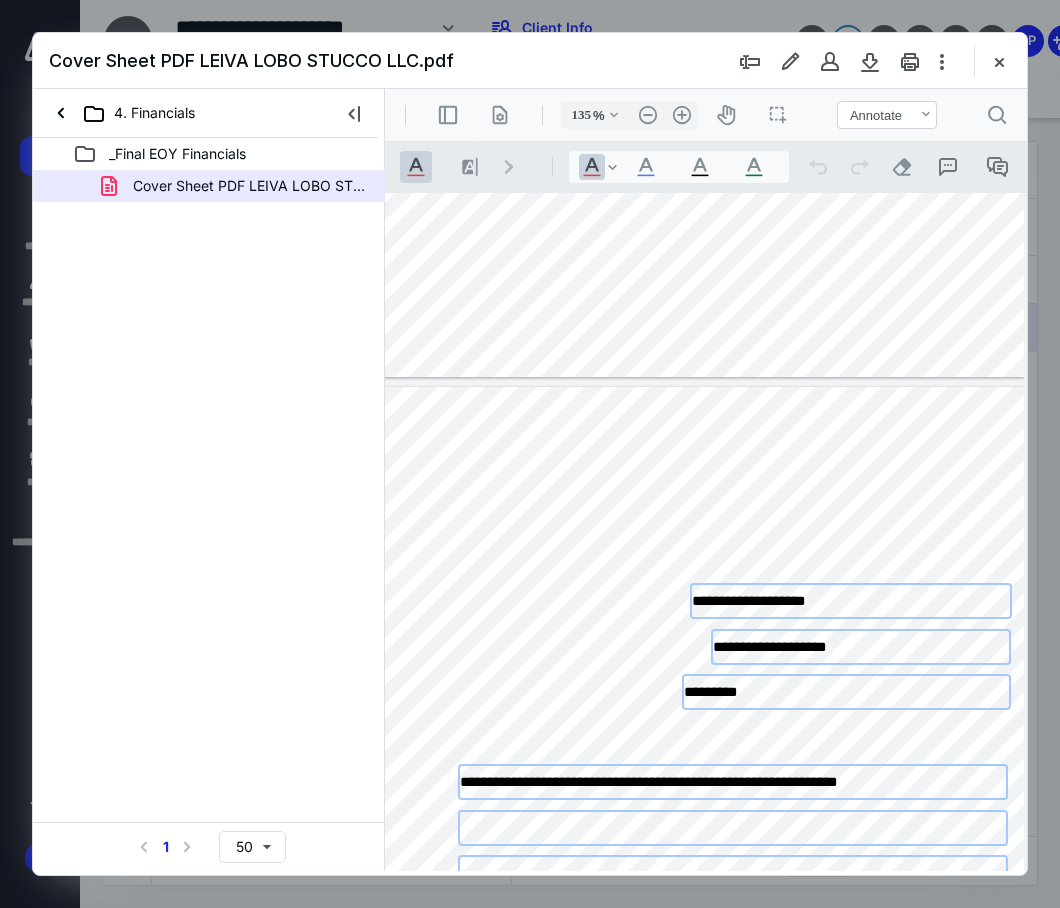 click on "_Final EOY Financials Cover Sheet PDF [COMPANY_NAME].pdf Select a page number for more results 1 50" at bounding box center (209, 504) 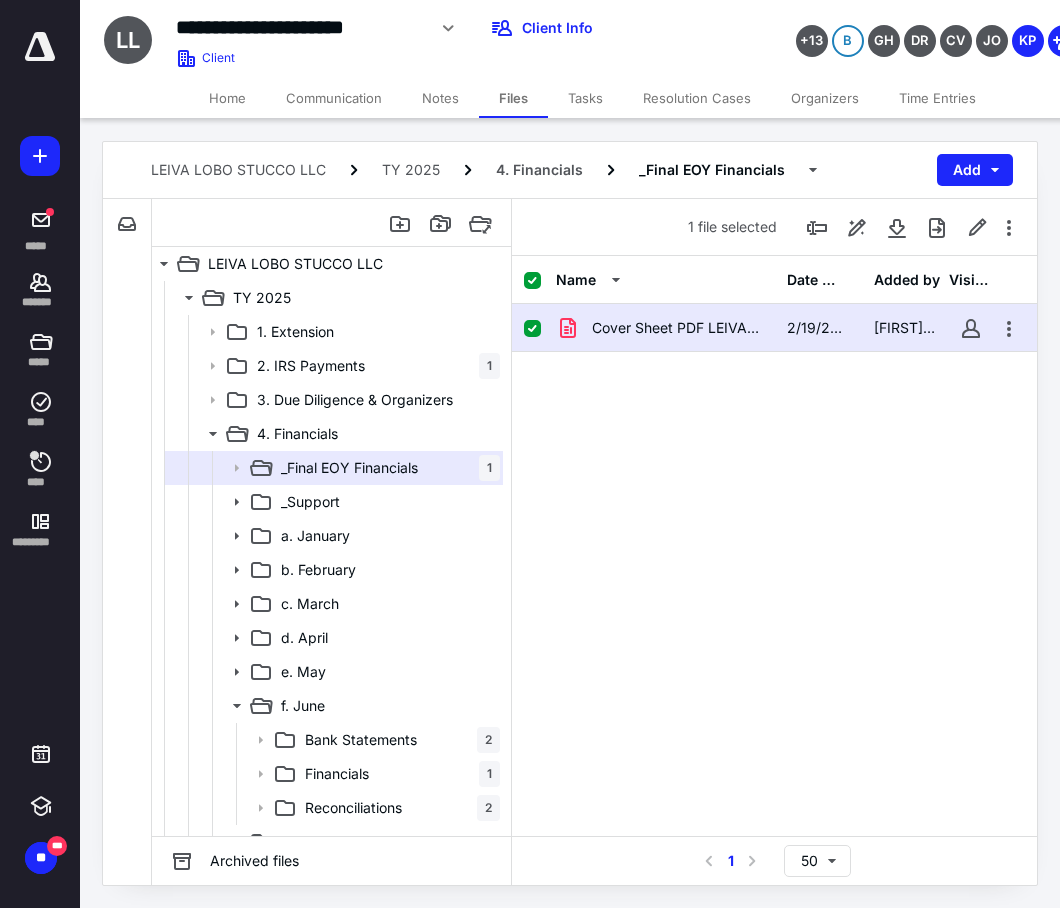 click on "Cover Sheet PDF [COMPANY_NAME].pdf [MM]/[DD]/[YYYY] [FIRST] [LAST]" at bounding box center (774, 454) 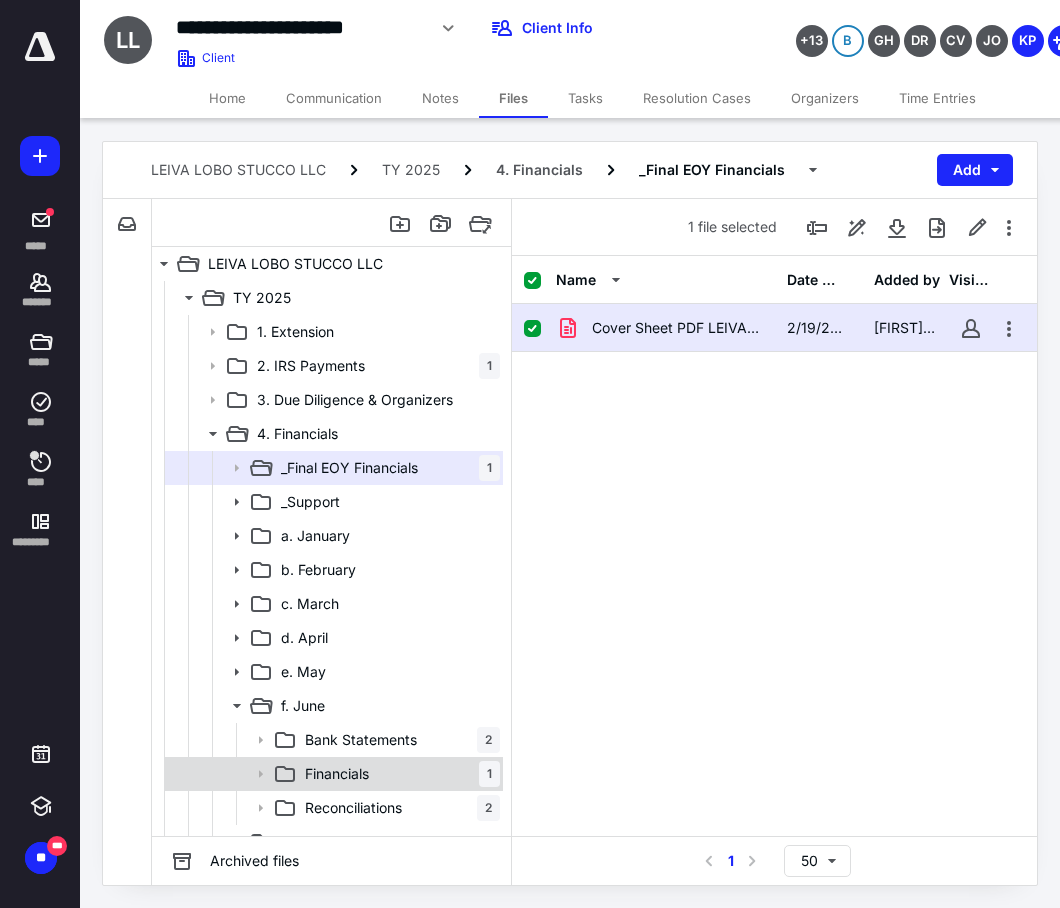 click on "Financials 1" at bounding box center (398, 774) 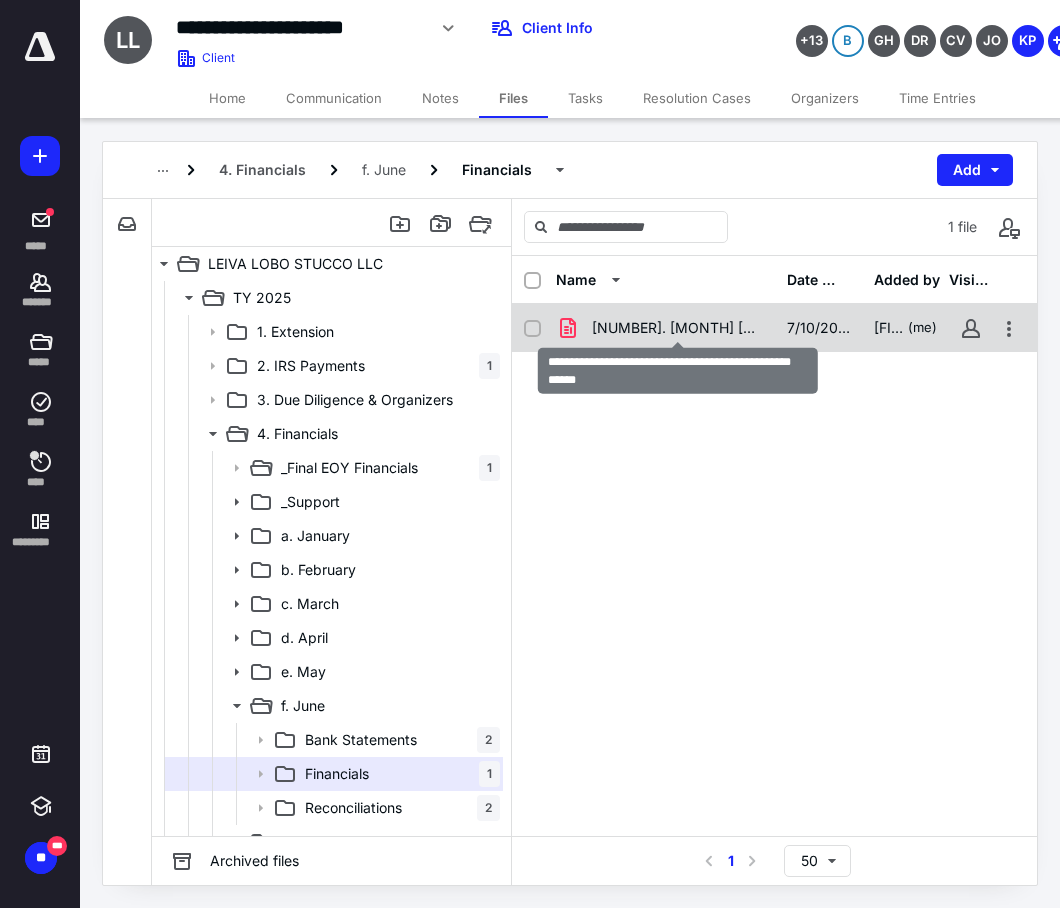 click on "[NUMBER]. [MONTH] [YEAR] -[COMPANY_NAME] FINANCIALS-DRAFT.pdf" at bounding box center (677, 328) 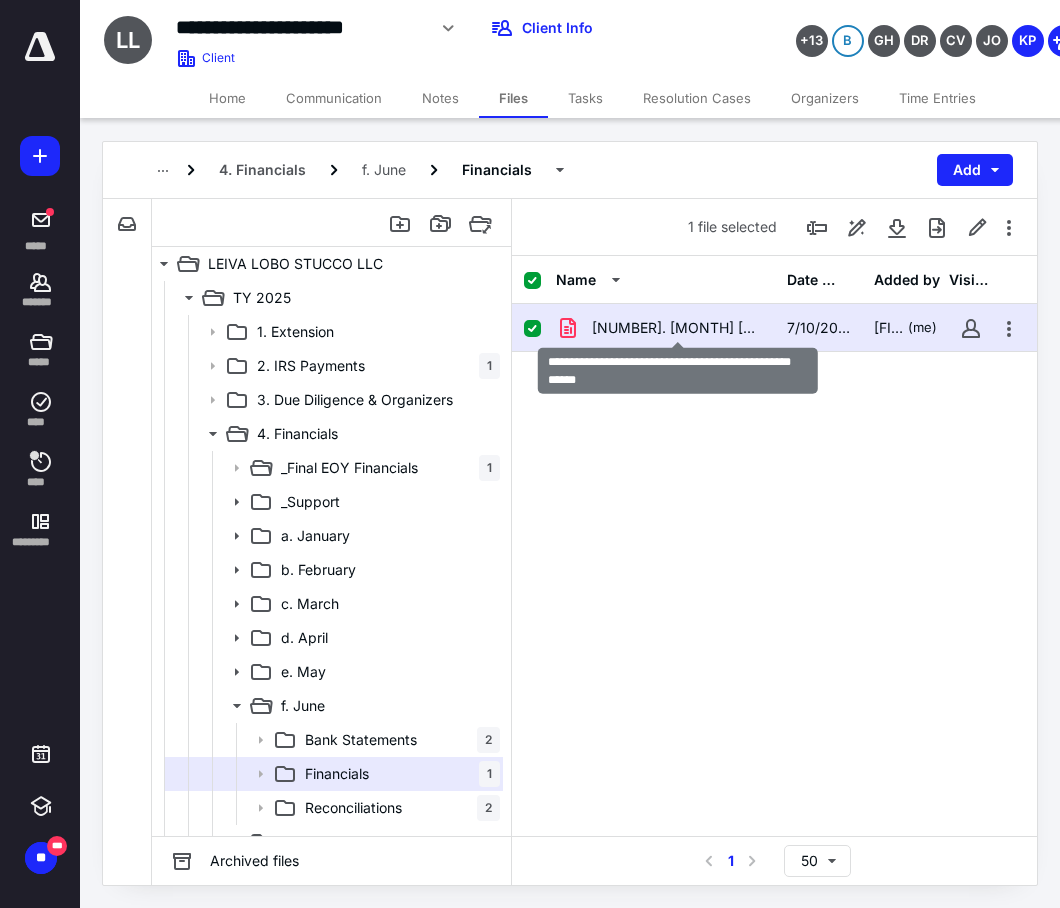 click on "[NUMBER]. [MONTH] [YEAR] -[COMPANY_NAME] FINANCIALS-DRAFT.pdf" at bounding box center [677, 328] 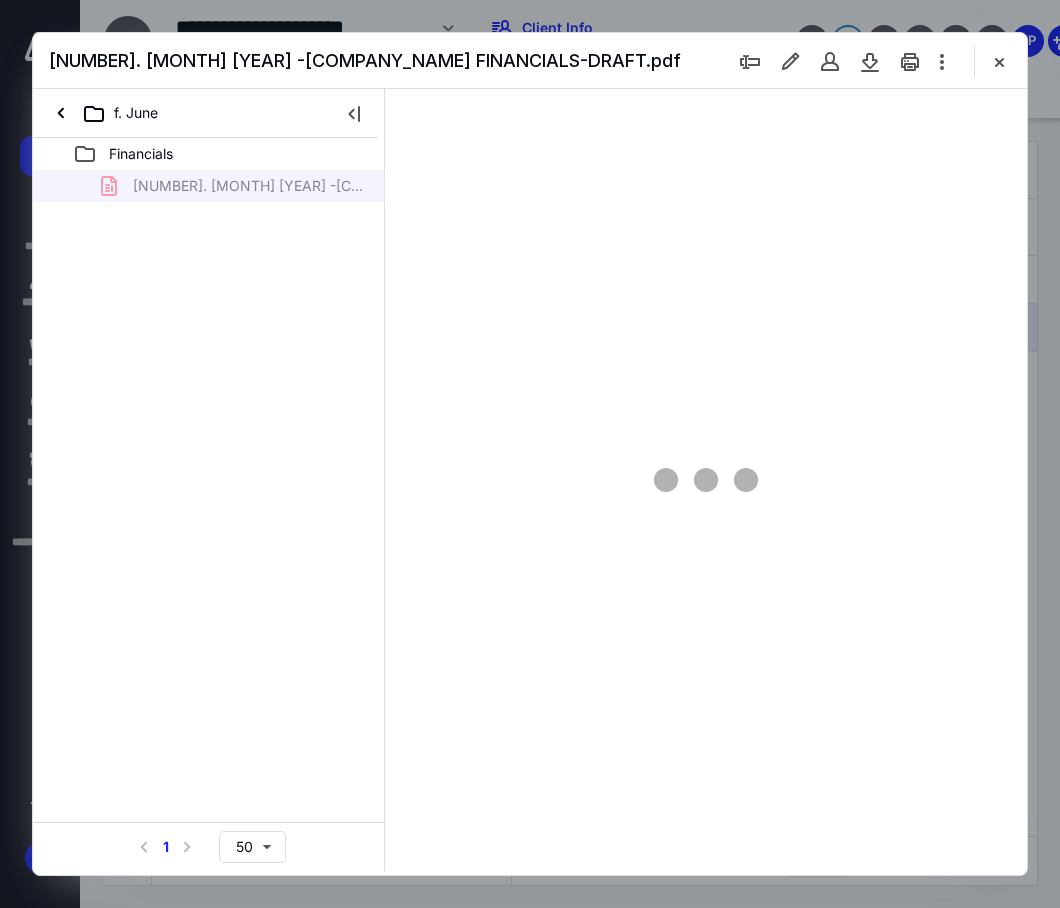 scroll, scrollTop: 0, scrollLeft: 0, axis: both 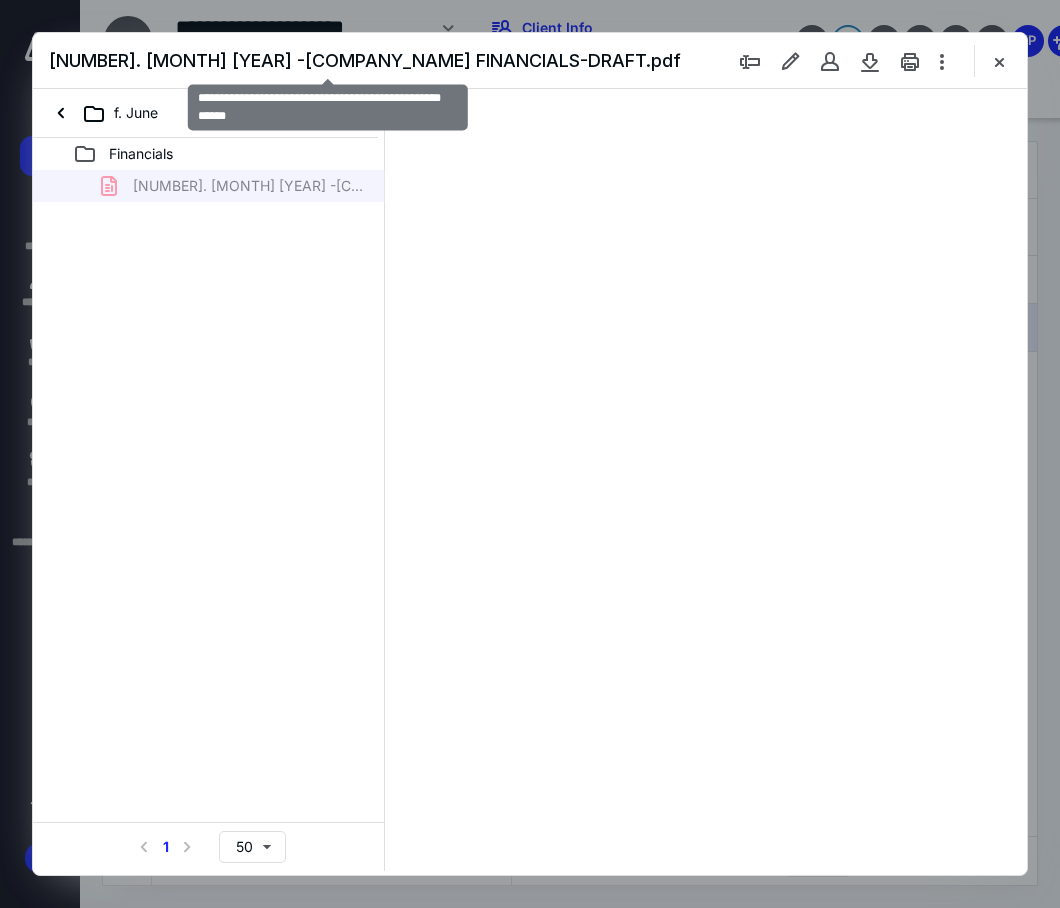 type on "85" 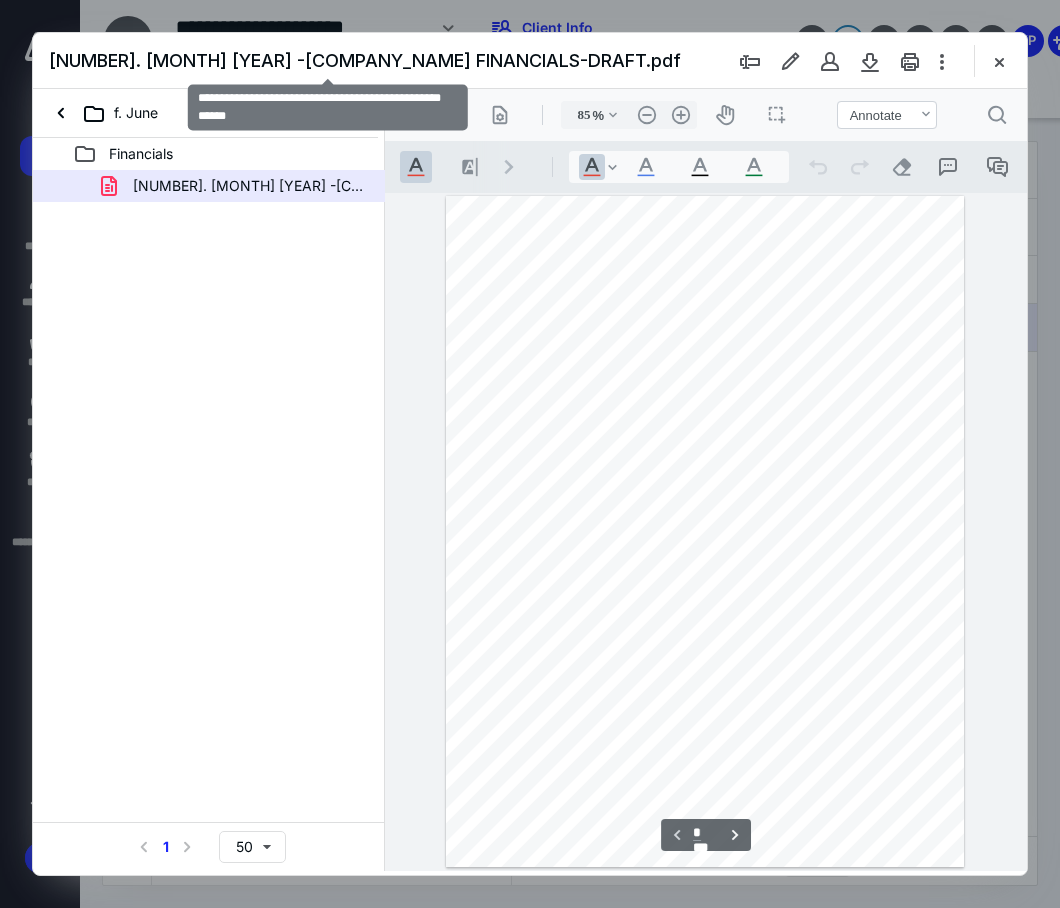 scroll, scrollTop: 106, scrollLeft: 0, axis: vertical 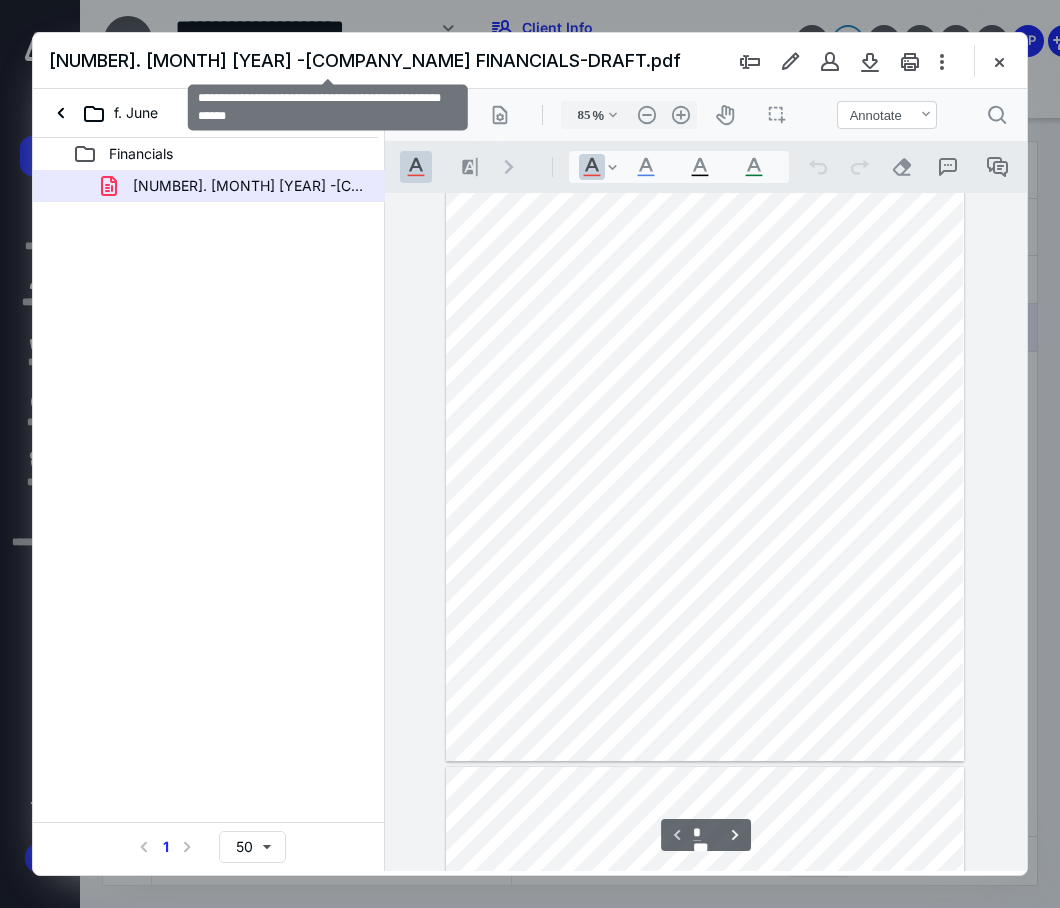 click on "[NUMBER]. [MONTH] [YEAR] -[COMPANY_NAME] FINANCIALS-DRAFT.pdf" at bounding box center (365, 60) 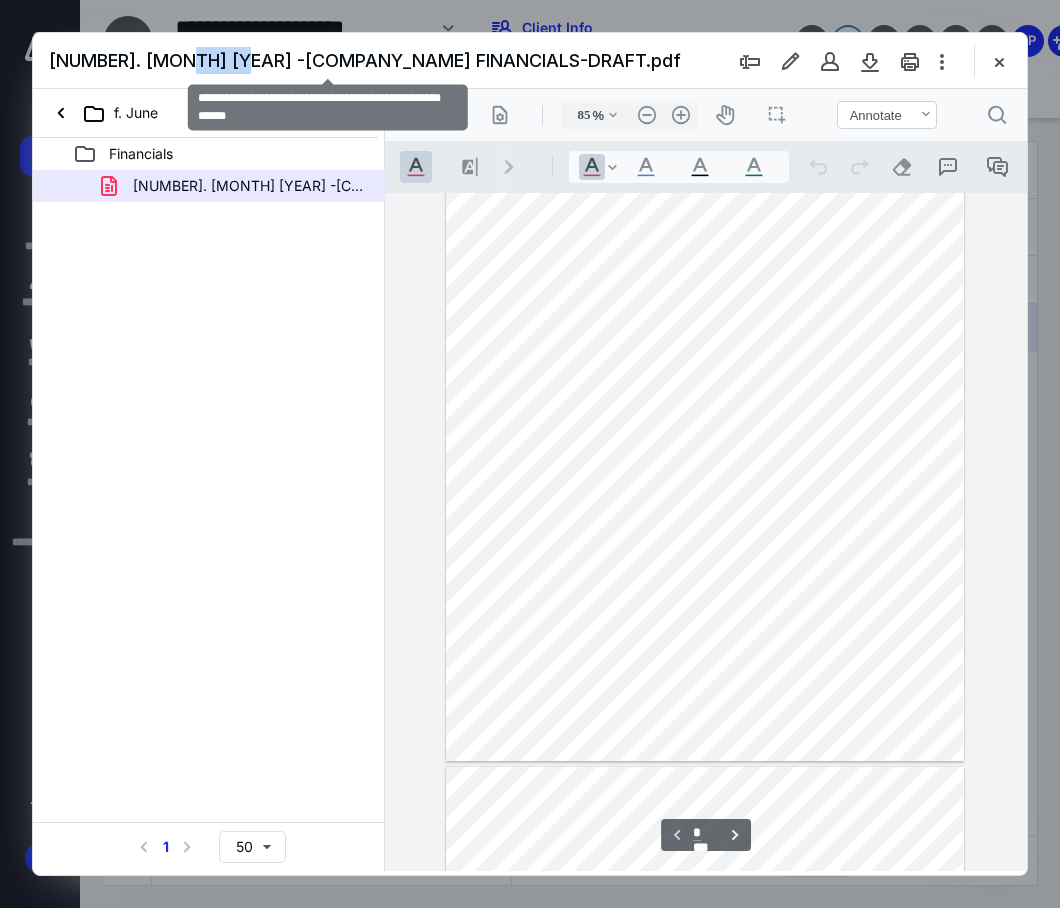 click on "[NUMBER]. [MONTH] [YEAR] -[COMPANY_NAME] FINANCIALS-DRAFT.pdf" at bounding box center (365, 60) 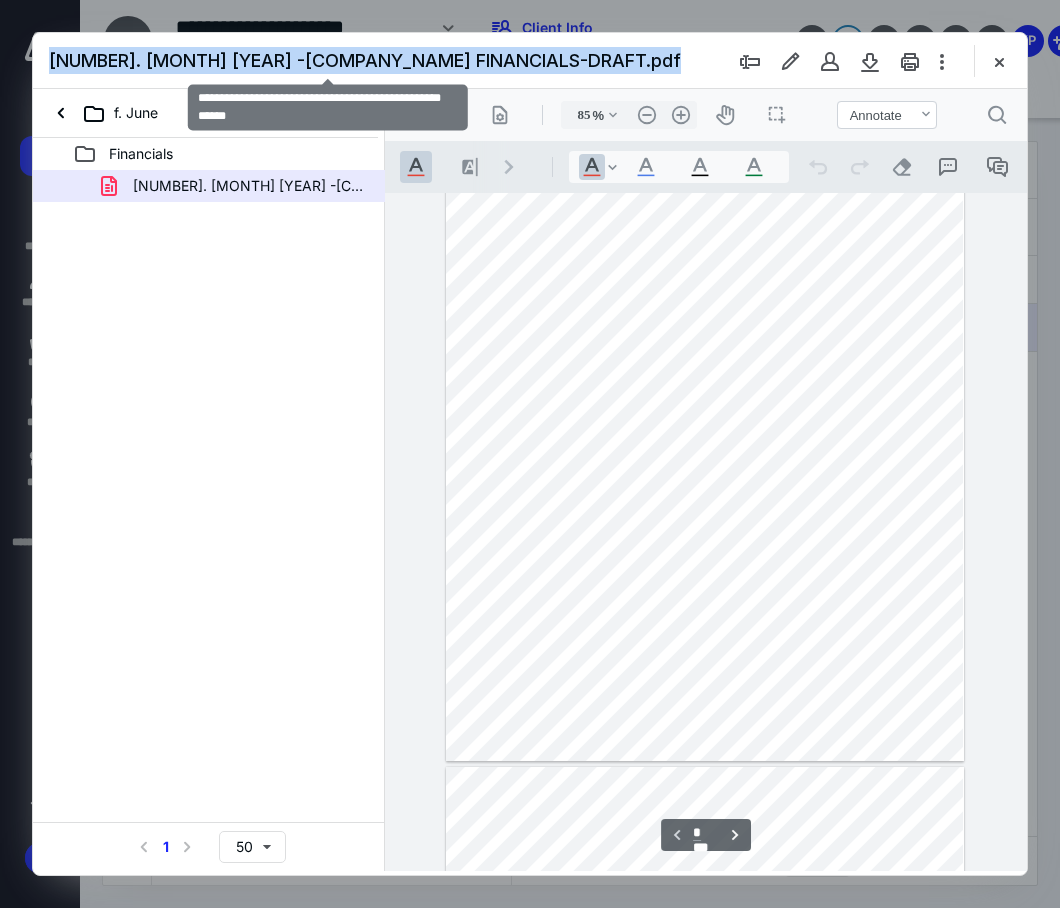 click on "[NUMBER]. [MONTH] [YEAR] -[COMPANY_NAME] FINANCIALS-DRAFT.pdf" at bounding box center (365, 60) 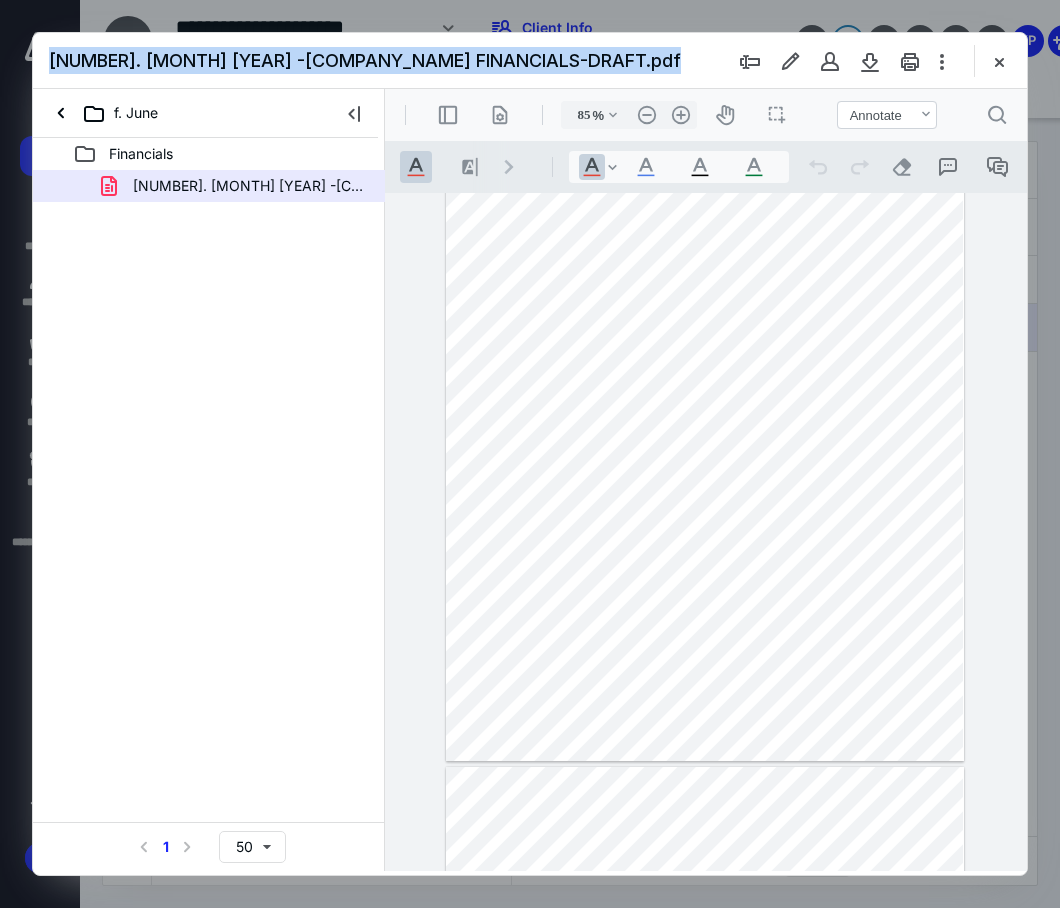 click at bounding box center [999, 61] 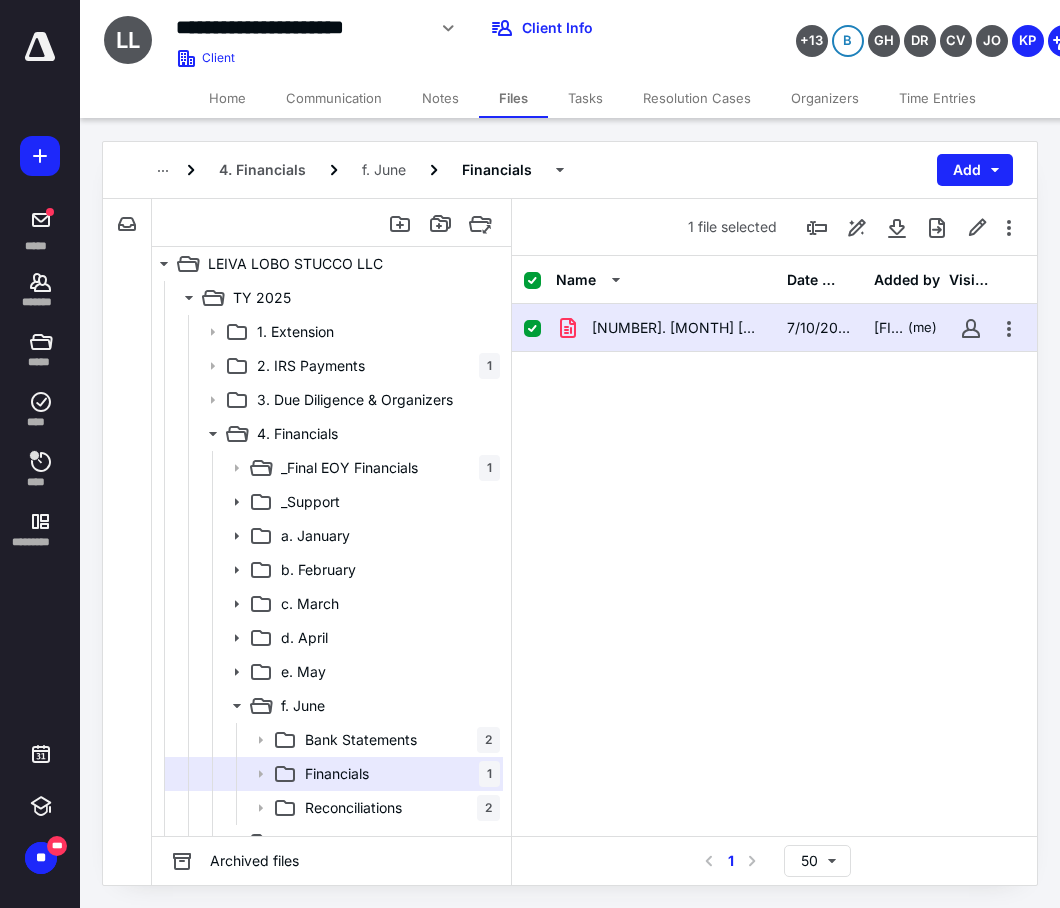 checkbox on "false" 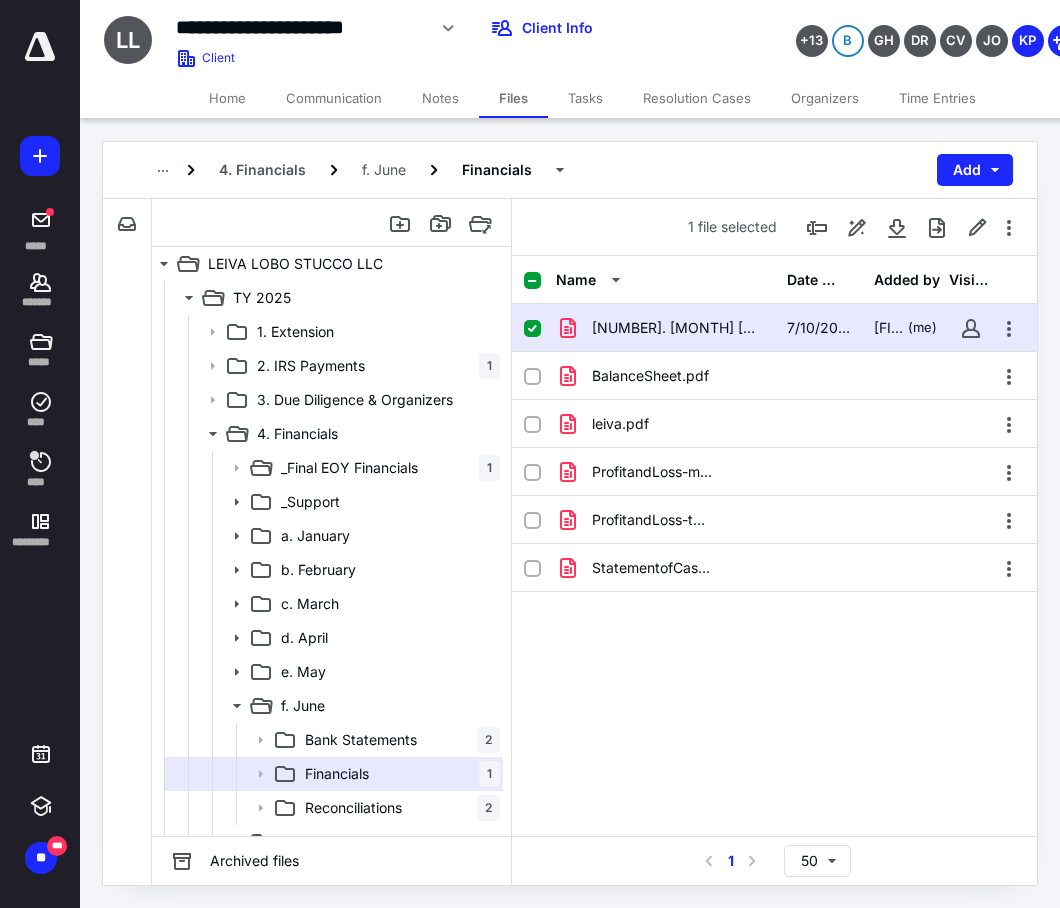 click on "Name Date added Added by Visible [NUMBER]. [MONTH] [YEAR] -[COMPANY_NAME] FINANCIALS-DRAFT.pdf [MM]/[DD]/[YYYY] [FIRST] [LAST] (me) BalanceSheet.pdf leiva.pdf ProfitandLoss-monthly.pdf ProfitandLoss-total.pdf StatementofCashFlows.pdf" at bounding box center [774, 546] 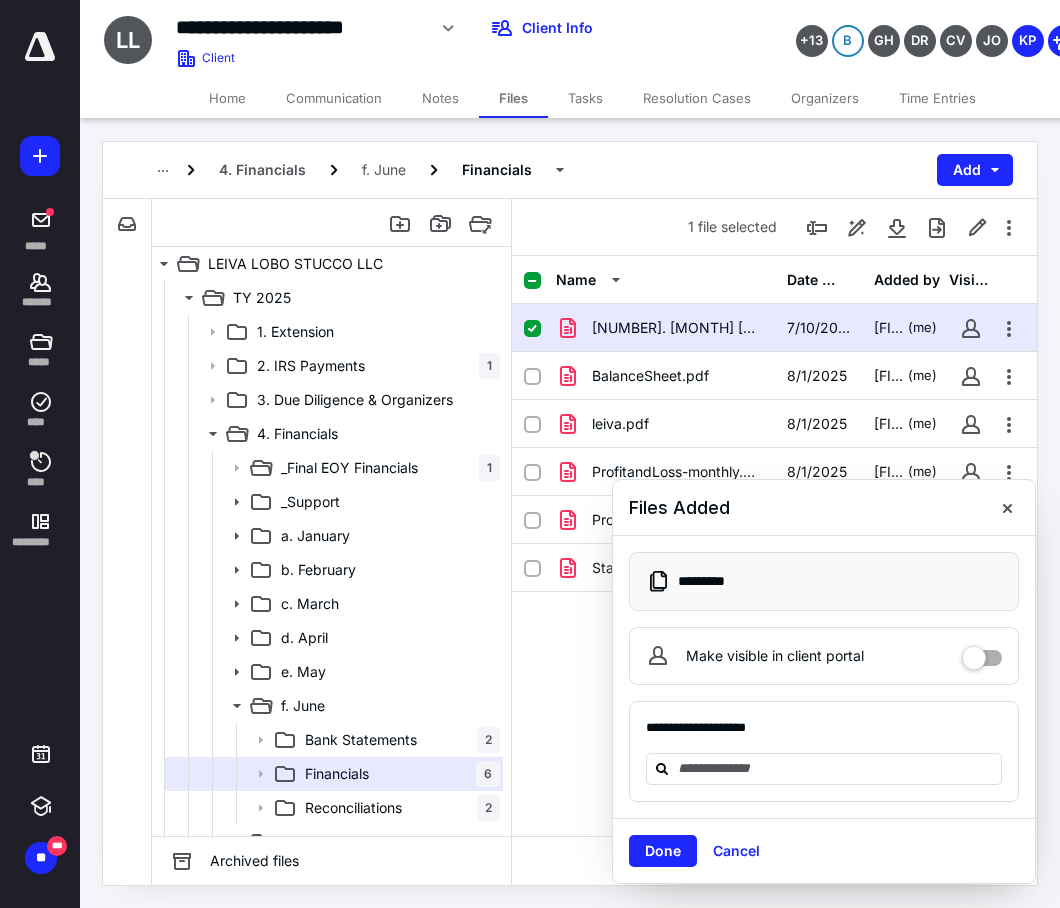 click 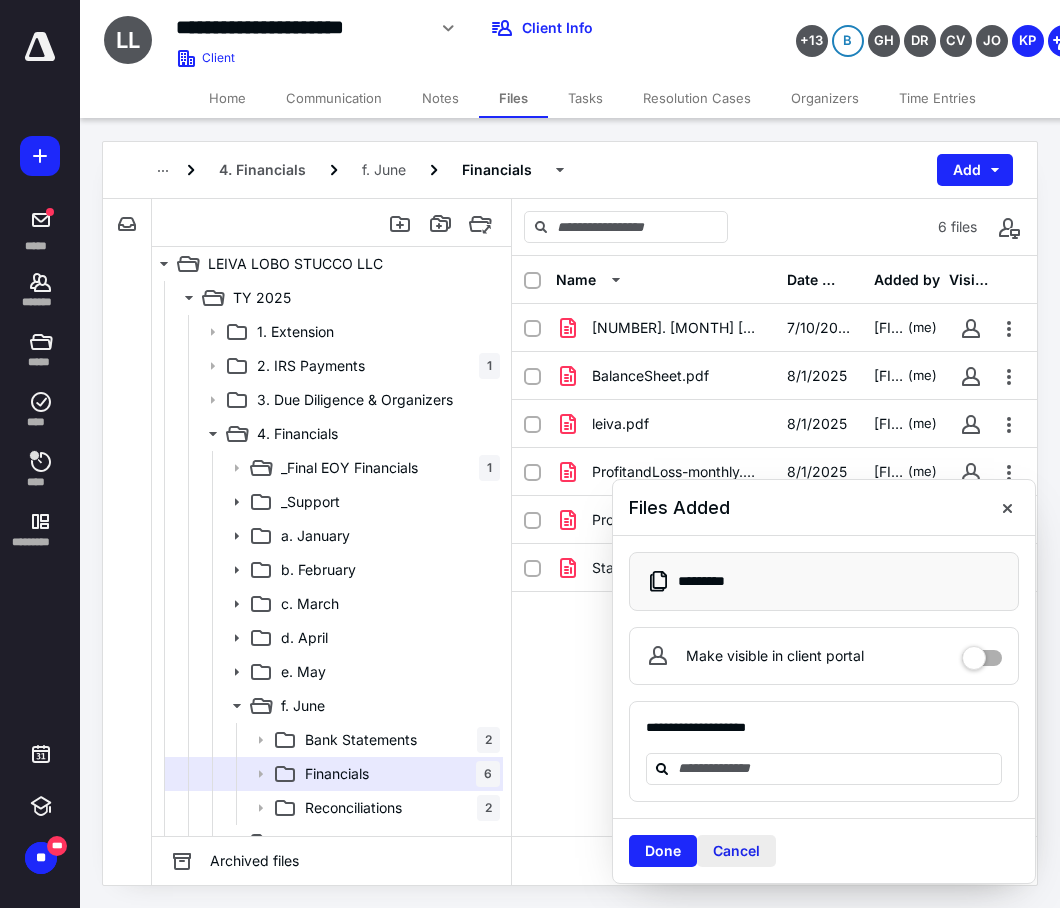 click on "Cancel" at bounding box center (736, 851) 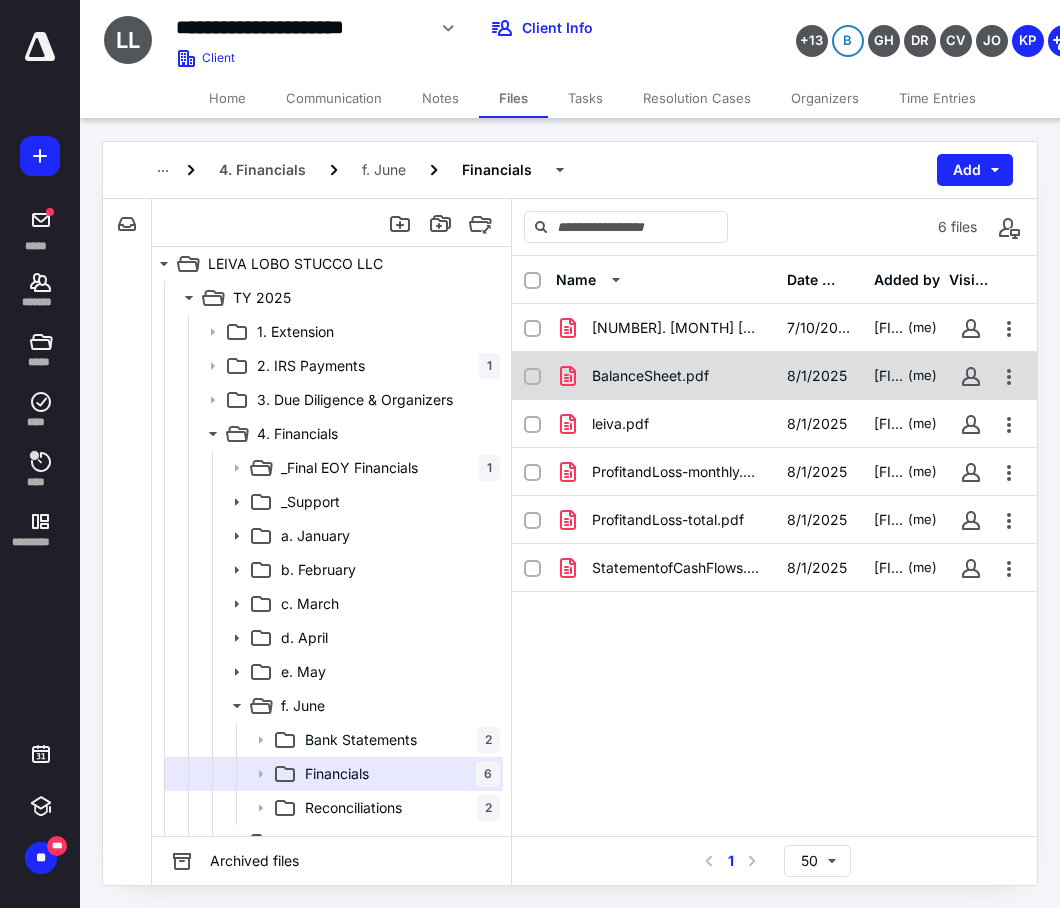 click 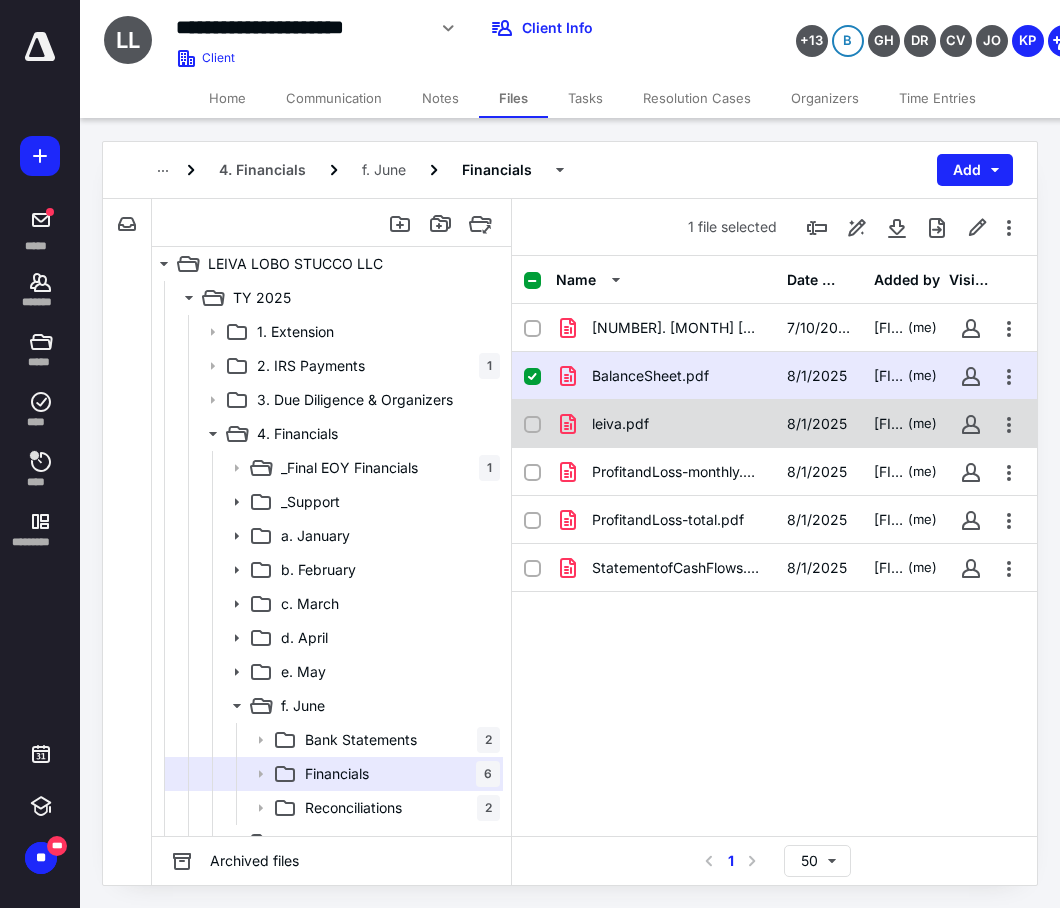 click 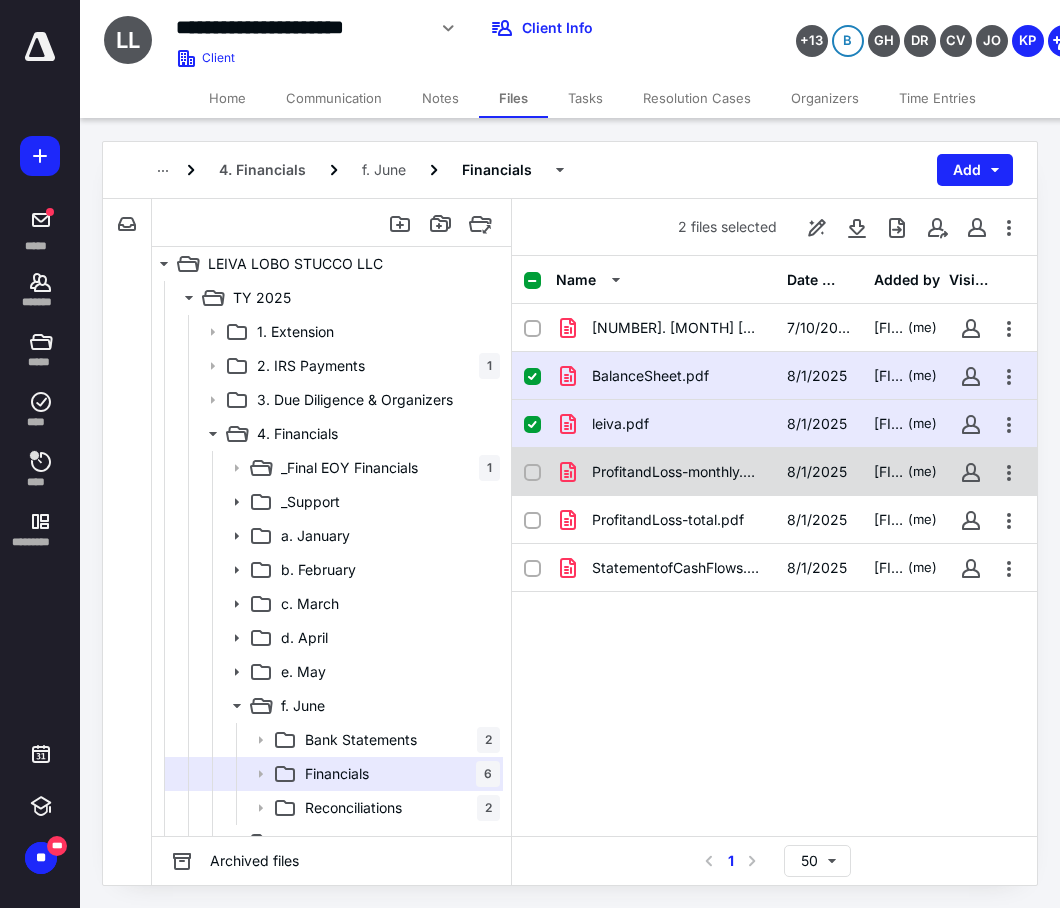 click on "ProfitandLoss-monthly.pdf [MM]/[DD]/[YYYY] [FIRST] [LAST] (me)" at bounding box center (774, 472) 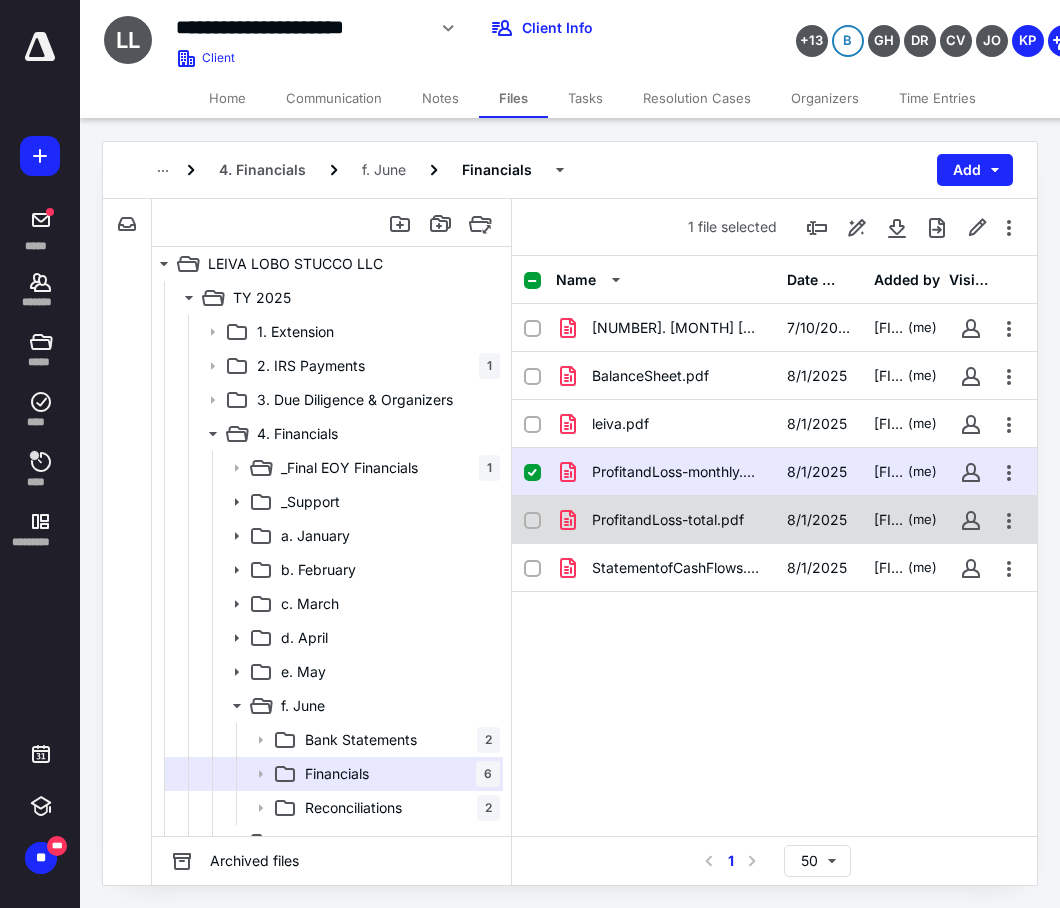 click at bounding box center (532, 521) 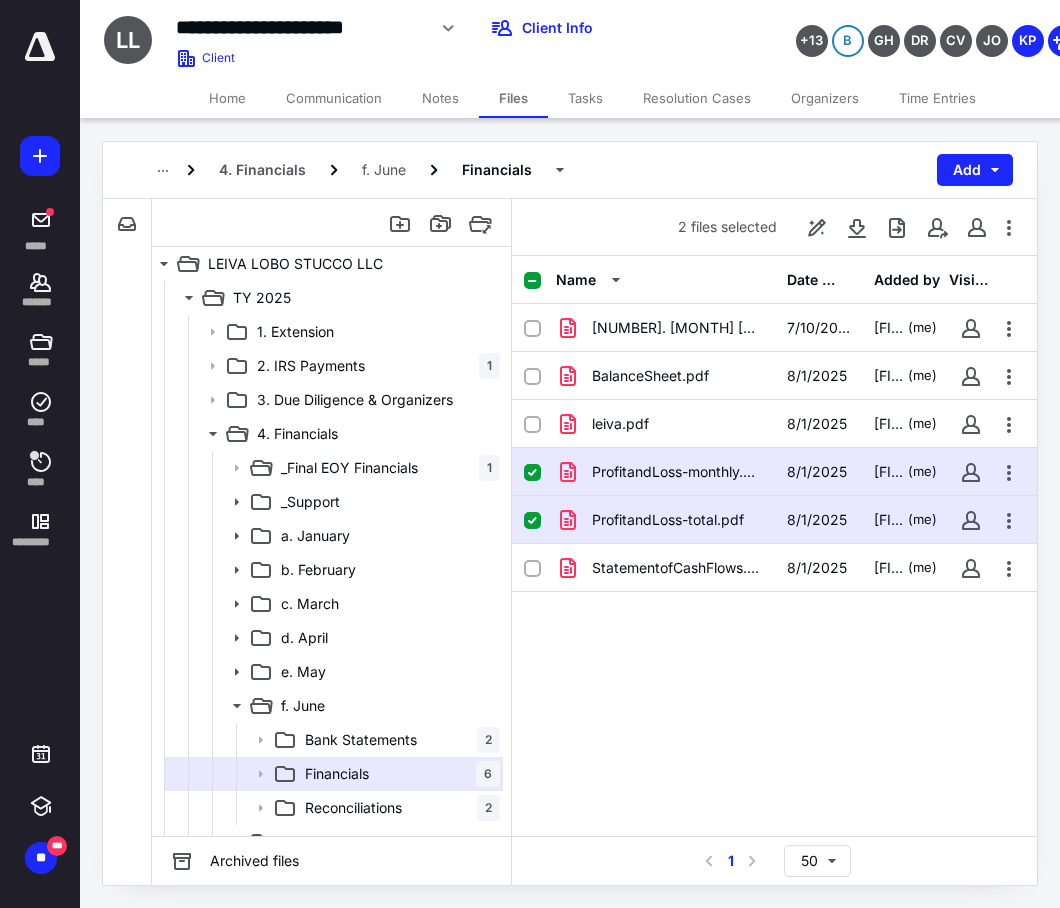 click 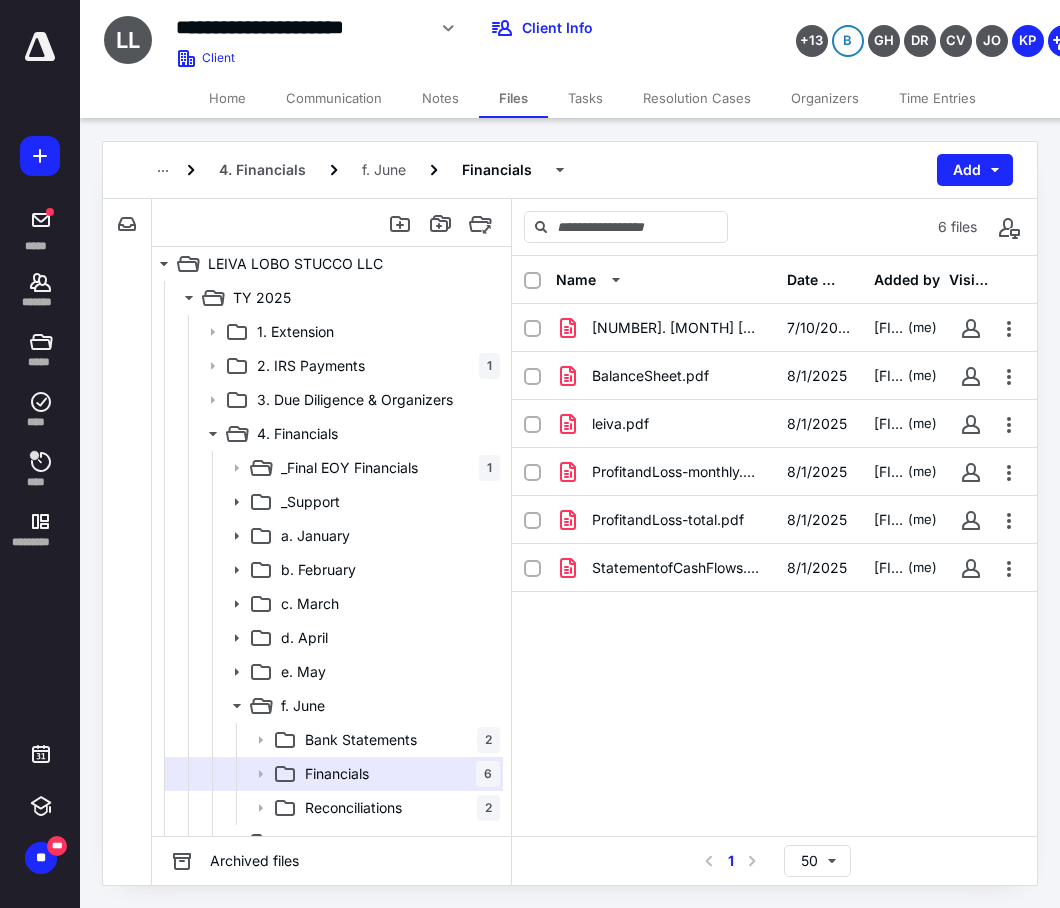 click 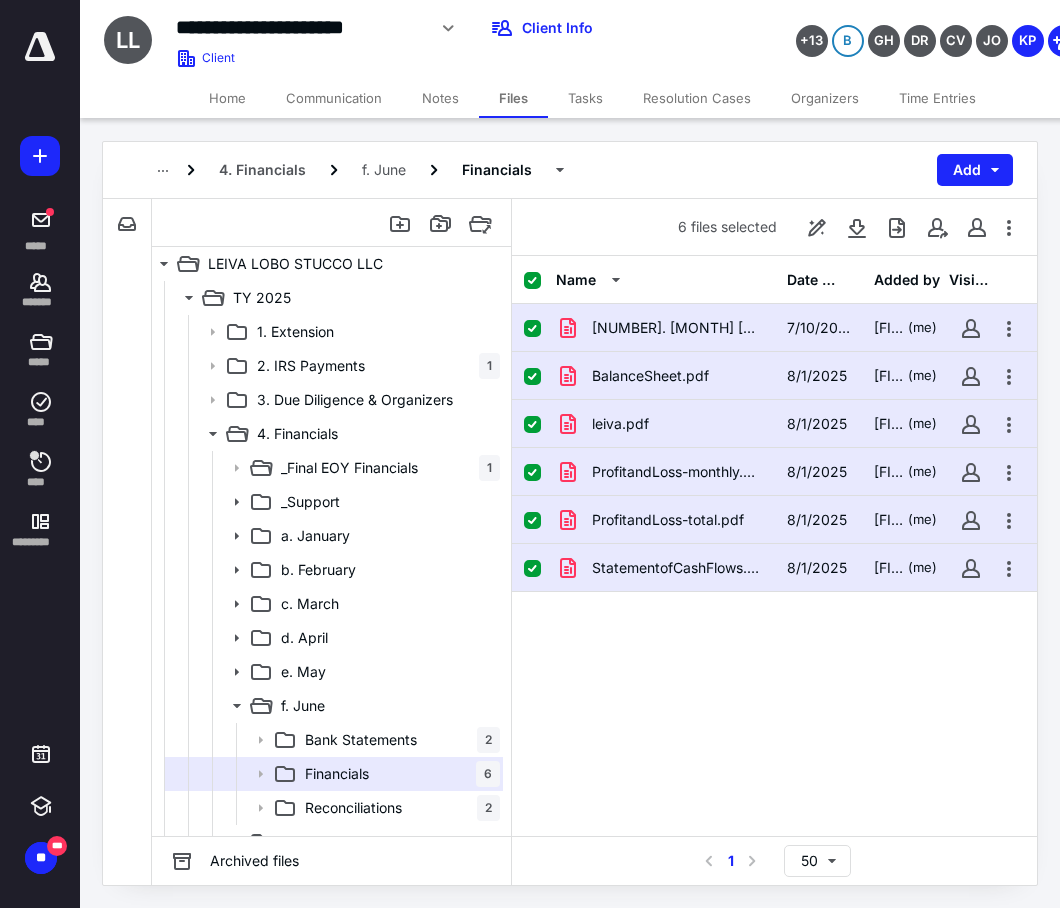 click 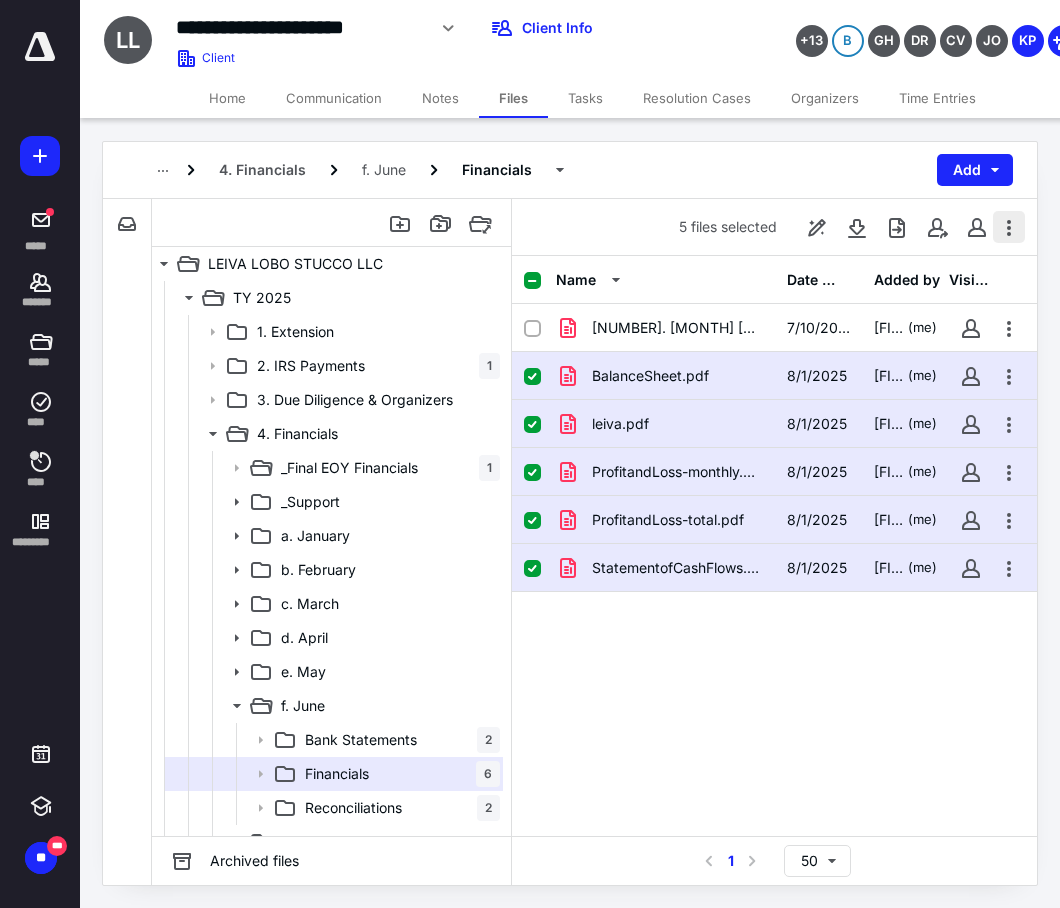 click at bounding box center [1009, 227] 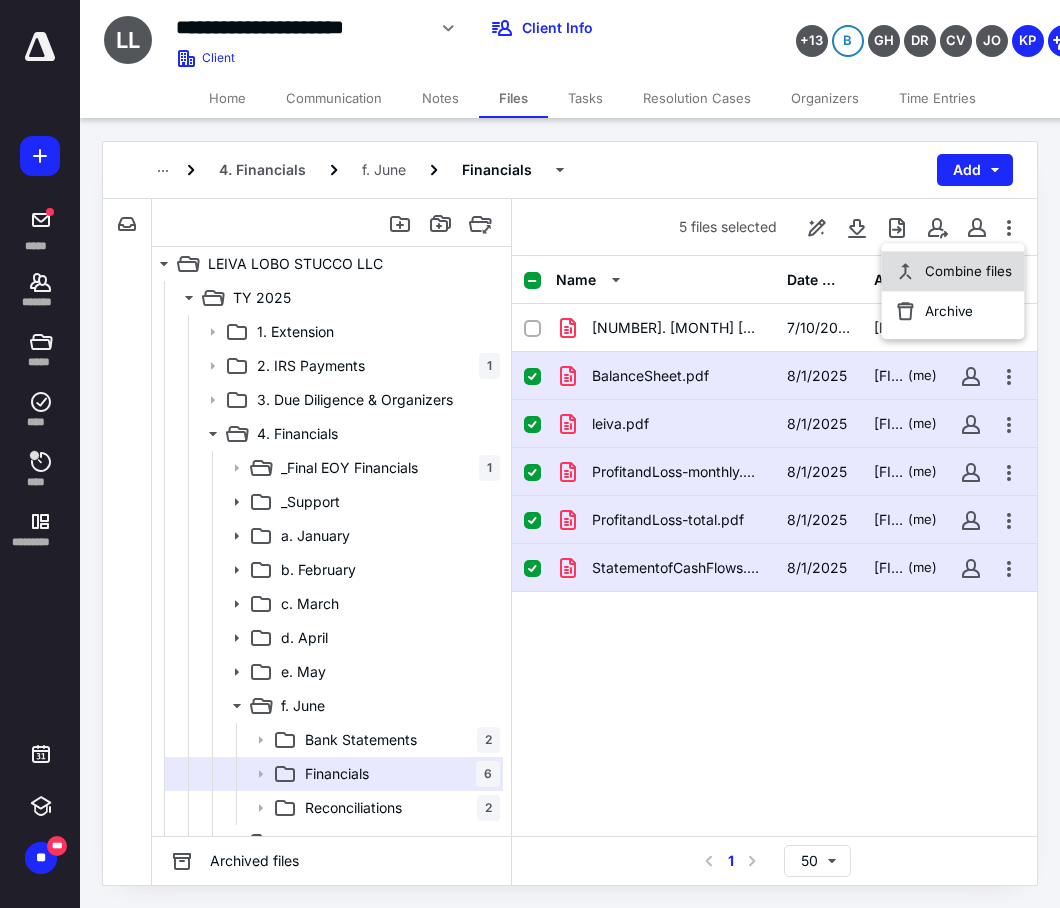 click on "Combine files" at bounding box center [968, 271] 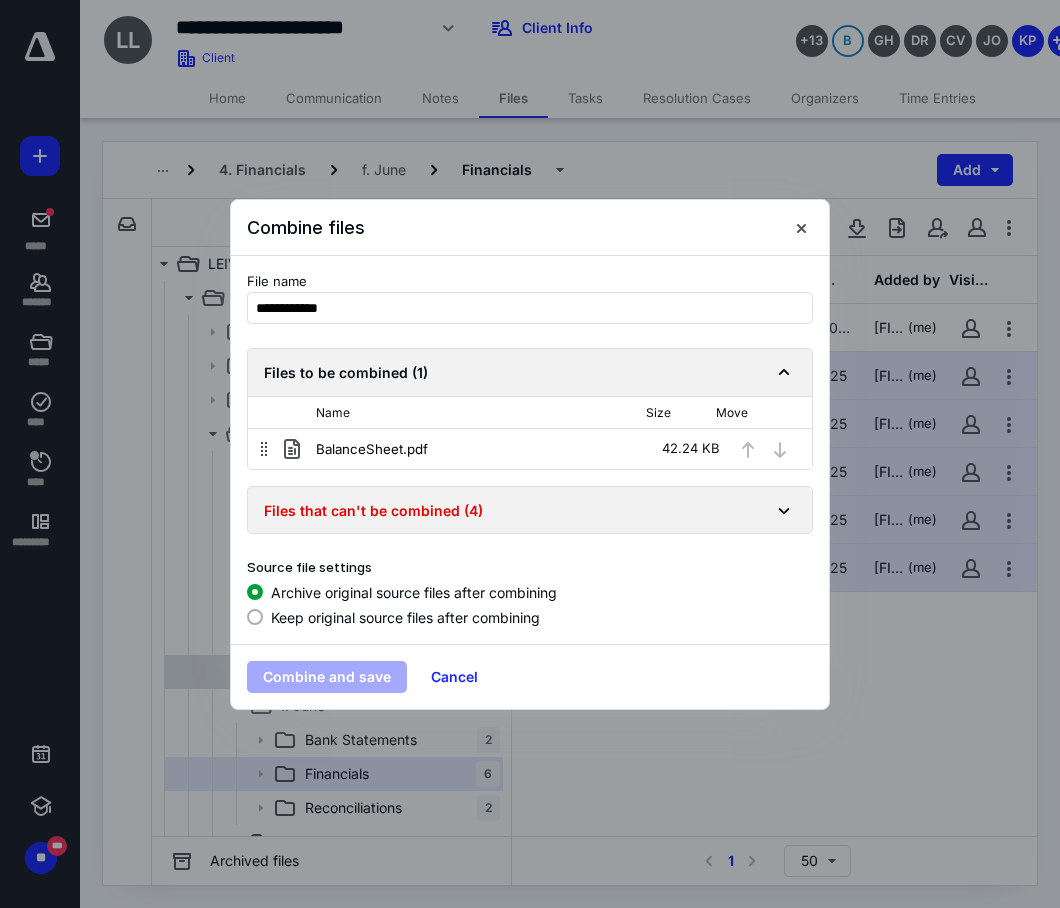 click on "Cancel" at bounding box center [454, 677] 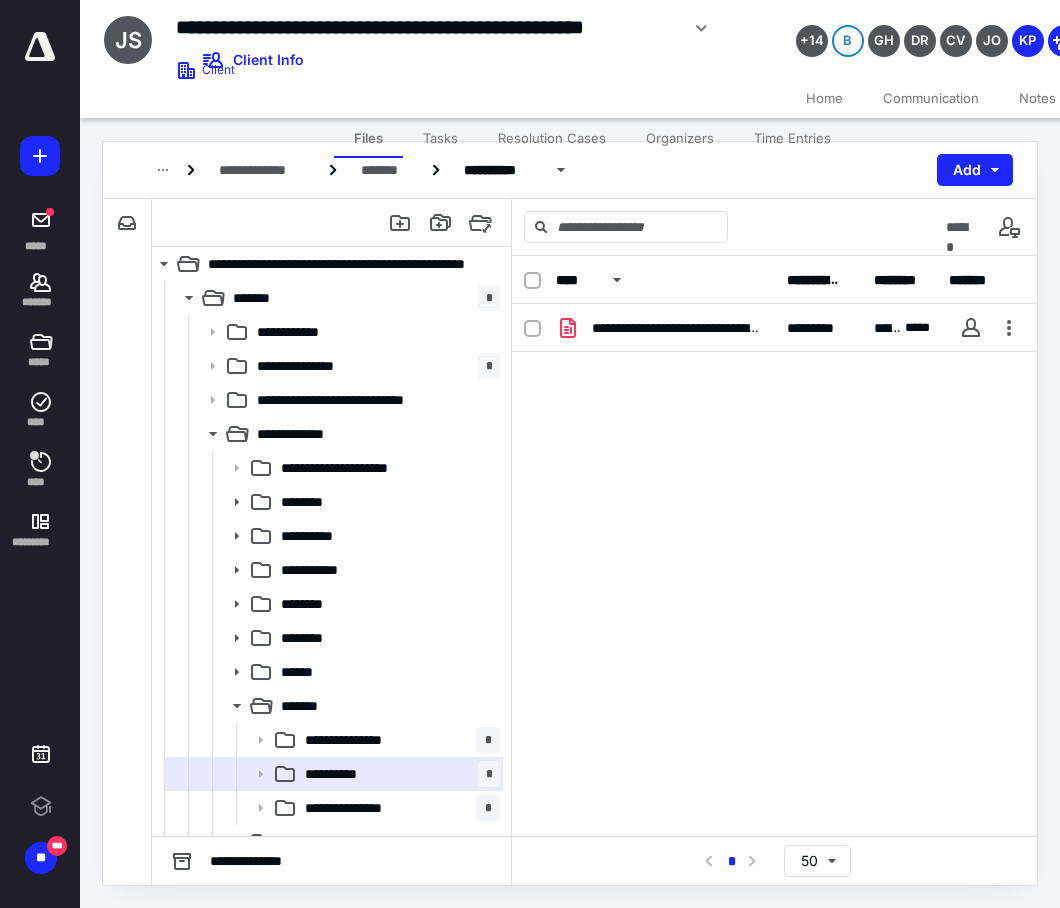 scroll, scrollTop: 0, scrollLeft: 0, axis: both 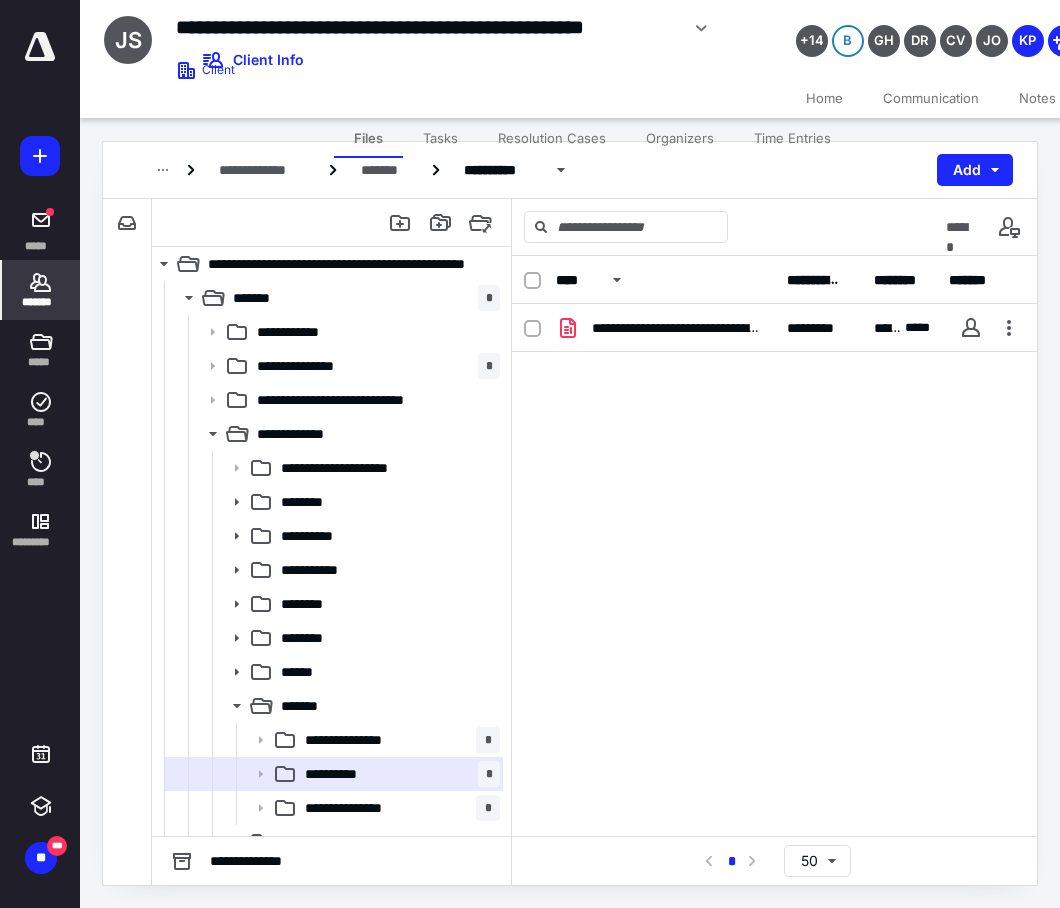 click 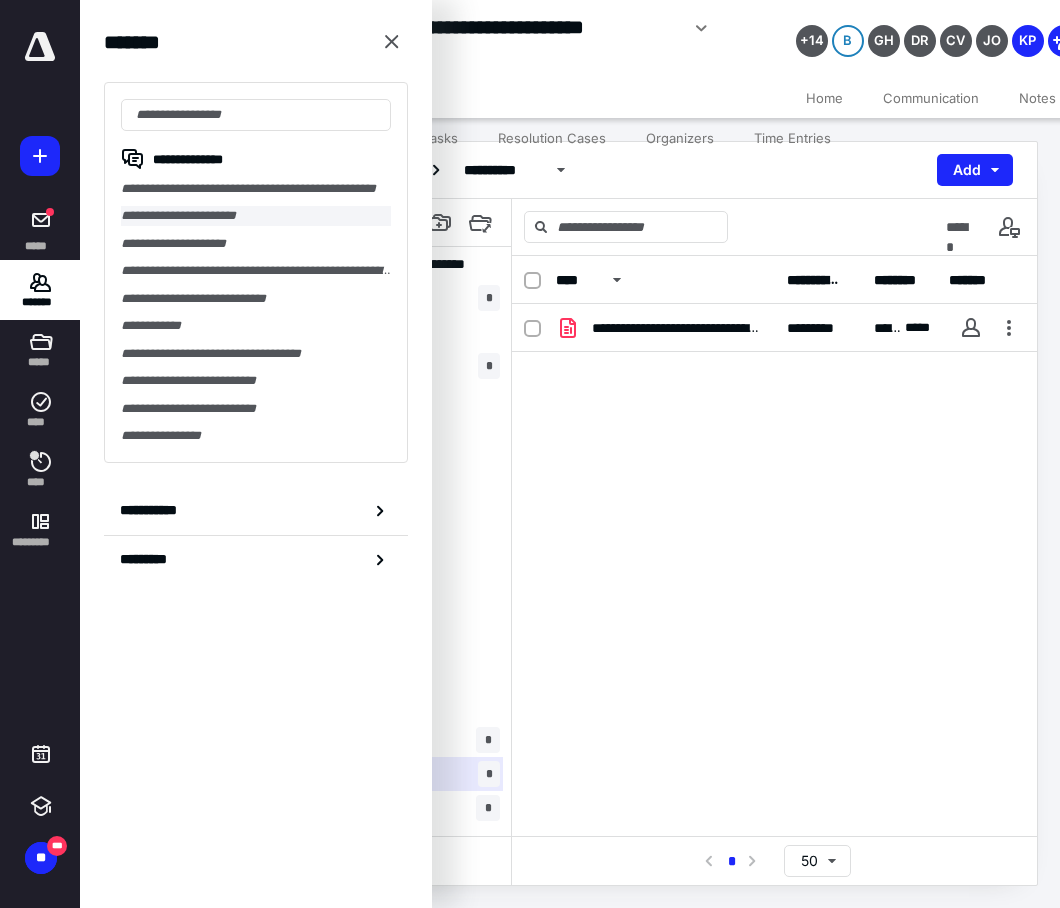 click on "**********" at bounding box center (256, 215) 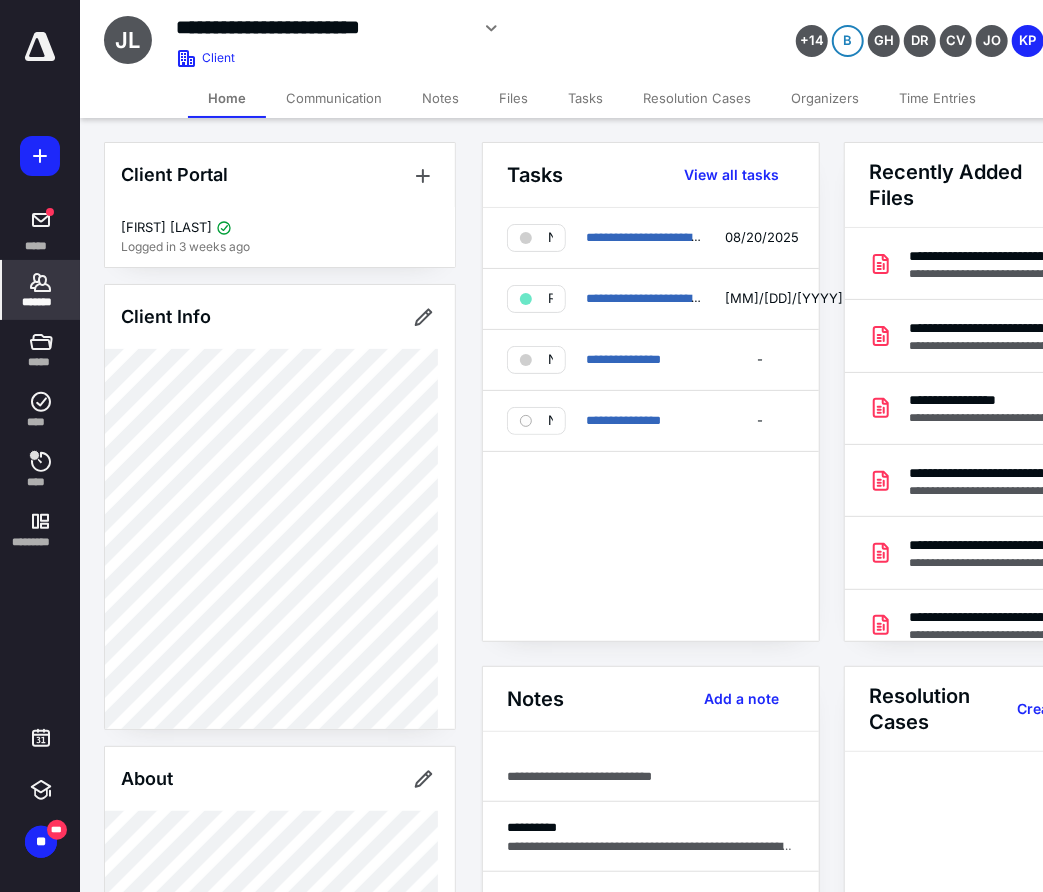 click on "Files" at bounding box center [513, 98] 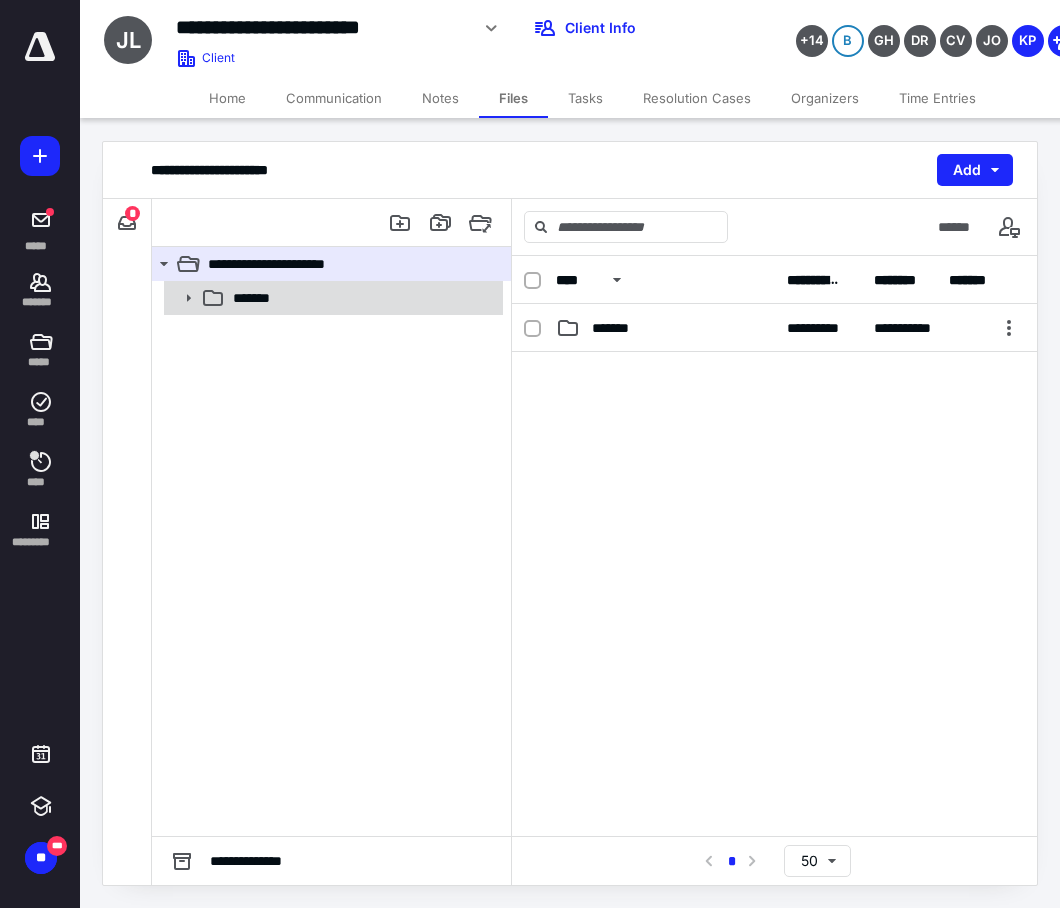 click 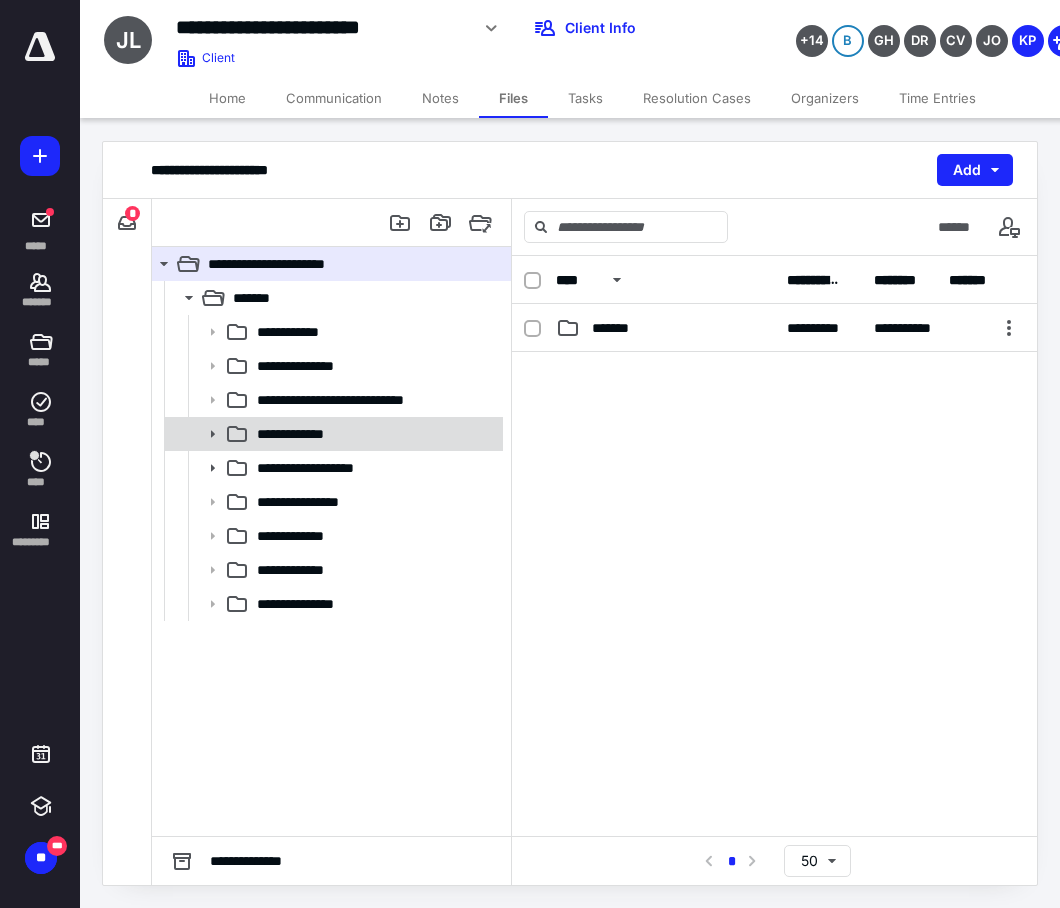 click 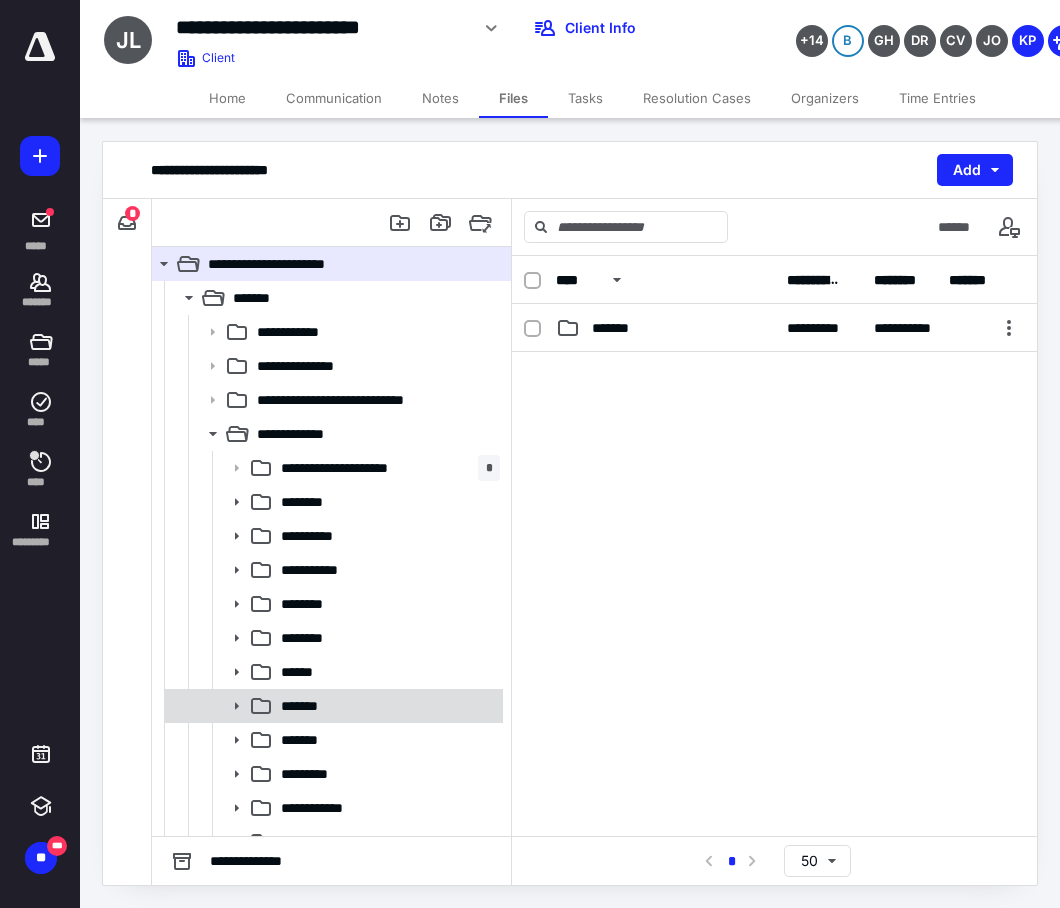 drag, startPoint x: 234, startPoint y: 702, endPoint x: 244, endPoint y: 693, distance: 13.453624 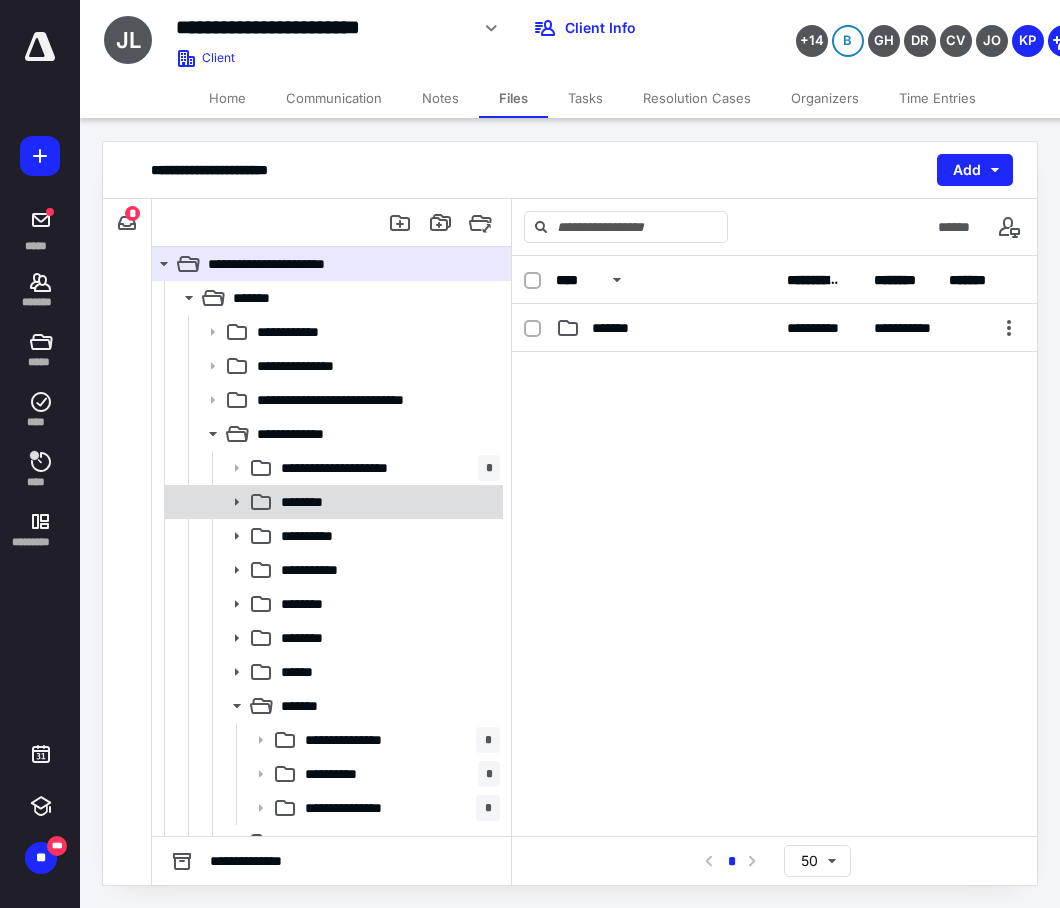scroll, scrollTop: 111, scrollLeft: 0, axis: vertical 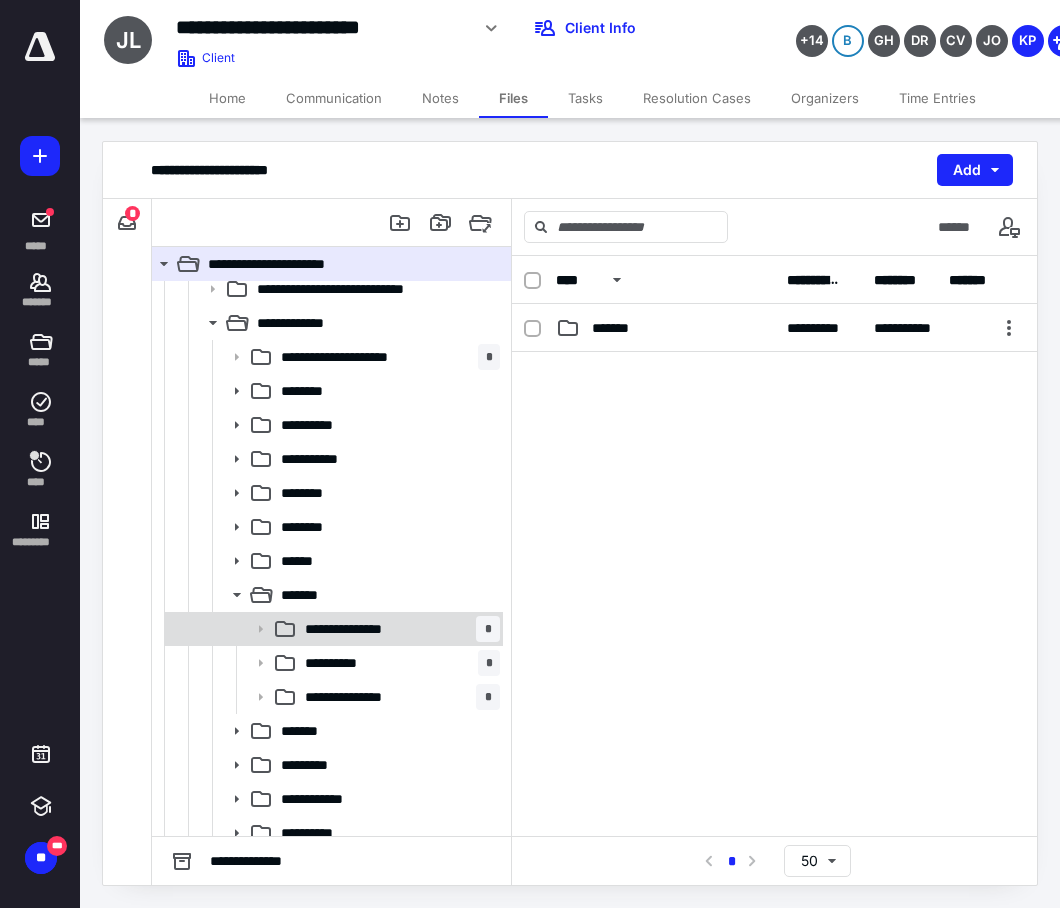 click on "**********" at bounding box center (363, 629) 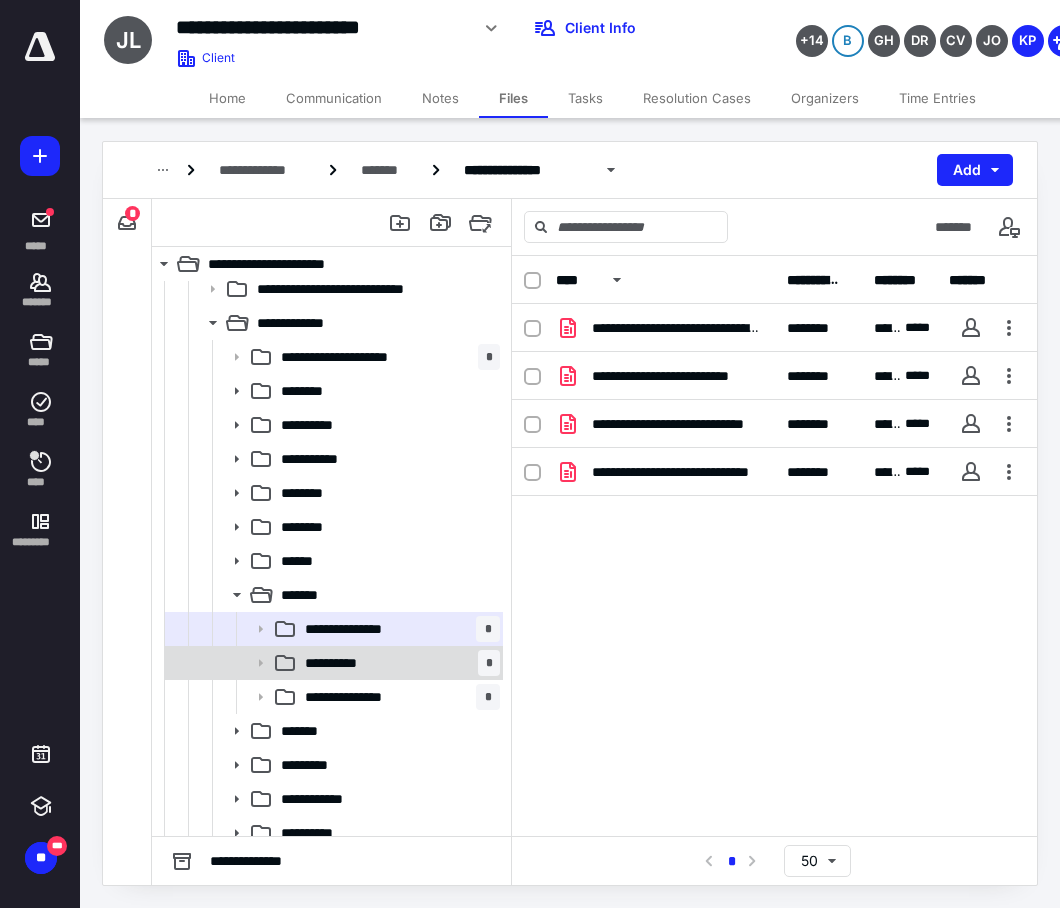 click on "**********" at bounding box center [398, 663] 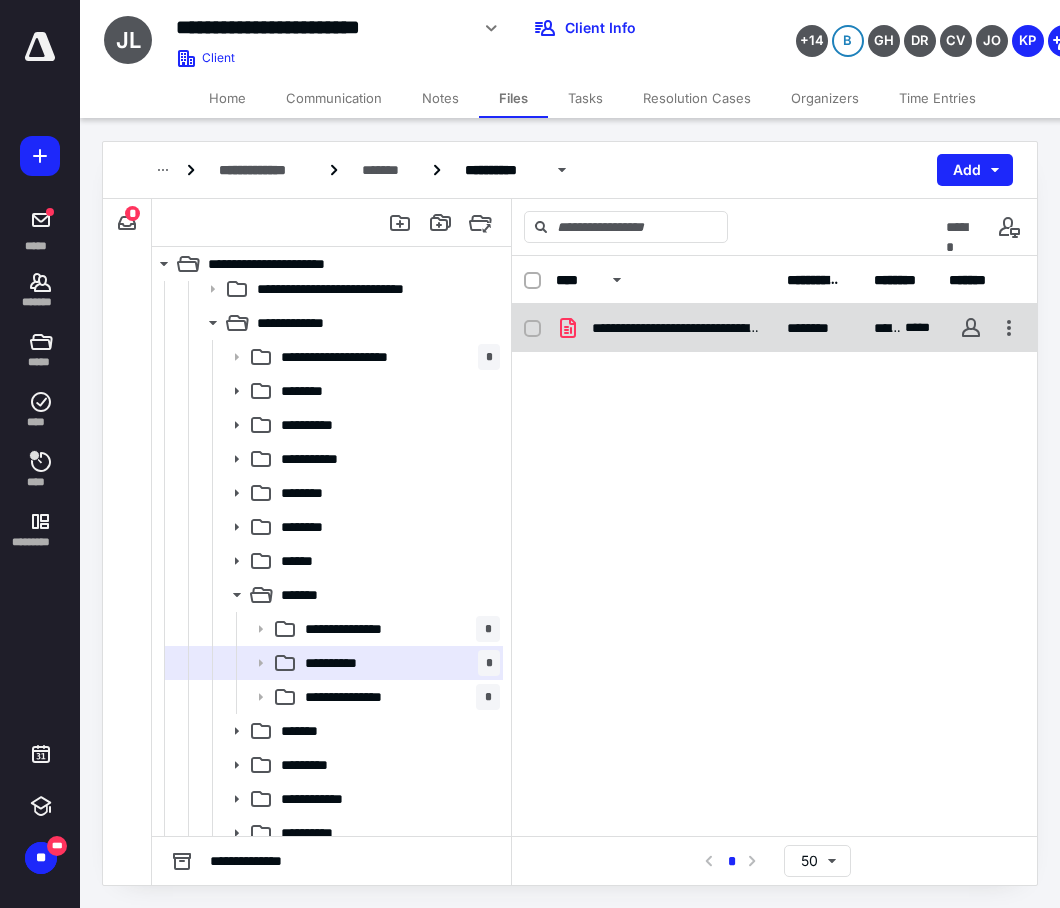 click on "**********" at bounding box center (677, 328) 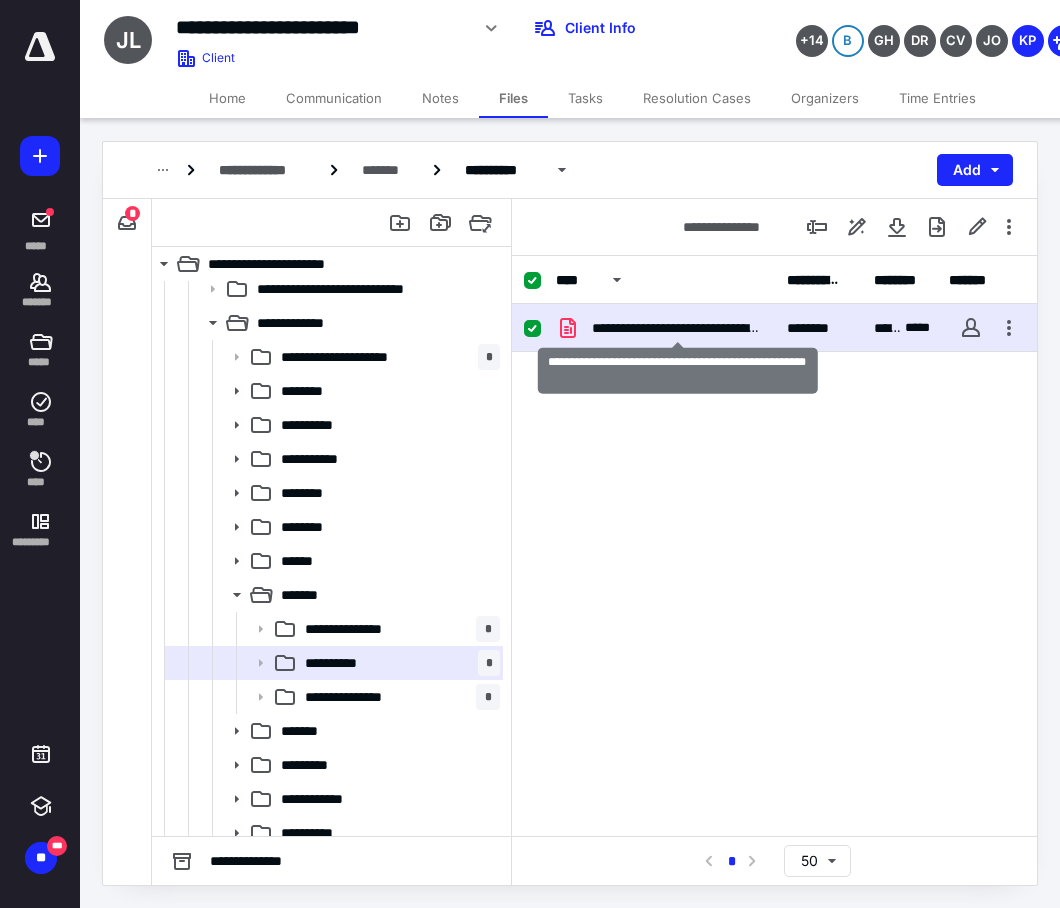 click on "**********" at bounding box center [677, 328] 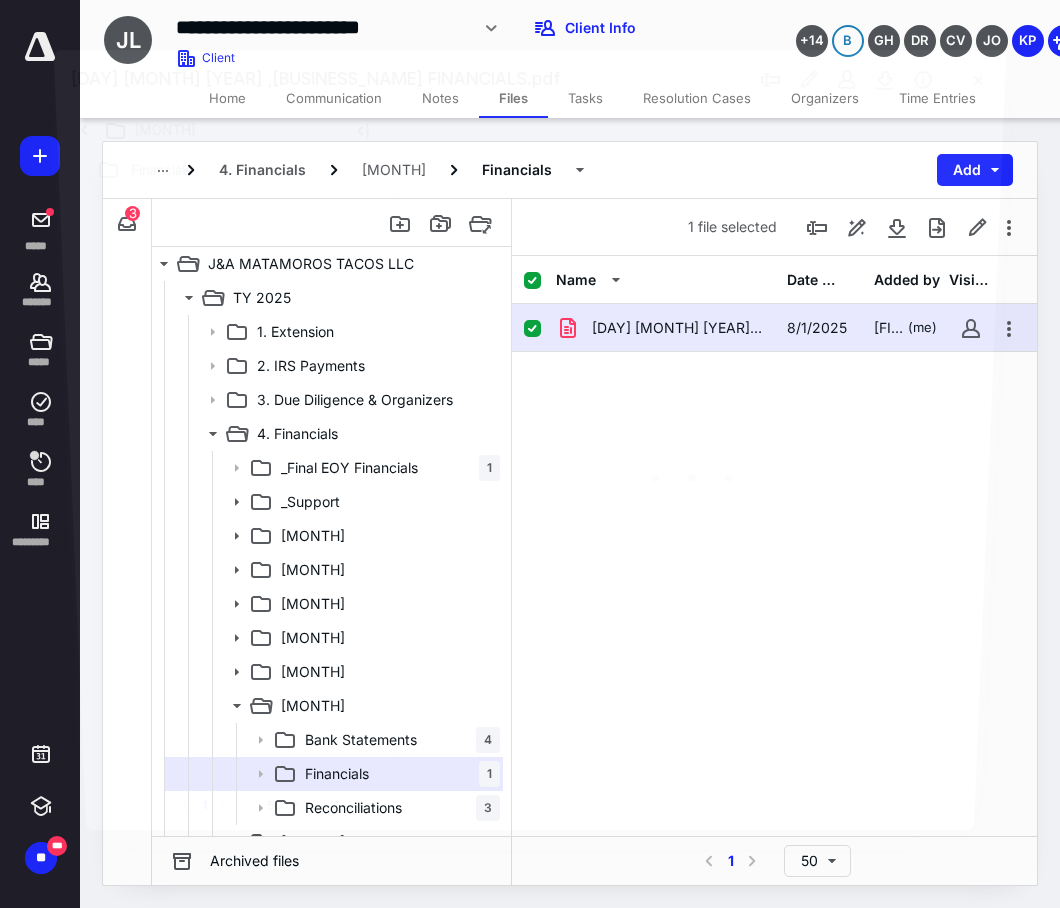 click at bounding box center (697, 465) 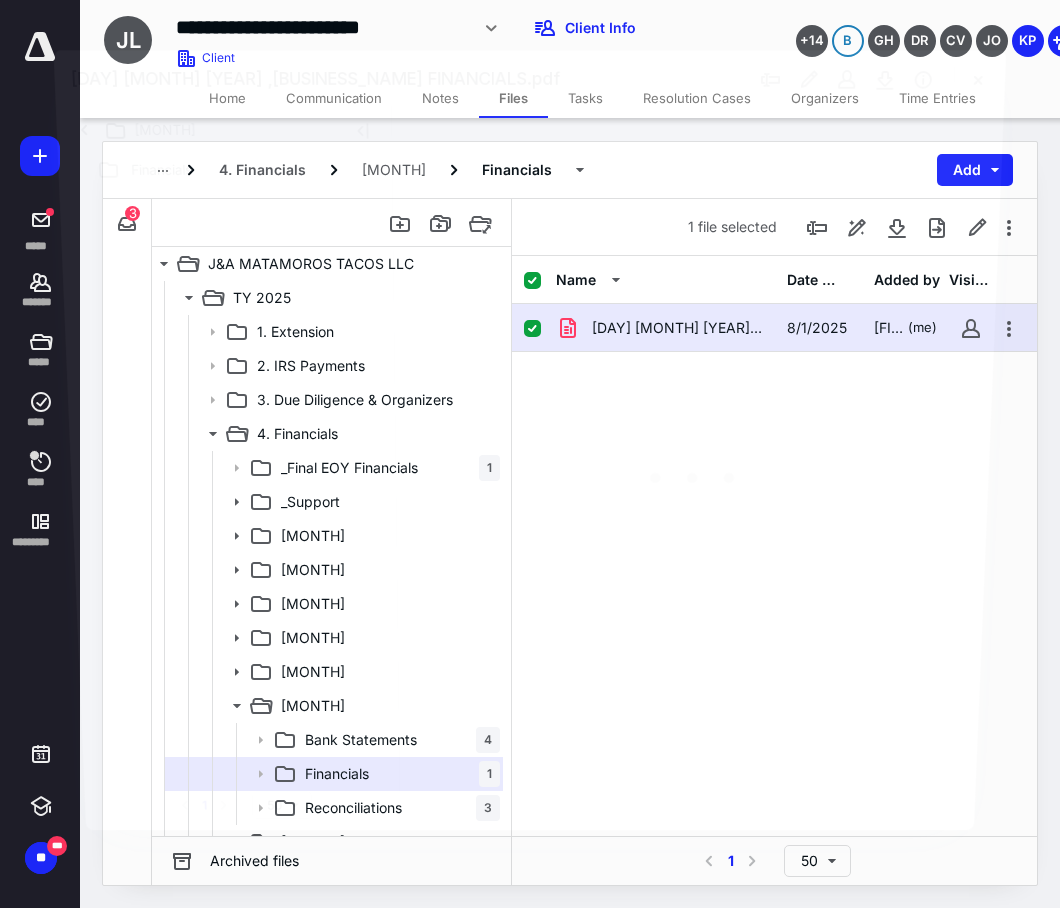 click at bounding box center (697, 465) 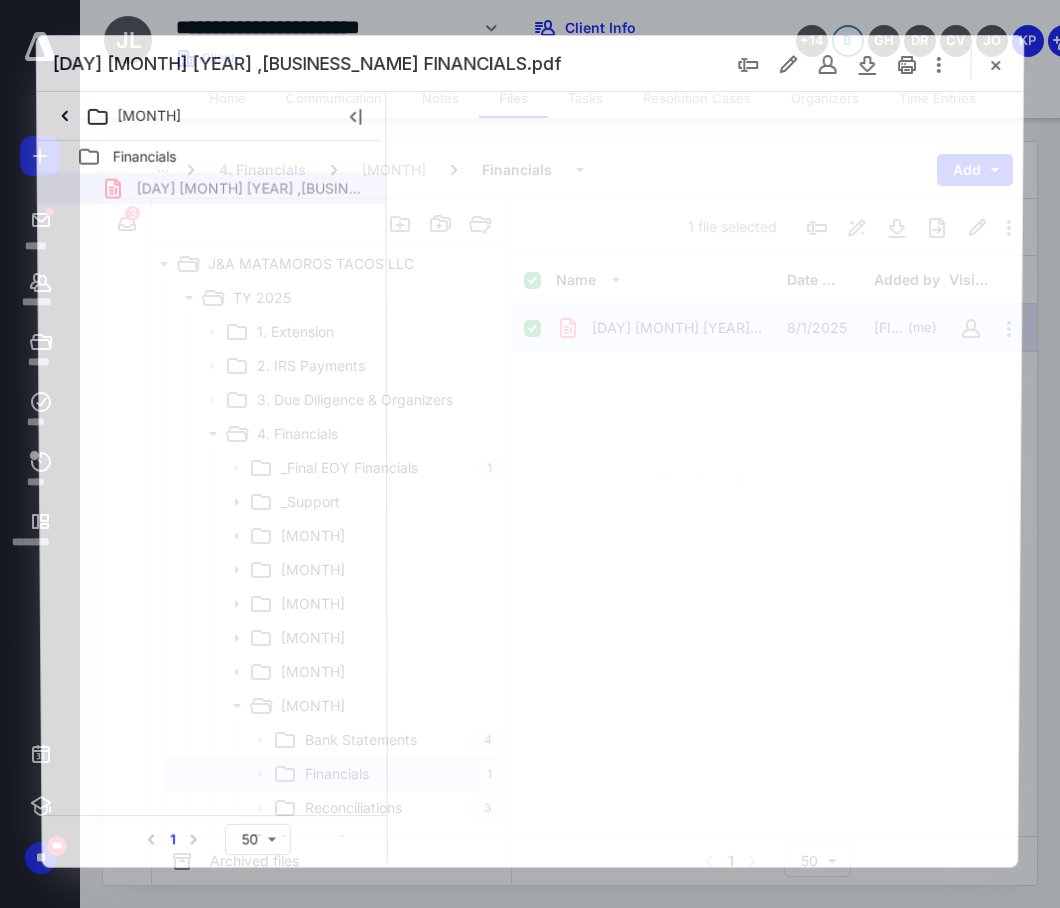 scroll, scrollTop: 111, scrollLeft: 0, axis: vertical 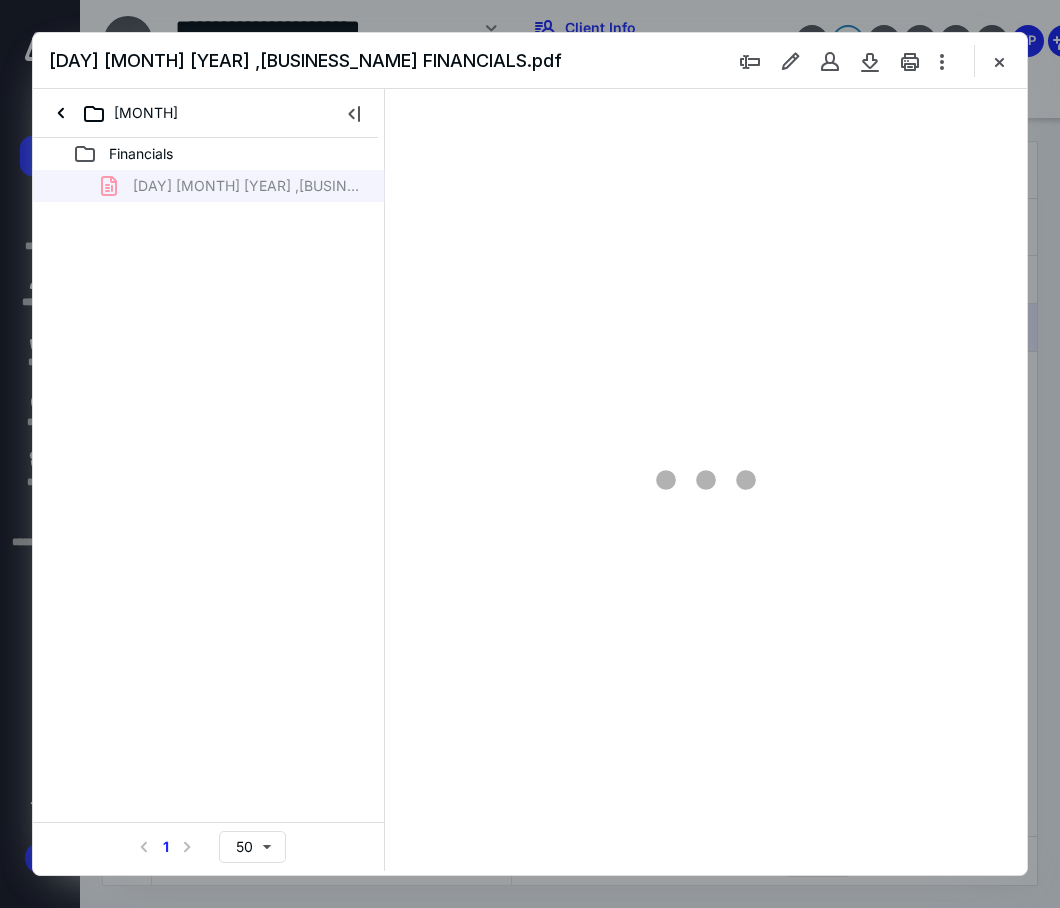 click at bounding box center (706, 480) 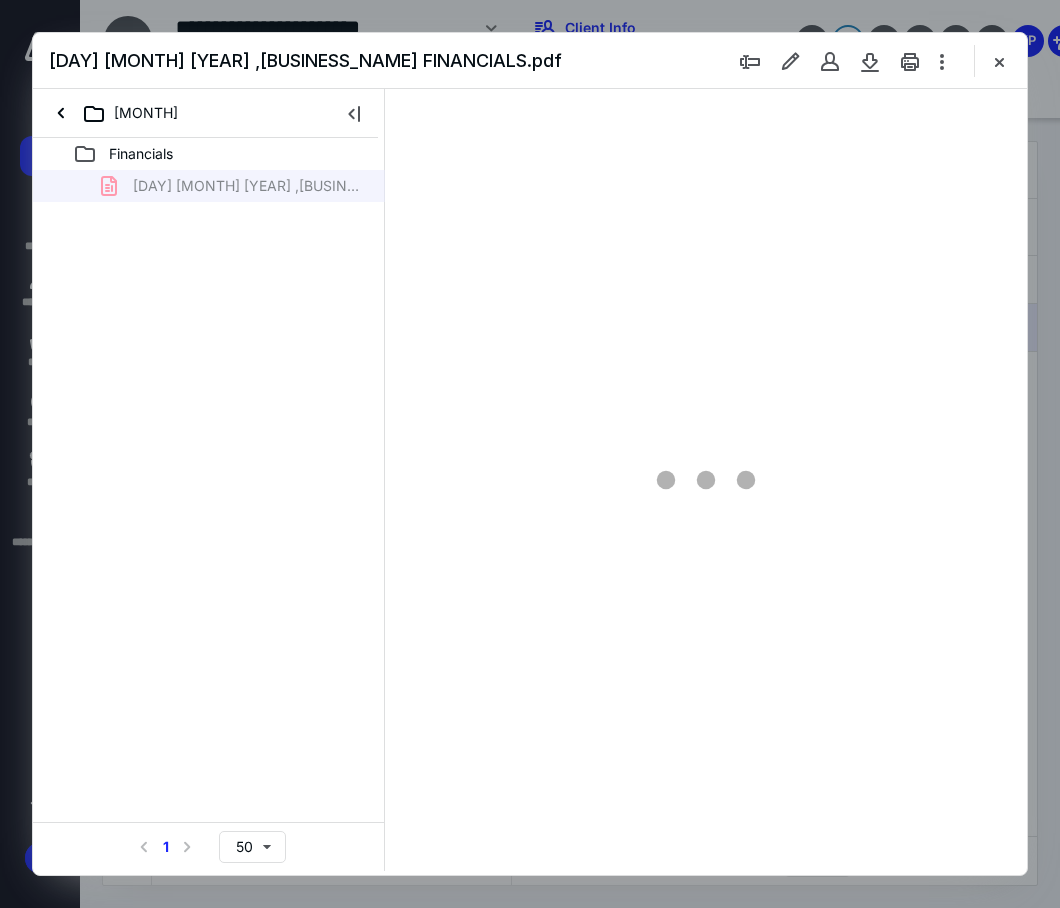 click at bounding box center (706, 480) 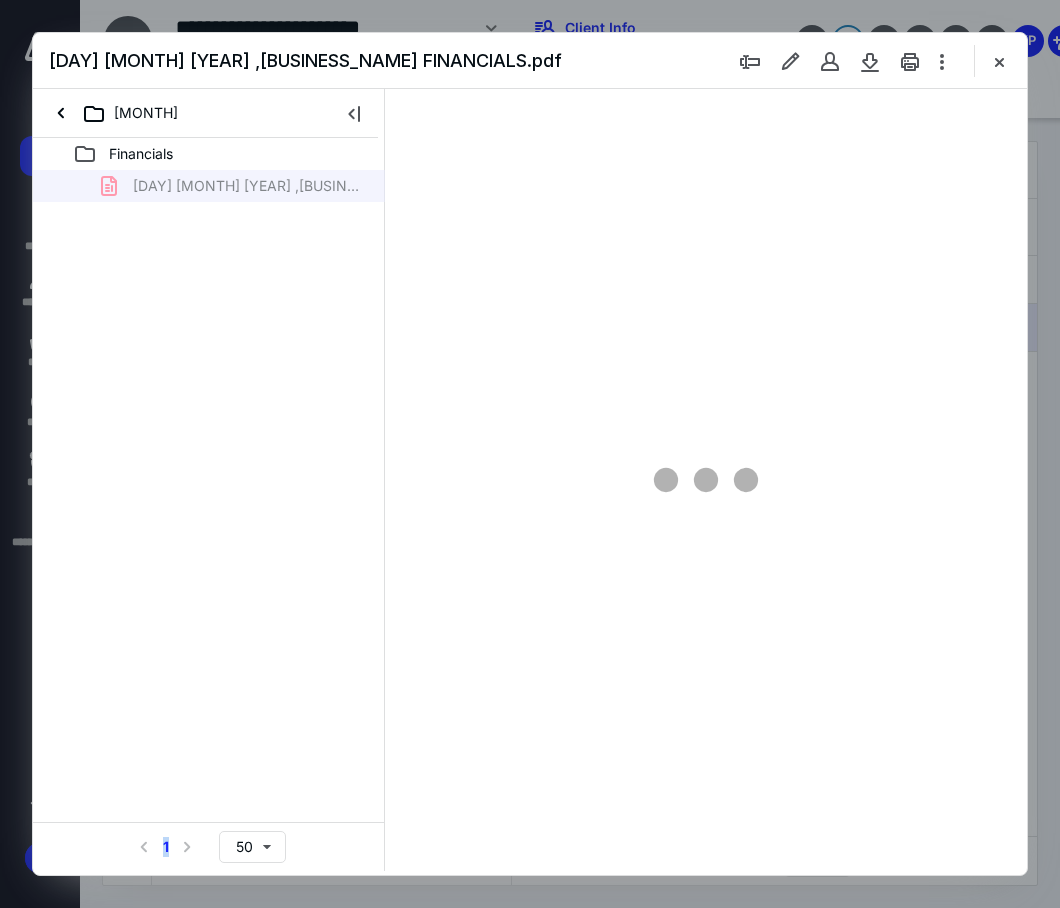 scroll, scrollTop: 106, scrollLeft: 0, axis: vertical 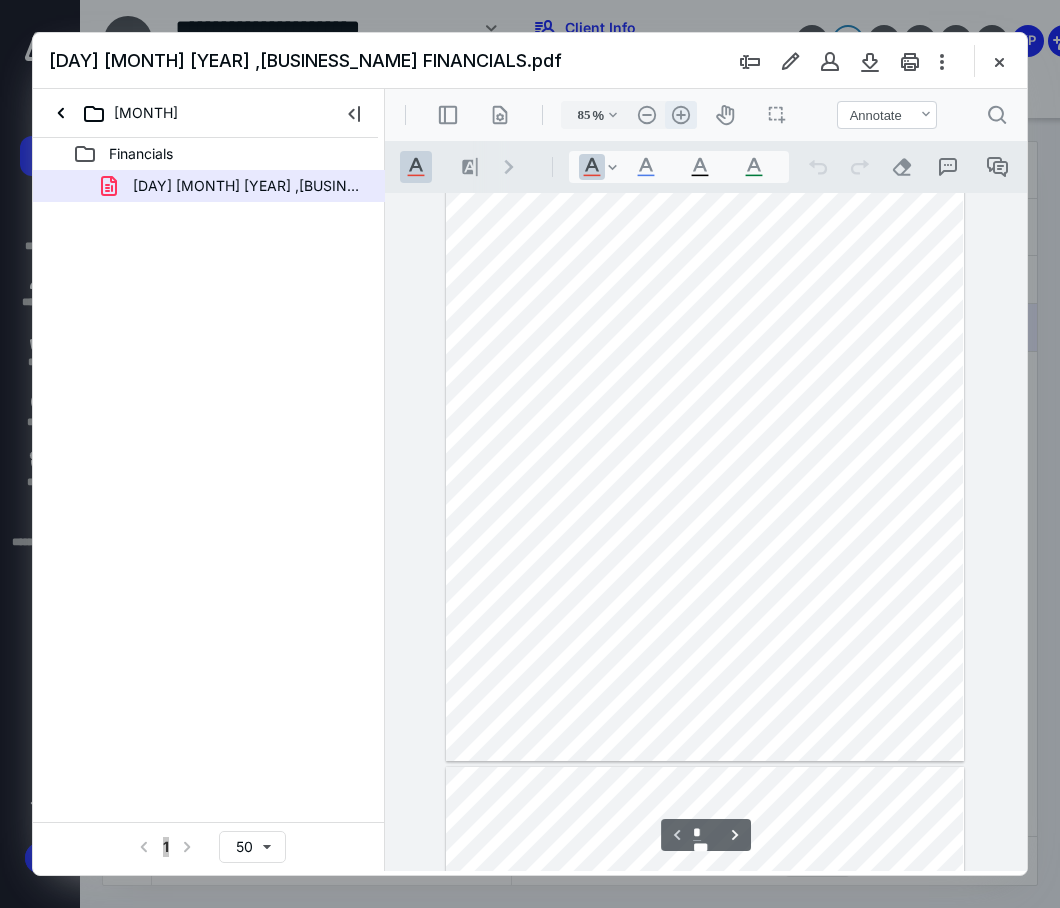 click on ".cls-1{fill:#abb0c4;} icon - header - zoom - in - line" at bounding box center [681, 115] 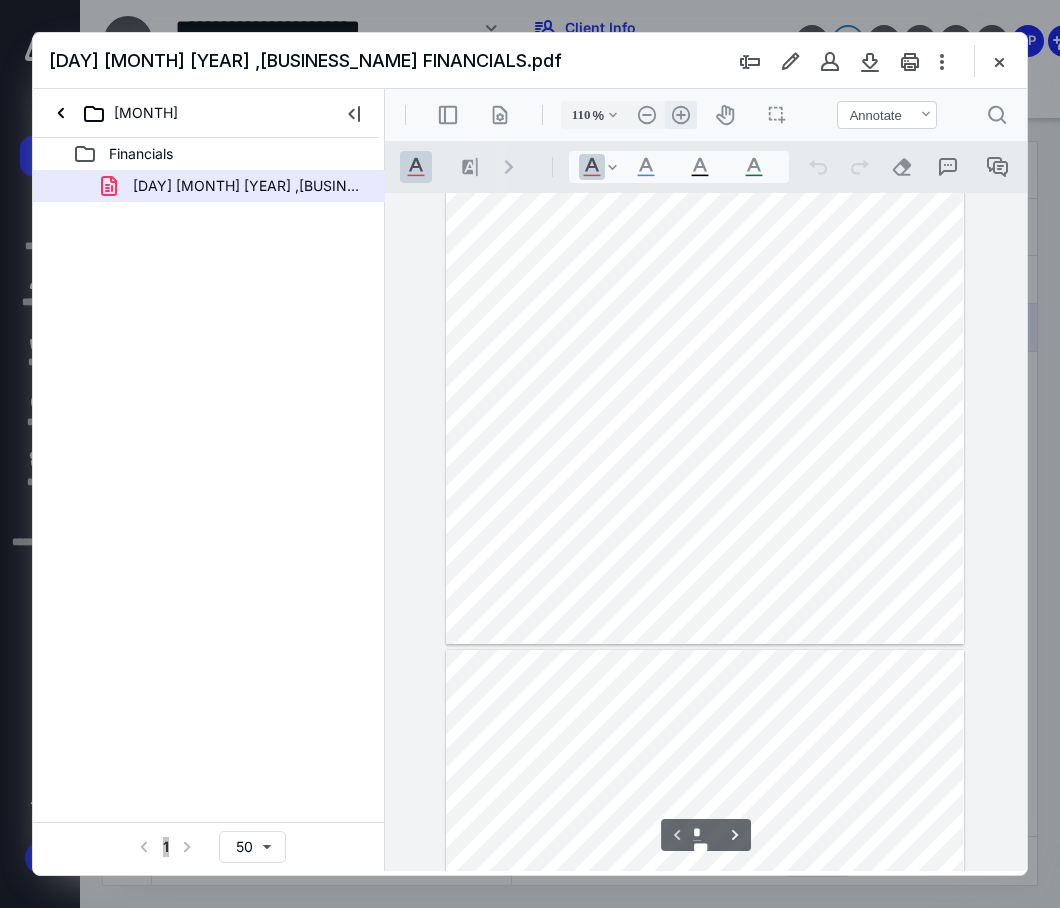 click on ".cls-1{fill:#abb0c4;} icon - header - zoom - in - line" at bounding box center [681, 115] 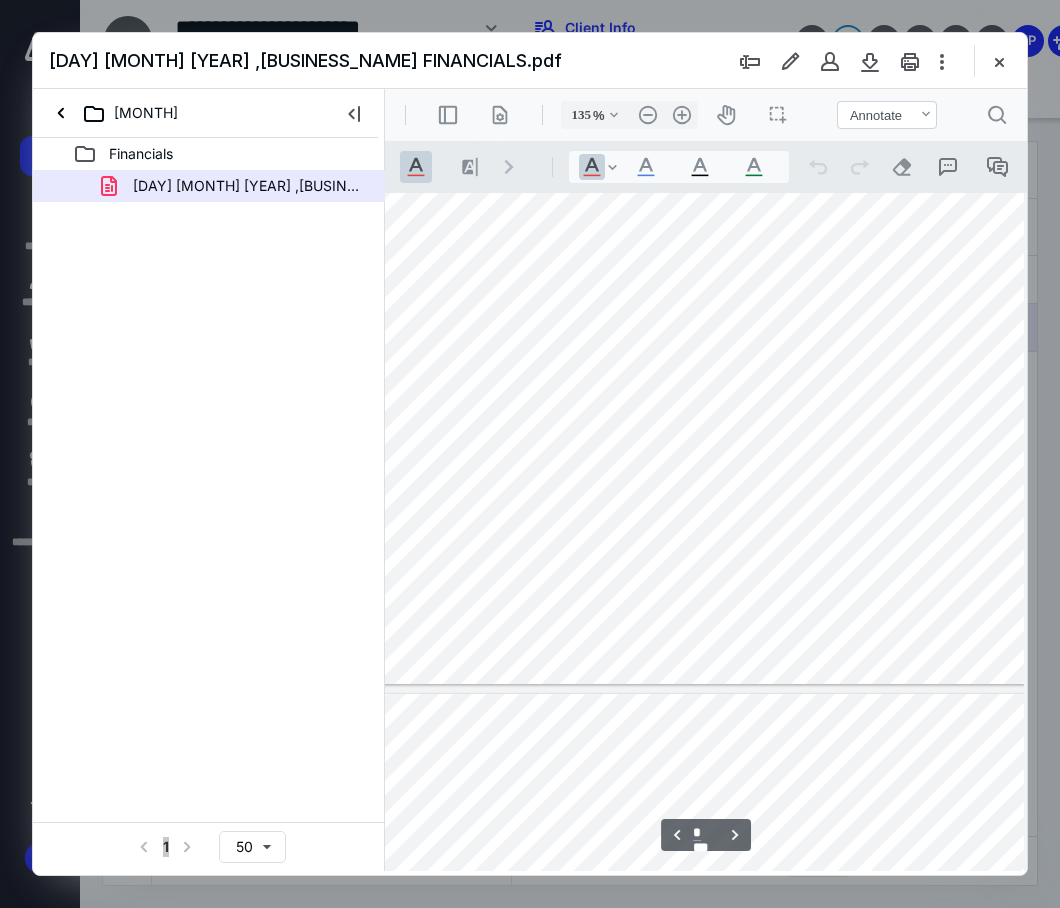 scroll, scrollTop: 7228, scrollLeft: 117, axis: both 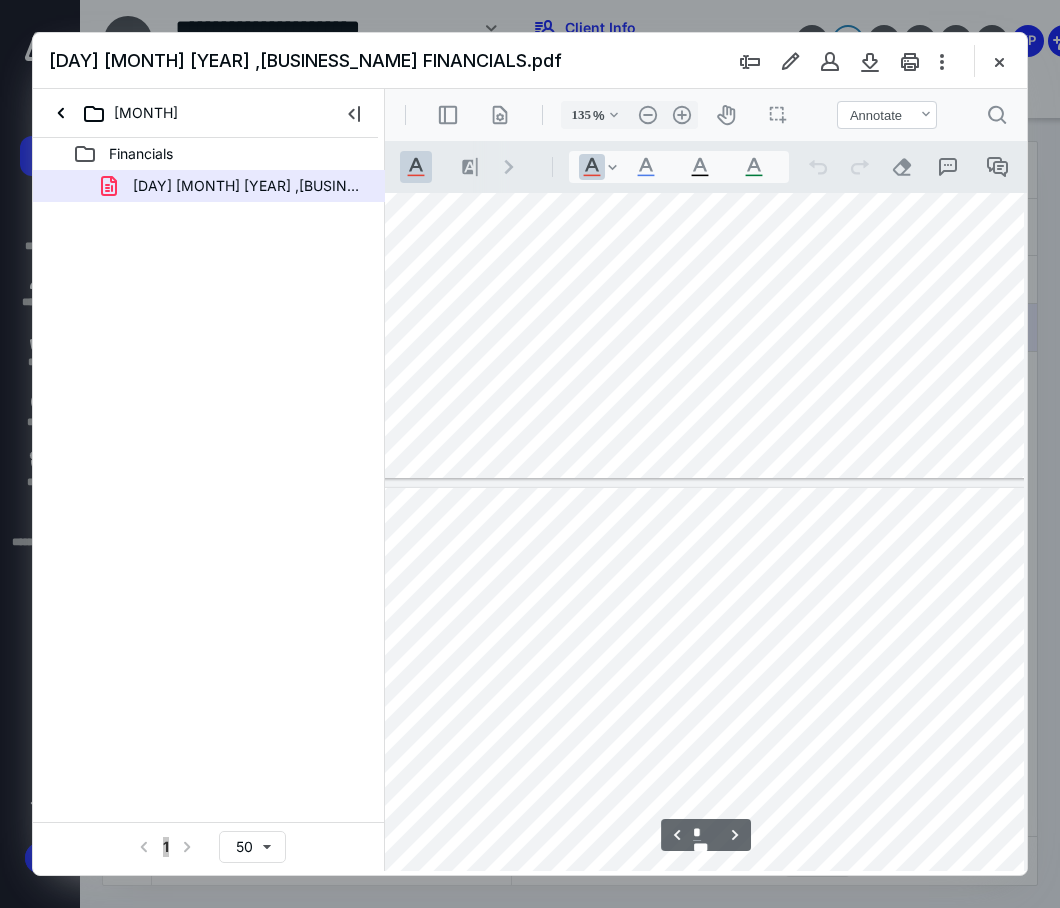 type on "*" 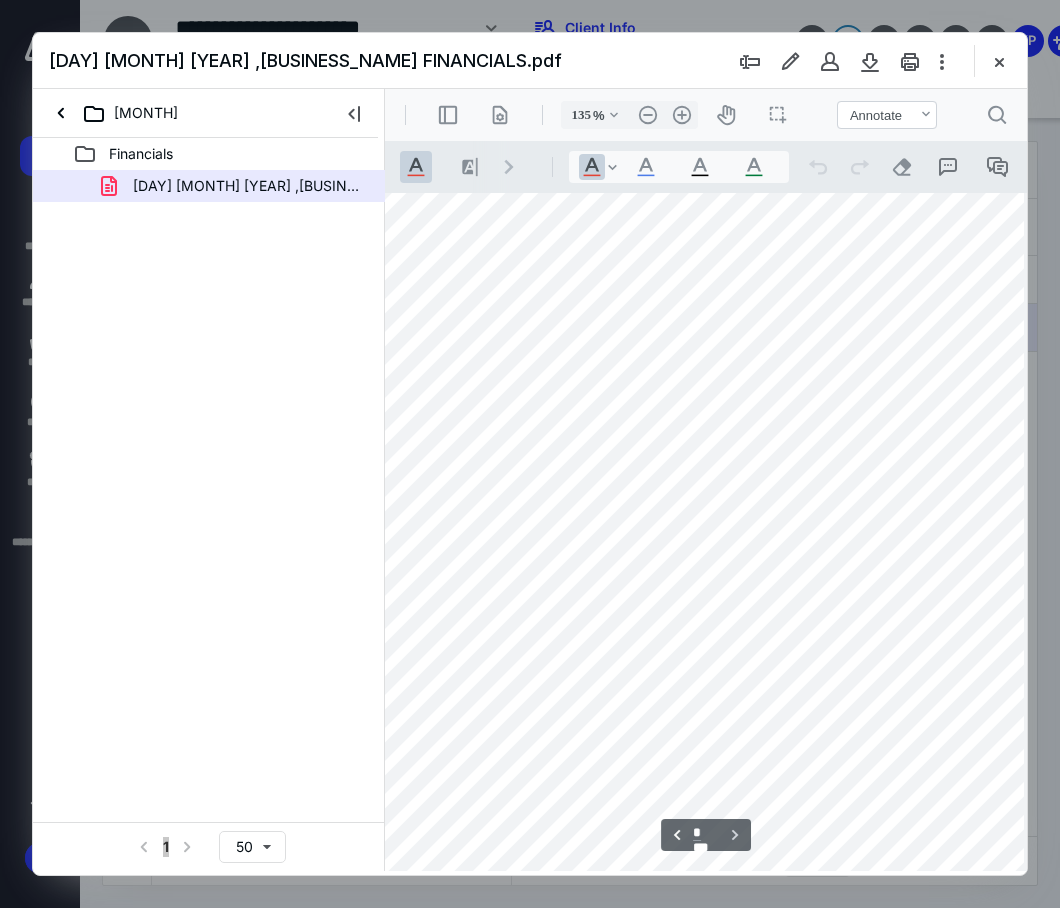 scroll, scrollTop: 9095, scrollLeft: 117, axis: both 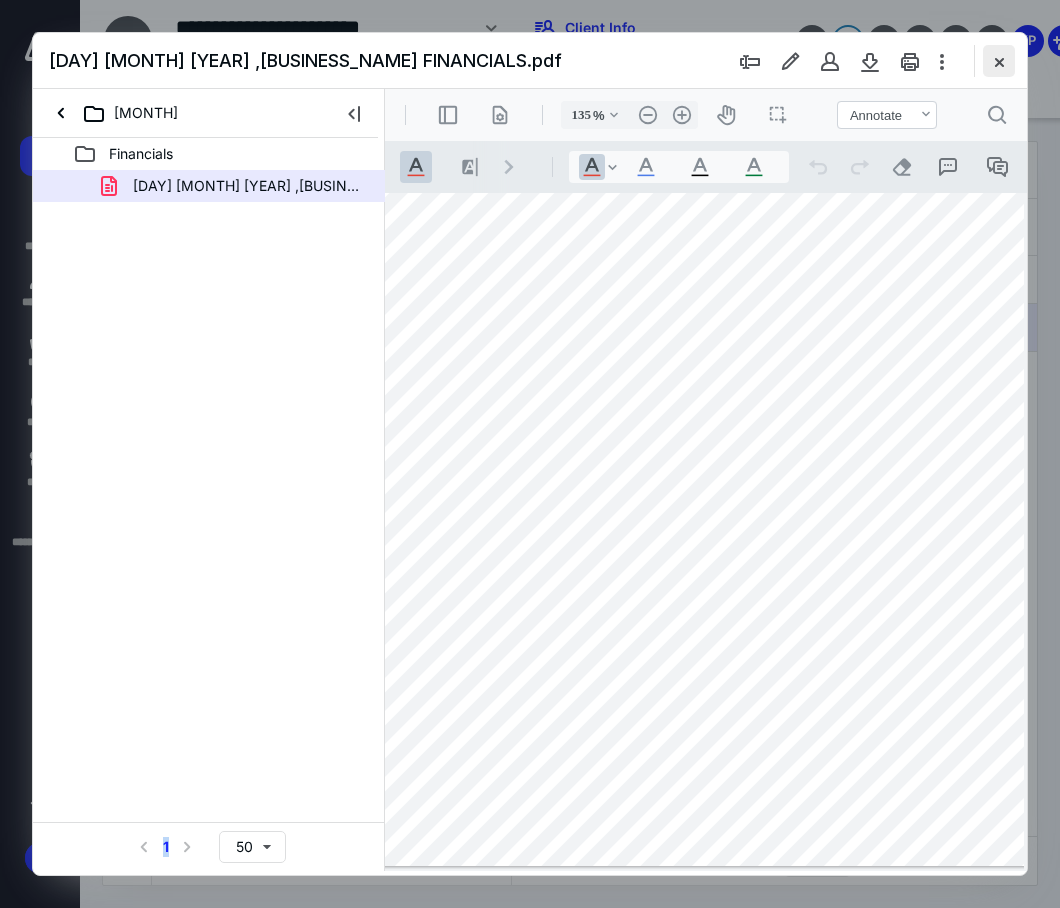 click at bounding box center (999, 61) 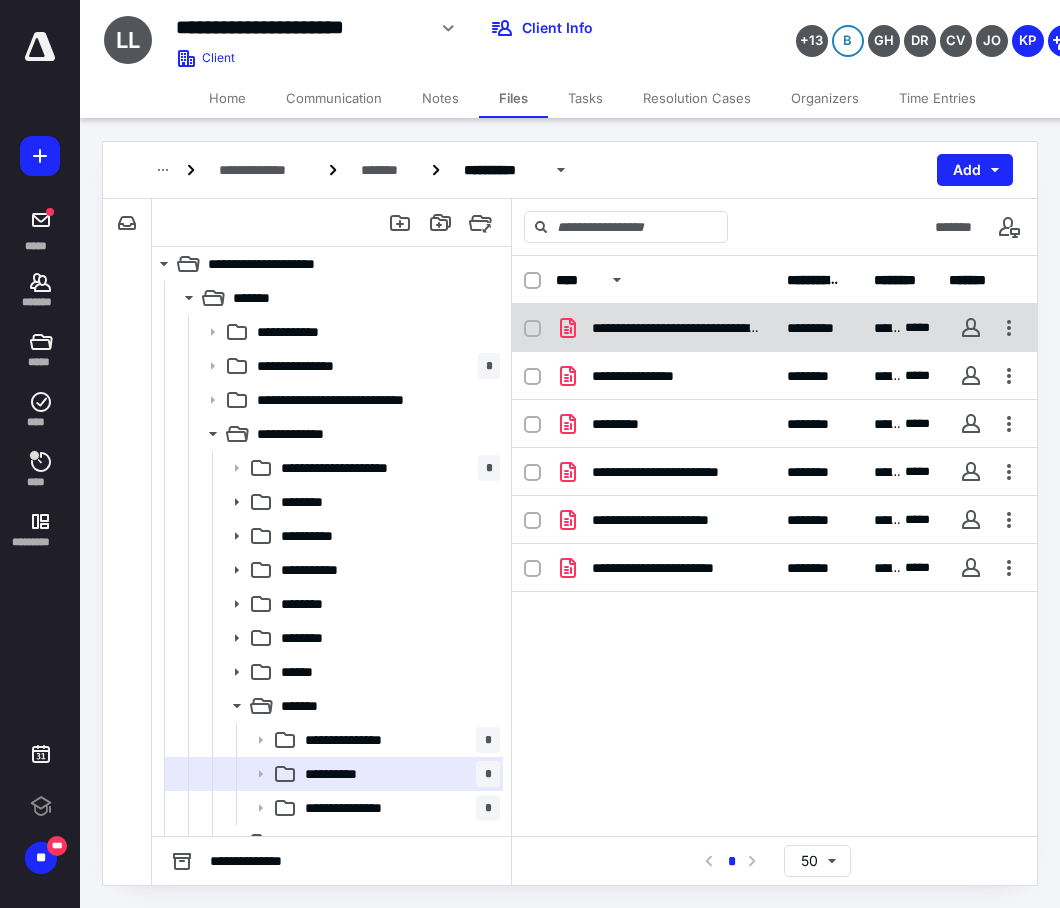 scroll, scrollTop: 0, scrollLeft: 0, axis: both 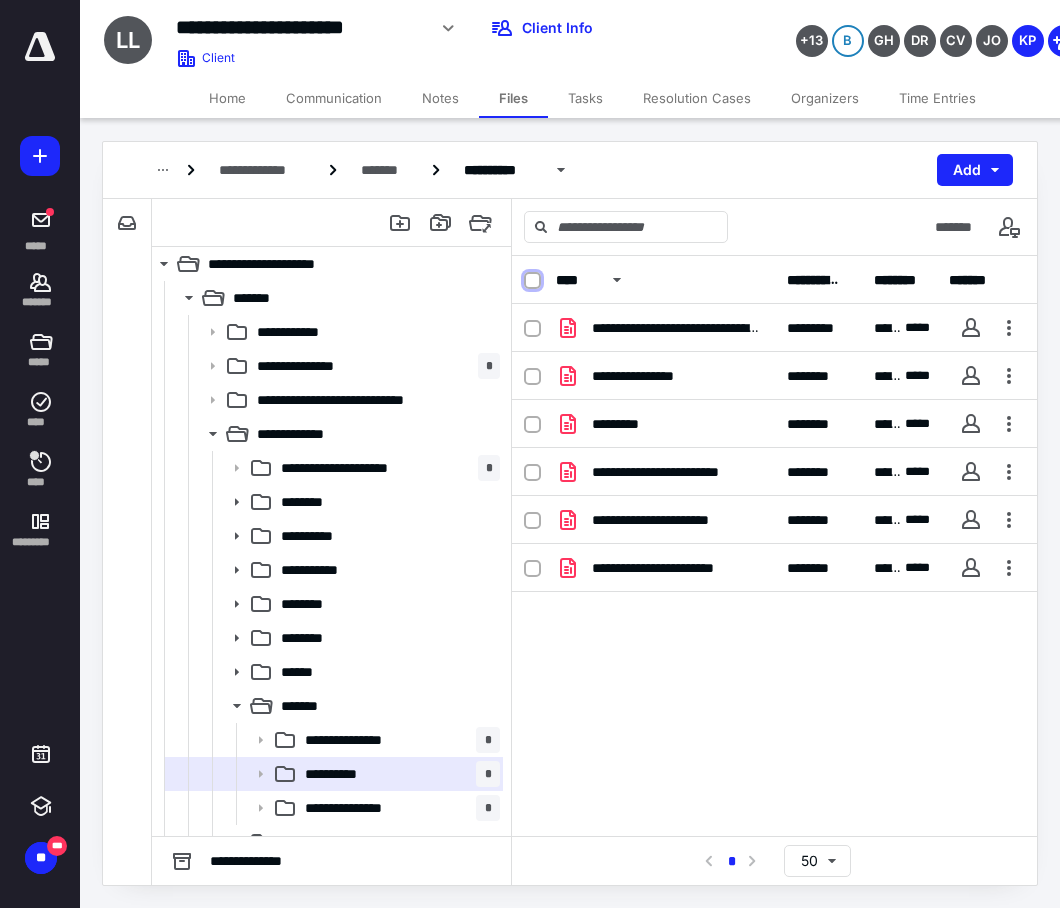 click at bounding box center [532, 281] 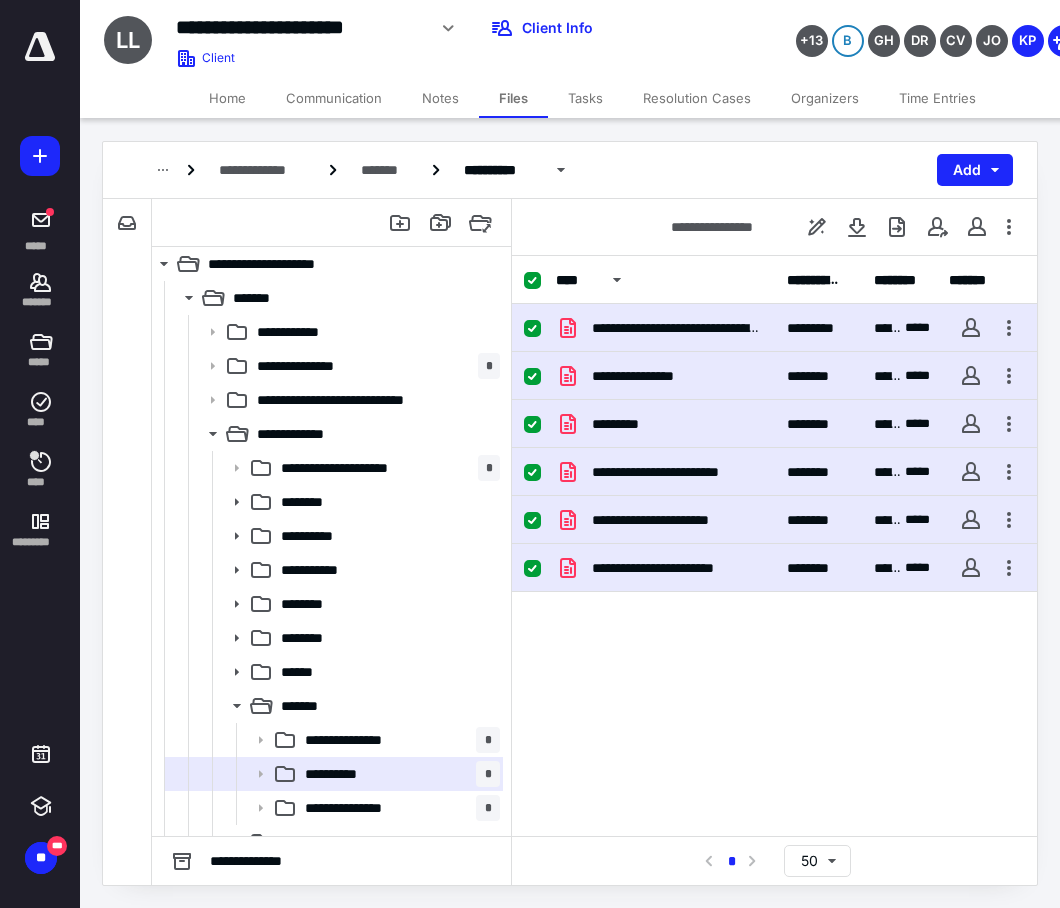 click at bounding box center (532, 329) 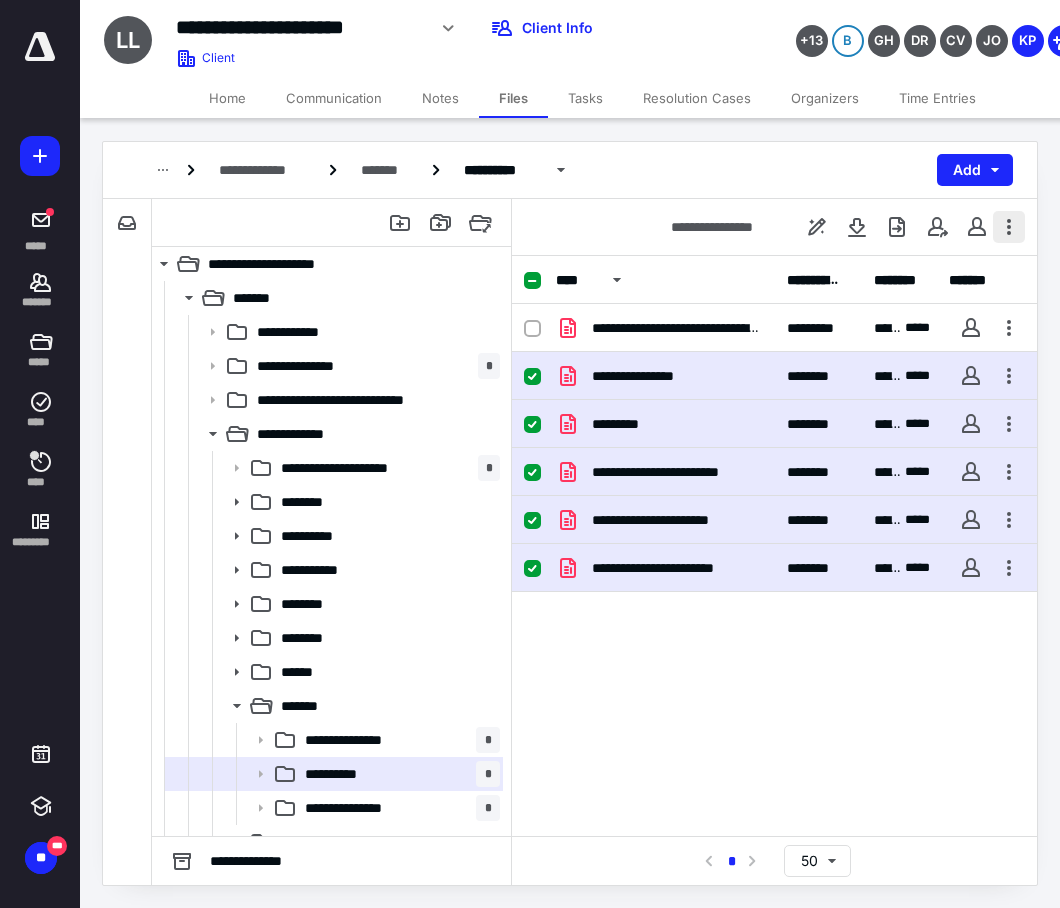 click at bounding box center [1009, 227] 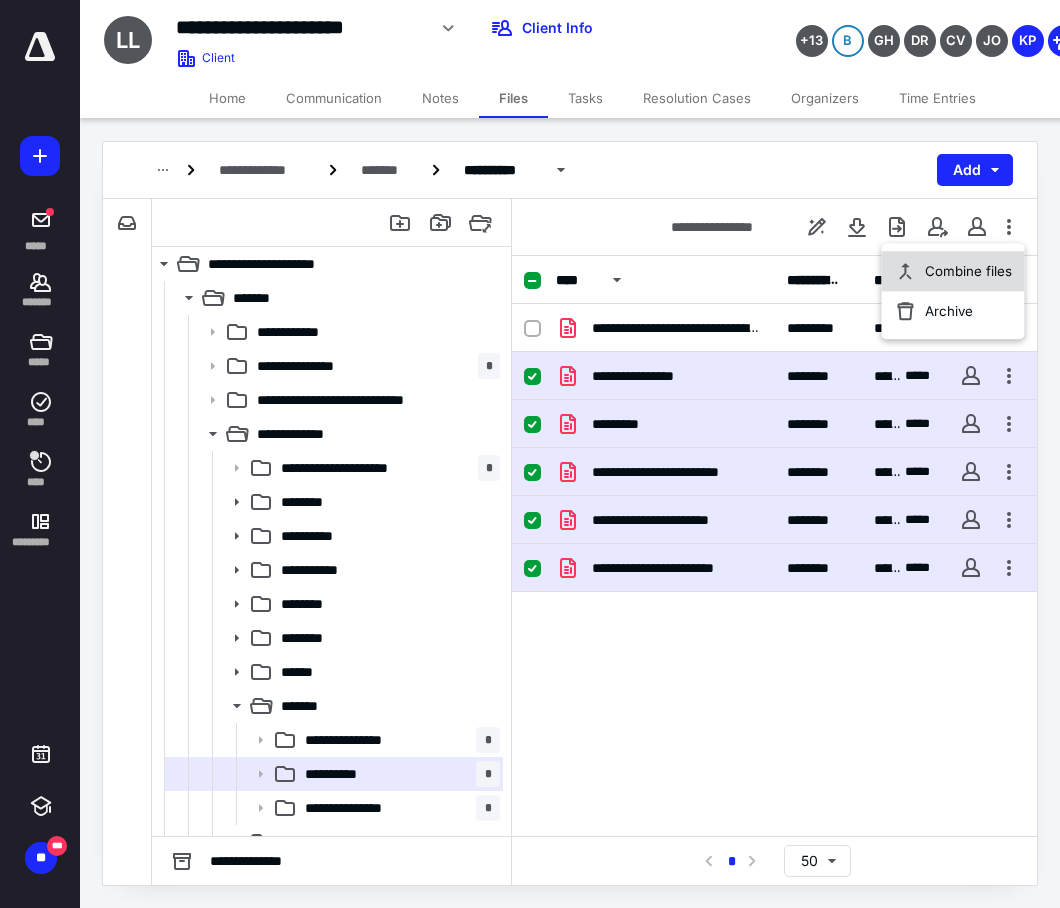 click on "Combine files" at bounding box center [952, 271] 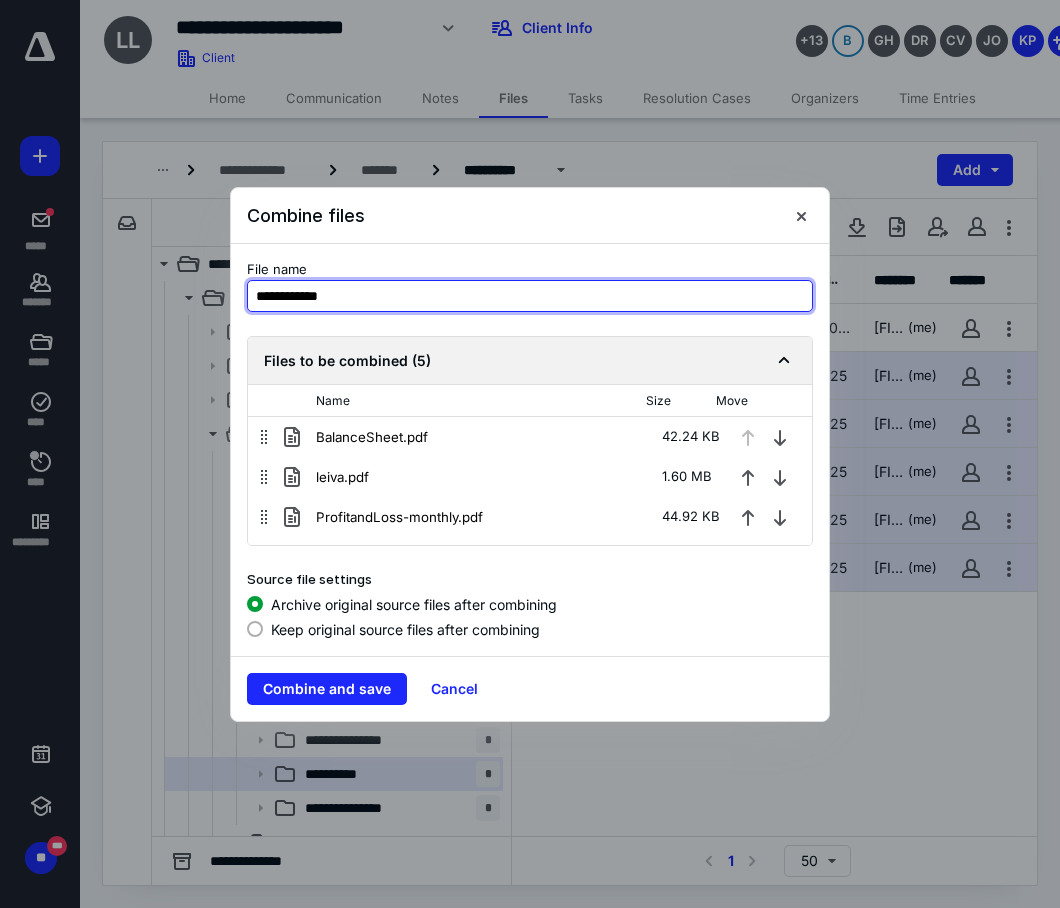 click on "**********" at bounding box center (530, 296) 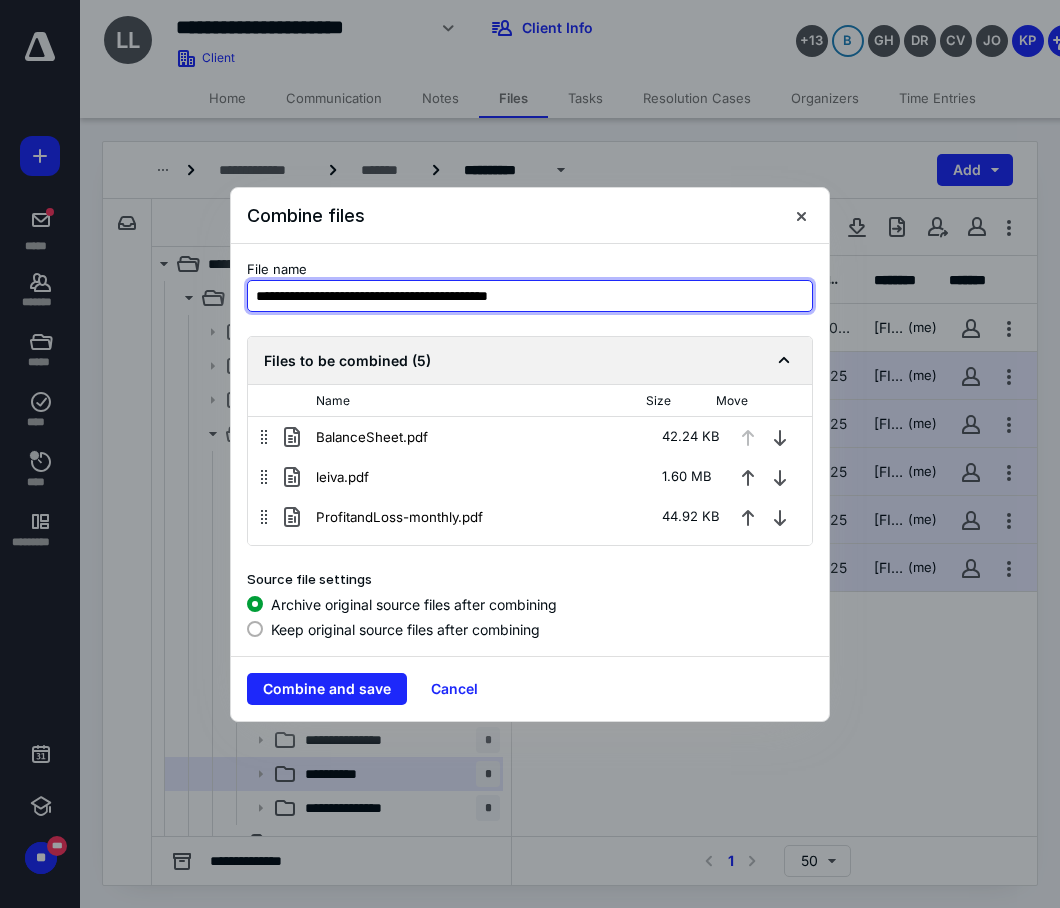 drag, startPoint x: 264, startPoint y: 475, endPoint x: 264, endPoint y: 432, distance: 43 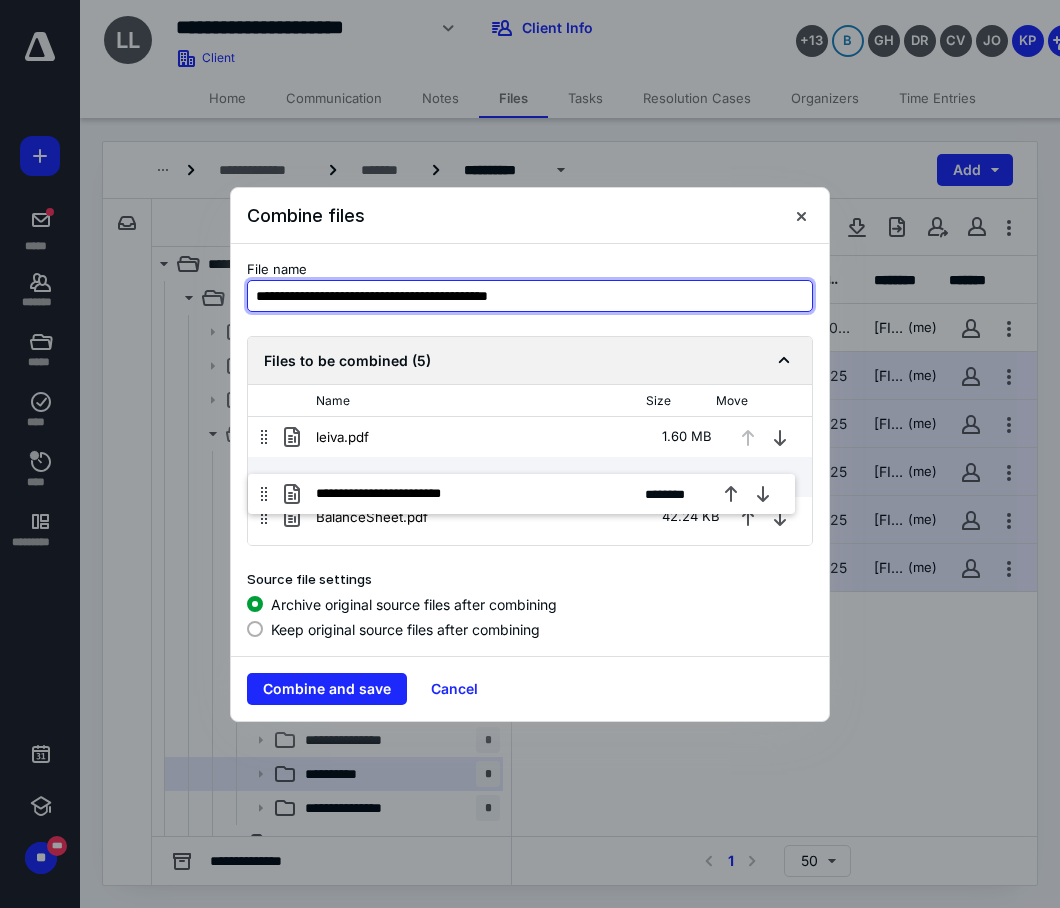 drag, startPoint x: 267, startPoint y: 503, endPoint x: 267, endPoint y: 487, distance: 16 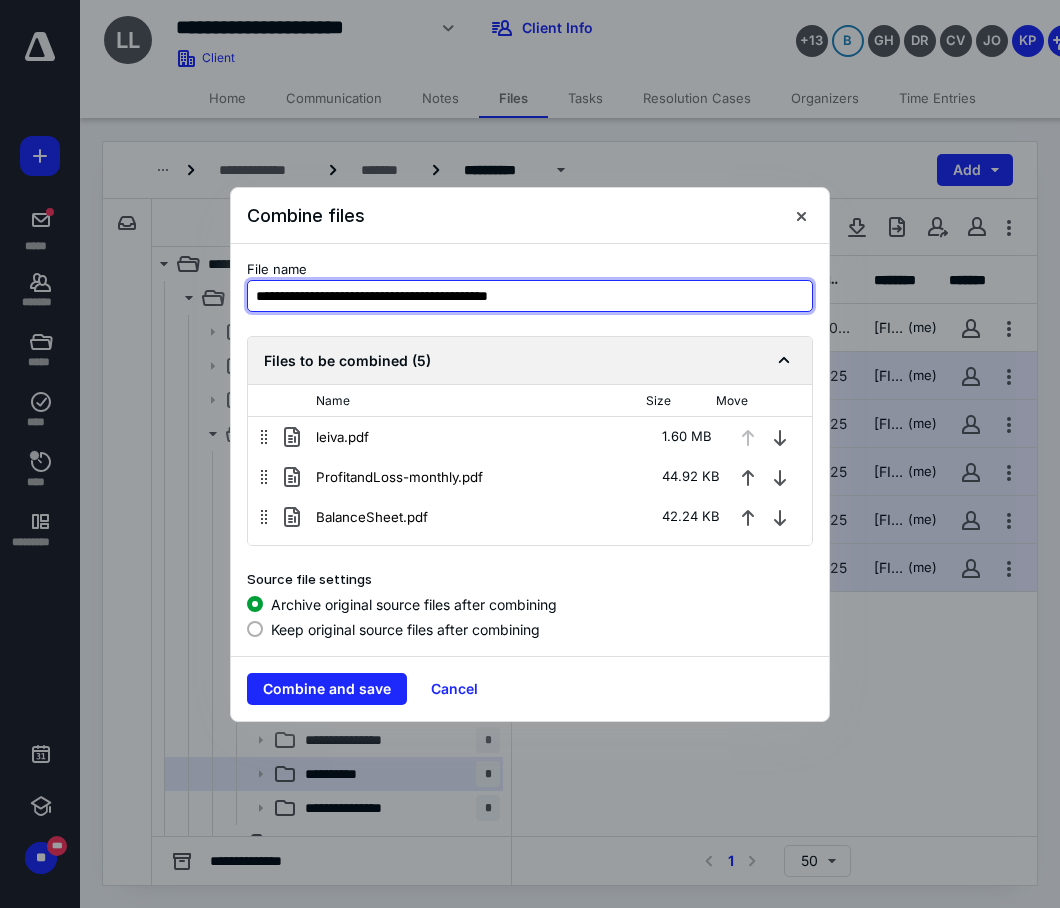 scroll, scrollTop: 72, scrollLeft: 0, axis: vertical 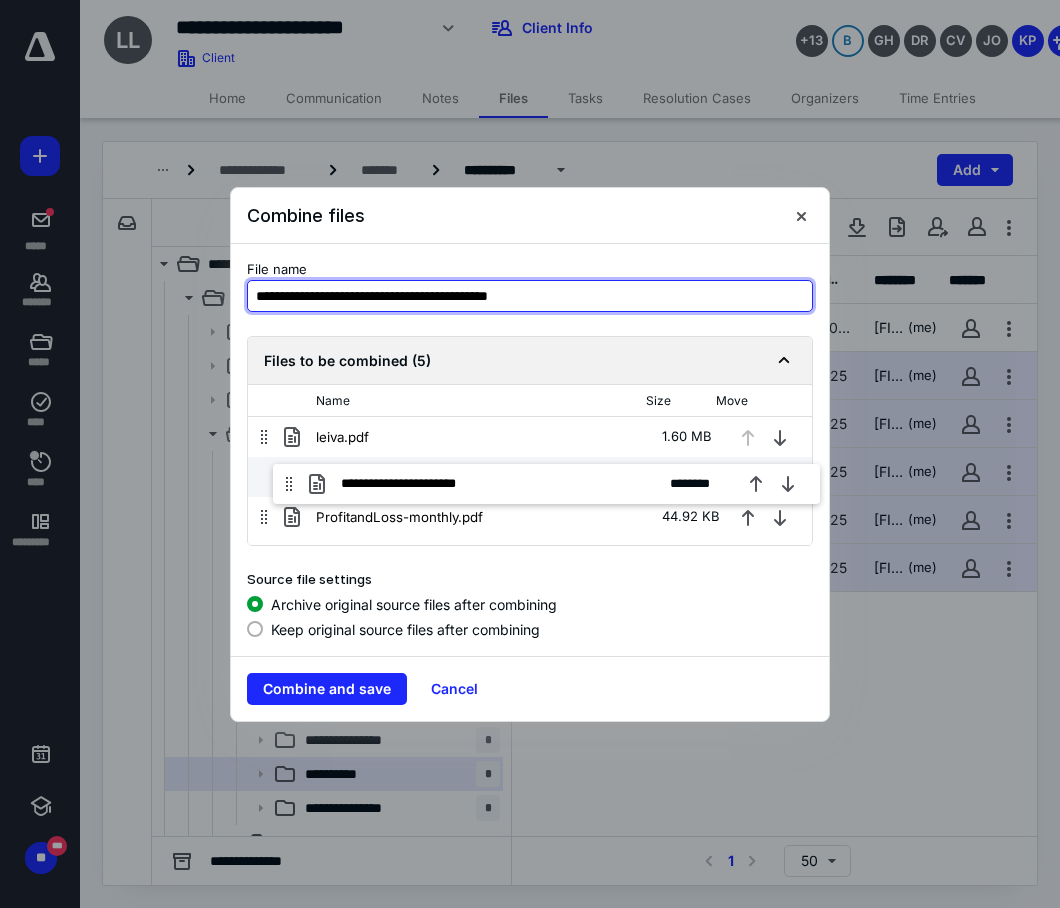 drag, startPoint x: 267, startPoint y: 484, endPoint x: 295, endPoint y: 476, distance: 29.12044 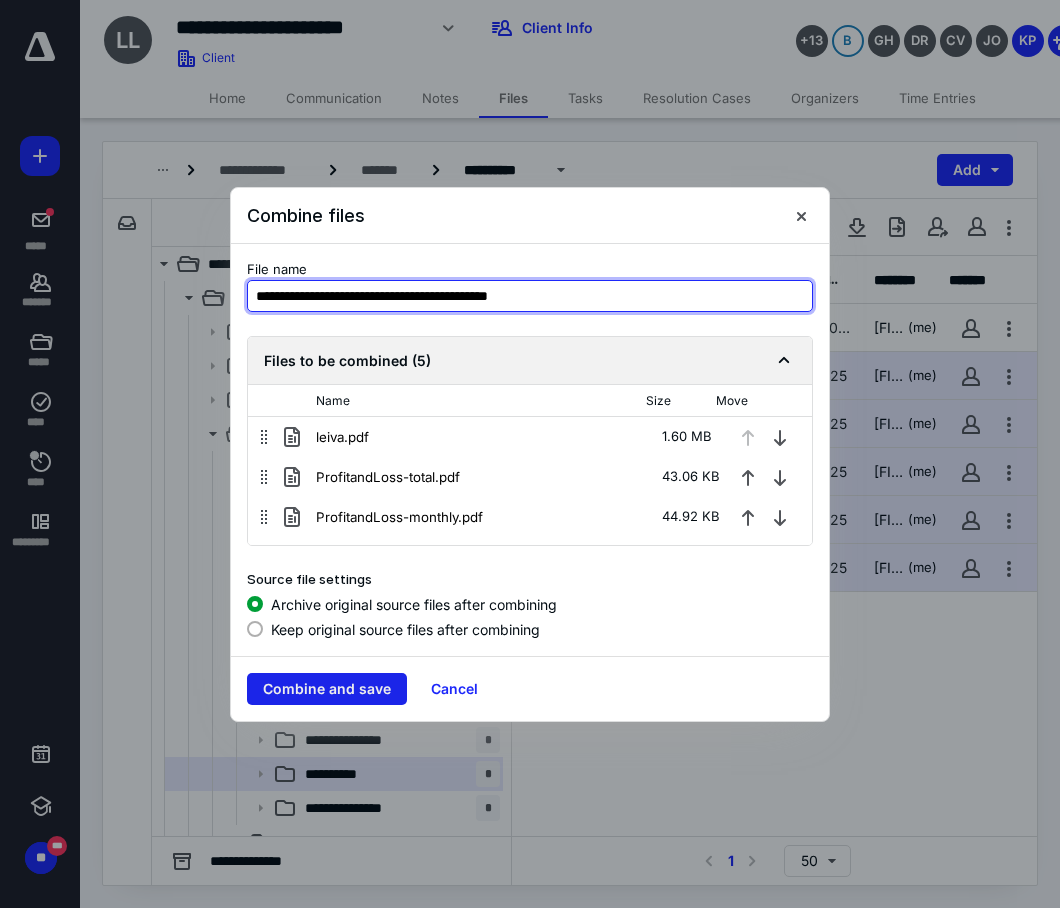 type on "**********" 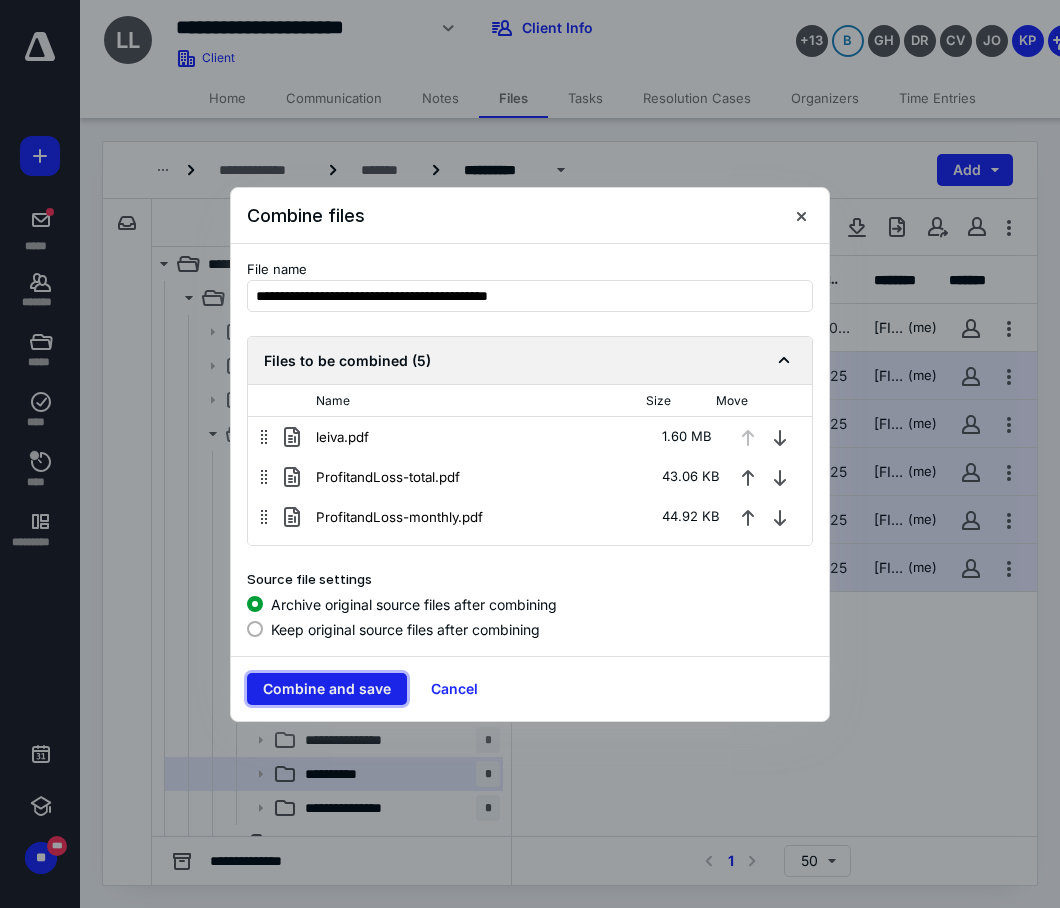 click on "Combine and save" at bounding box center [327, 689] 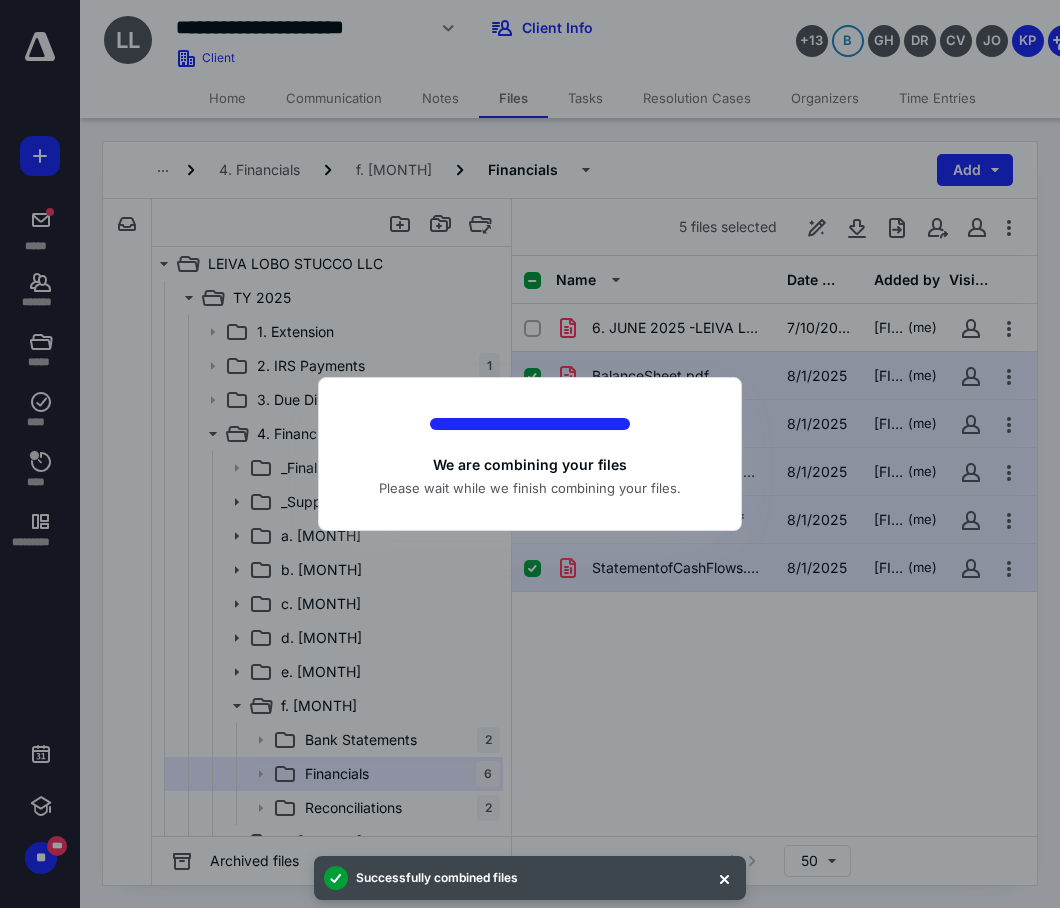 checkbox on "false" 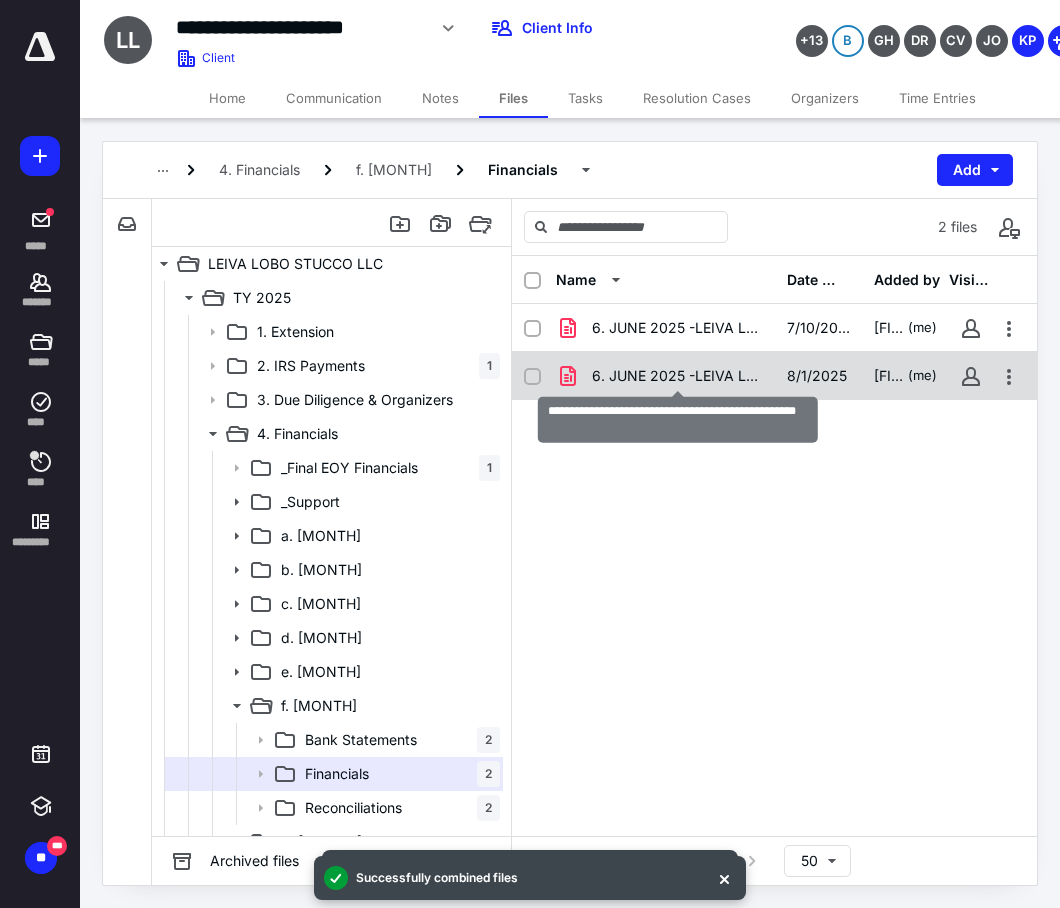 click on "6. JUNE 2025 -LEIVA LOBO STUCCO LLC FINANCIALS.pdf" at bounding box center (677, 376) 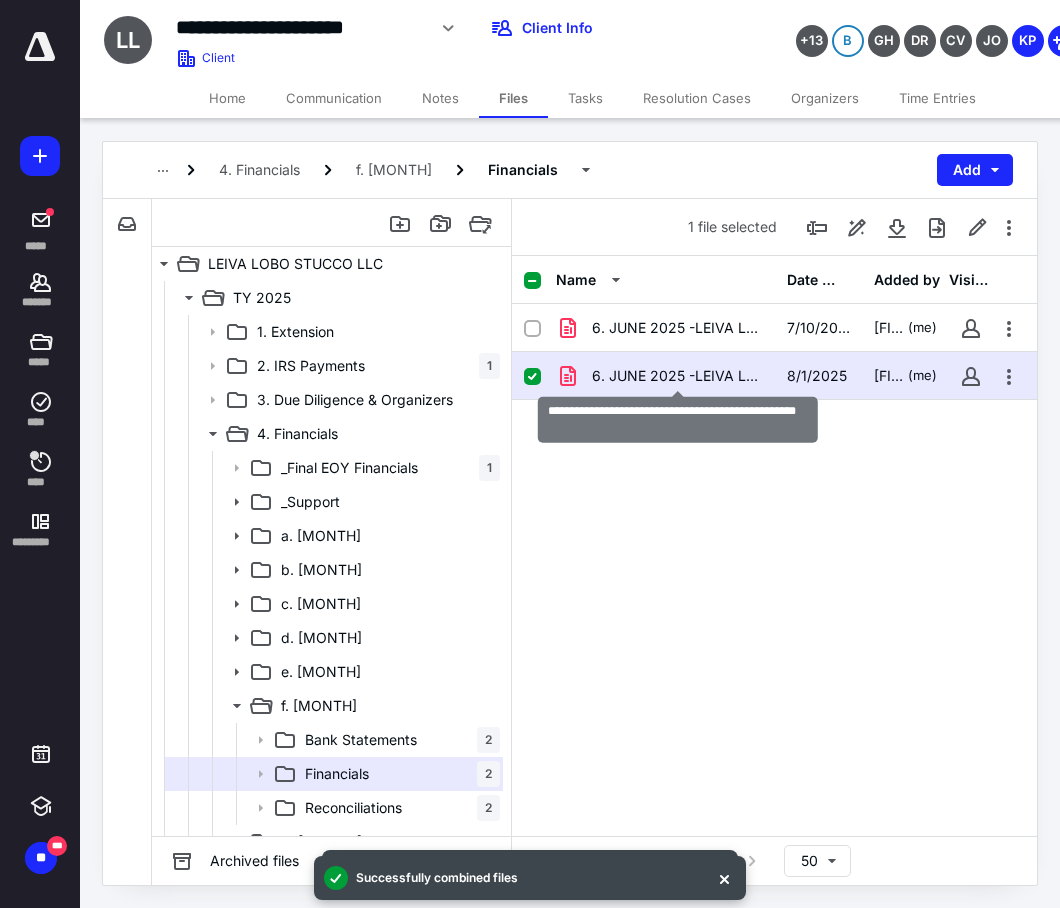 click on "6. JUNE 2025 -LEIVA LOBO STUCCO LLC FINANCIALS.pdf" at bounding box center (677, 376) 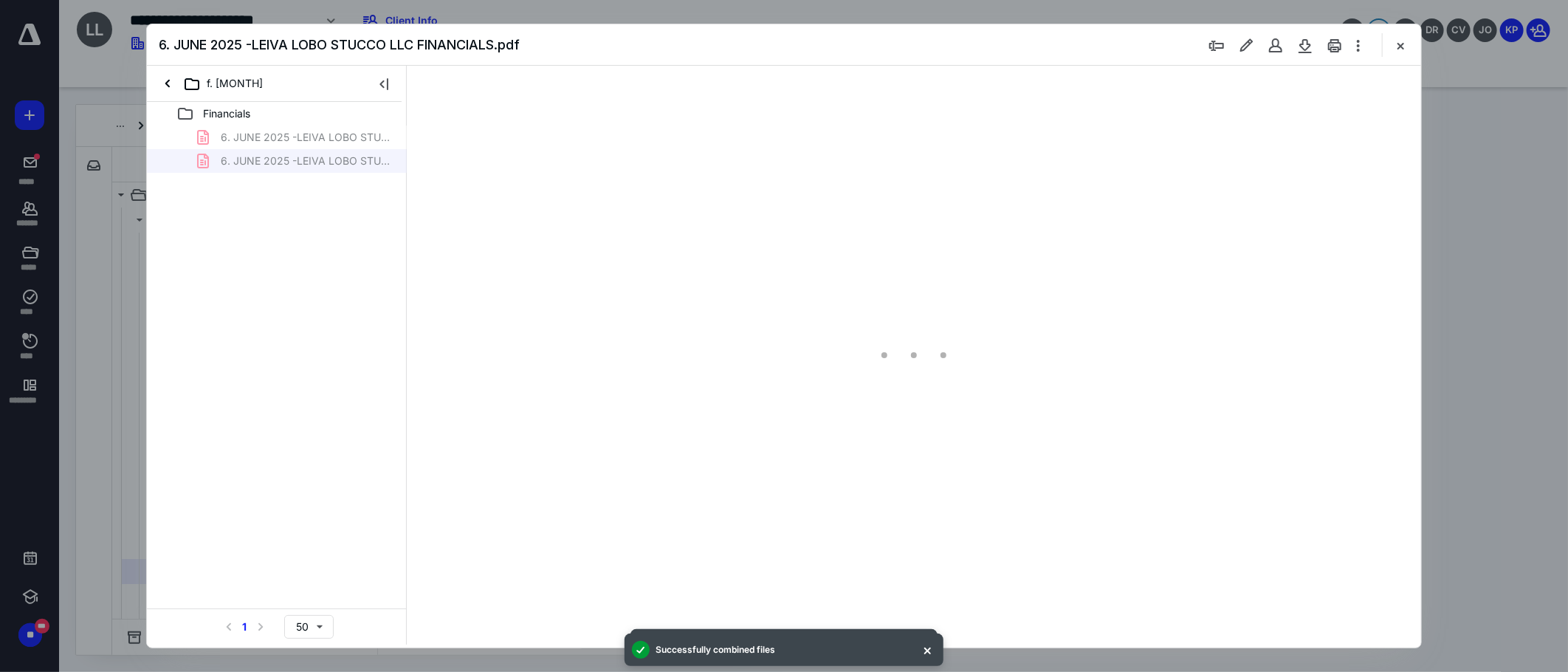 scroll, scrollTop: 0, scrollLeft: 0, axis: both 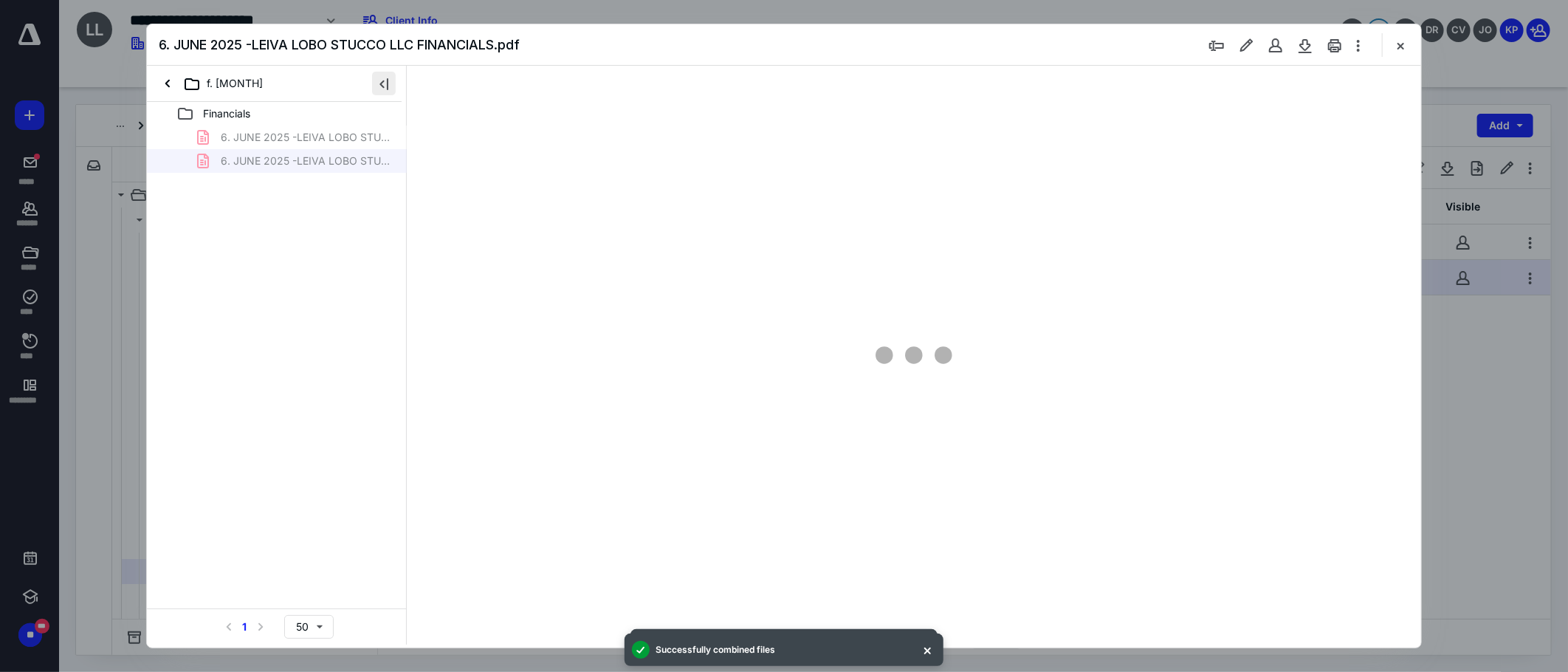 drag, startPoint x: 376, startPoint y: 77, endPoint x: 384, endPoint y: 82, distance: 9.433981 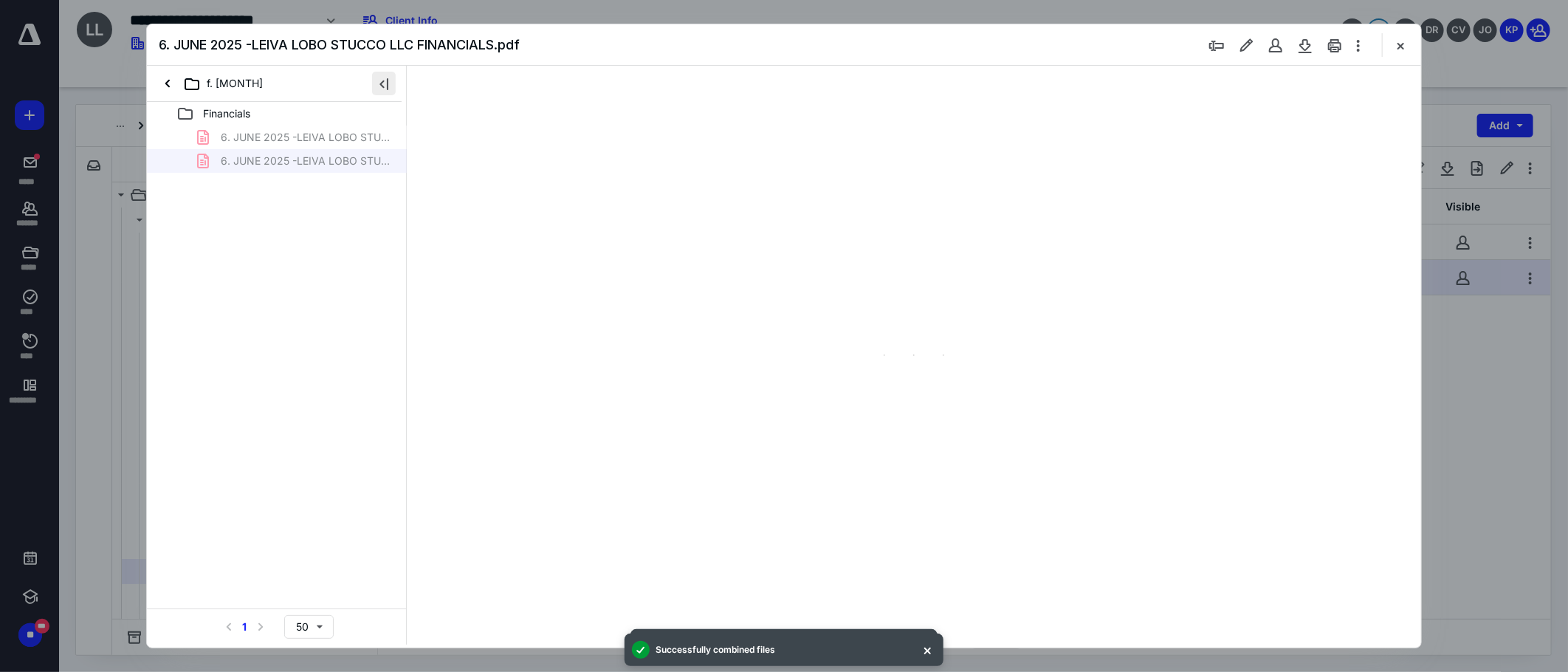 click at bounding box center [384, 83] 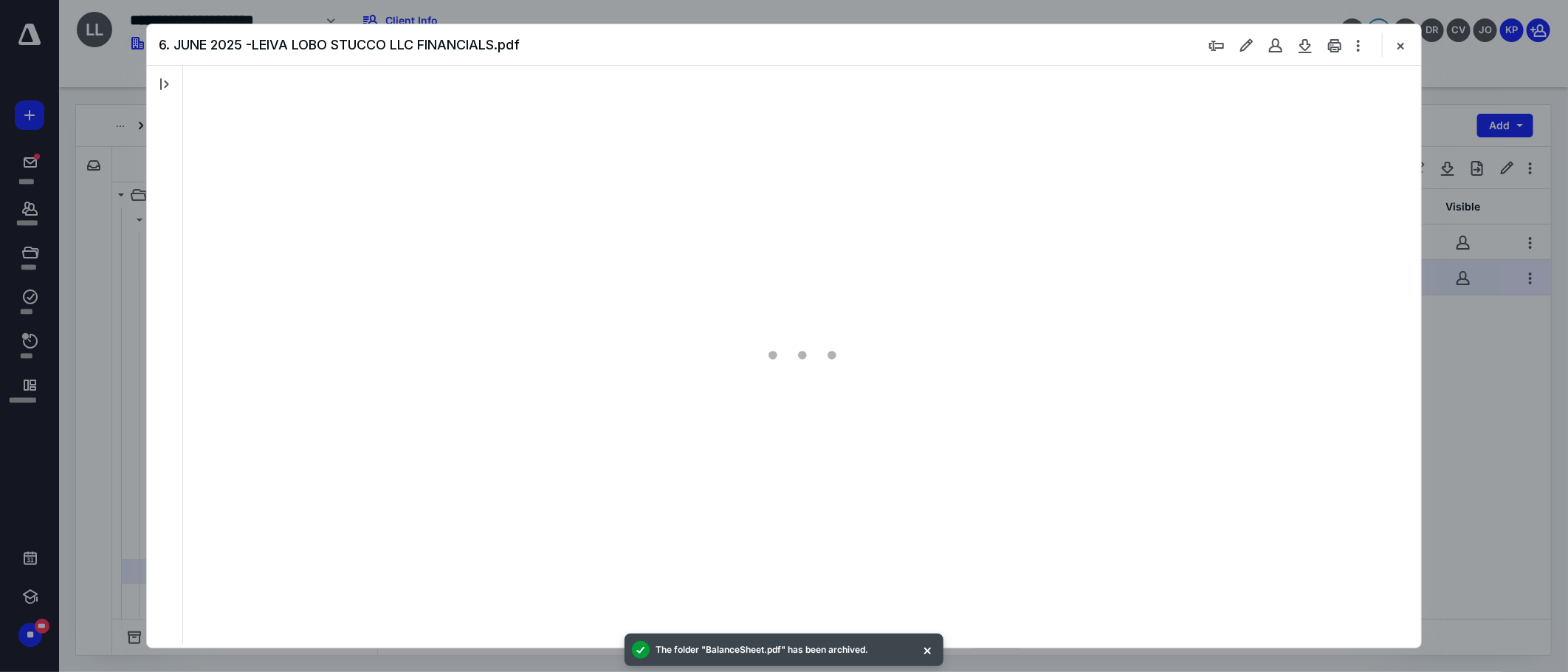 type on "89" 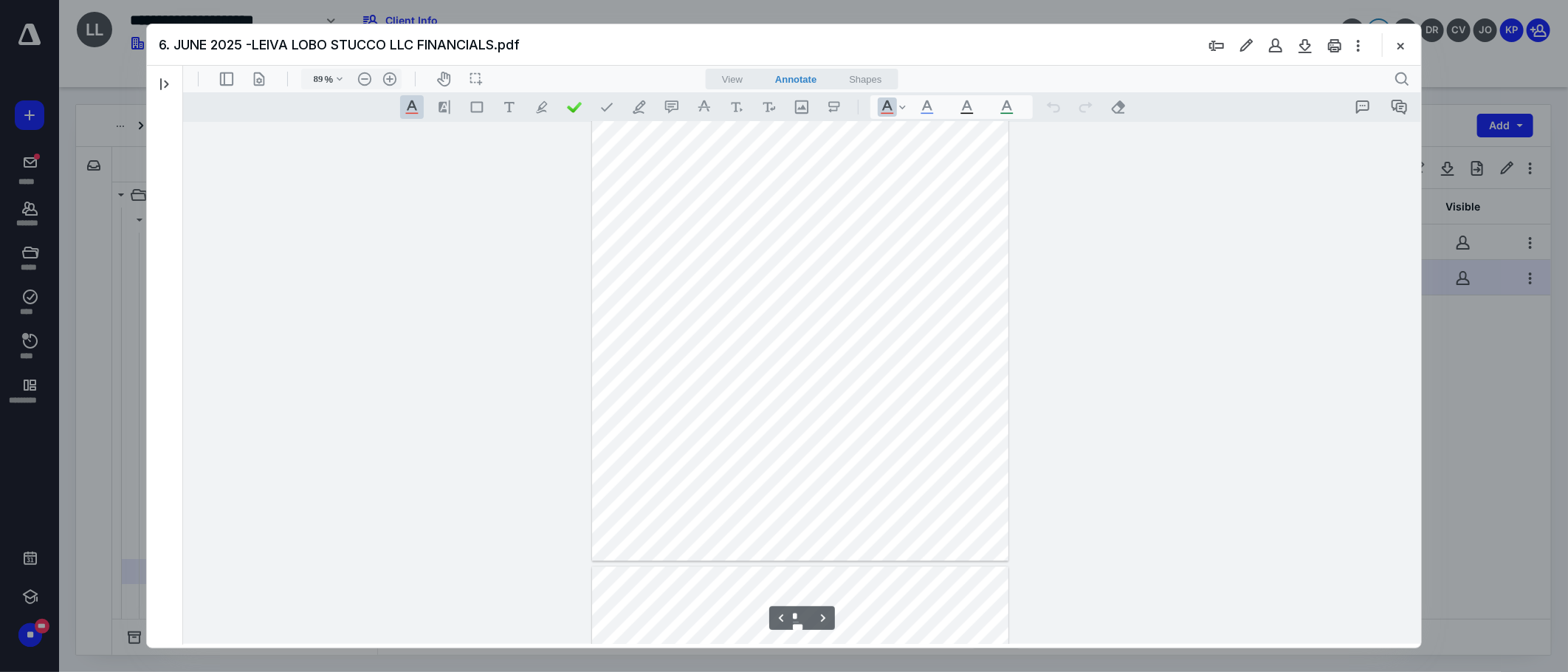 scroll, scrollTop: 2356, scrollLeft: 0, axis: vertical 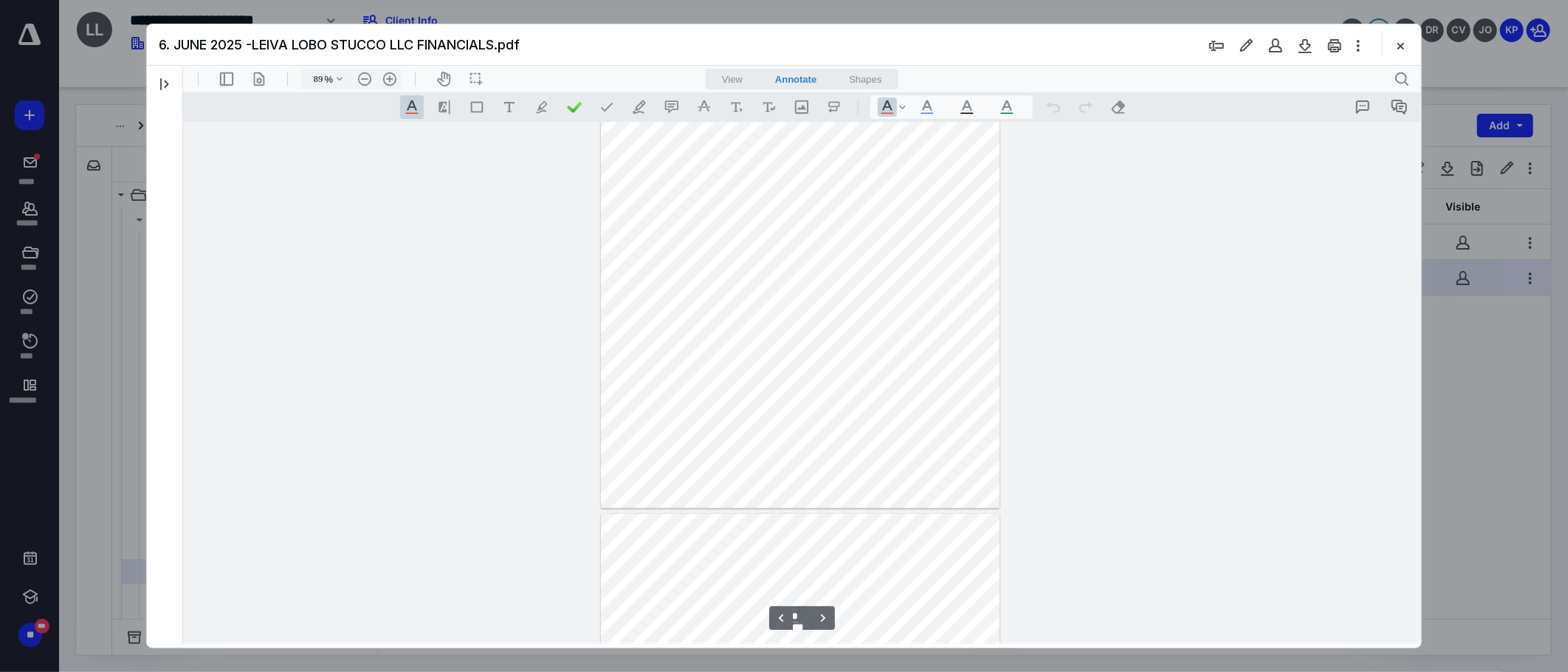 type on "*" 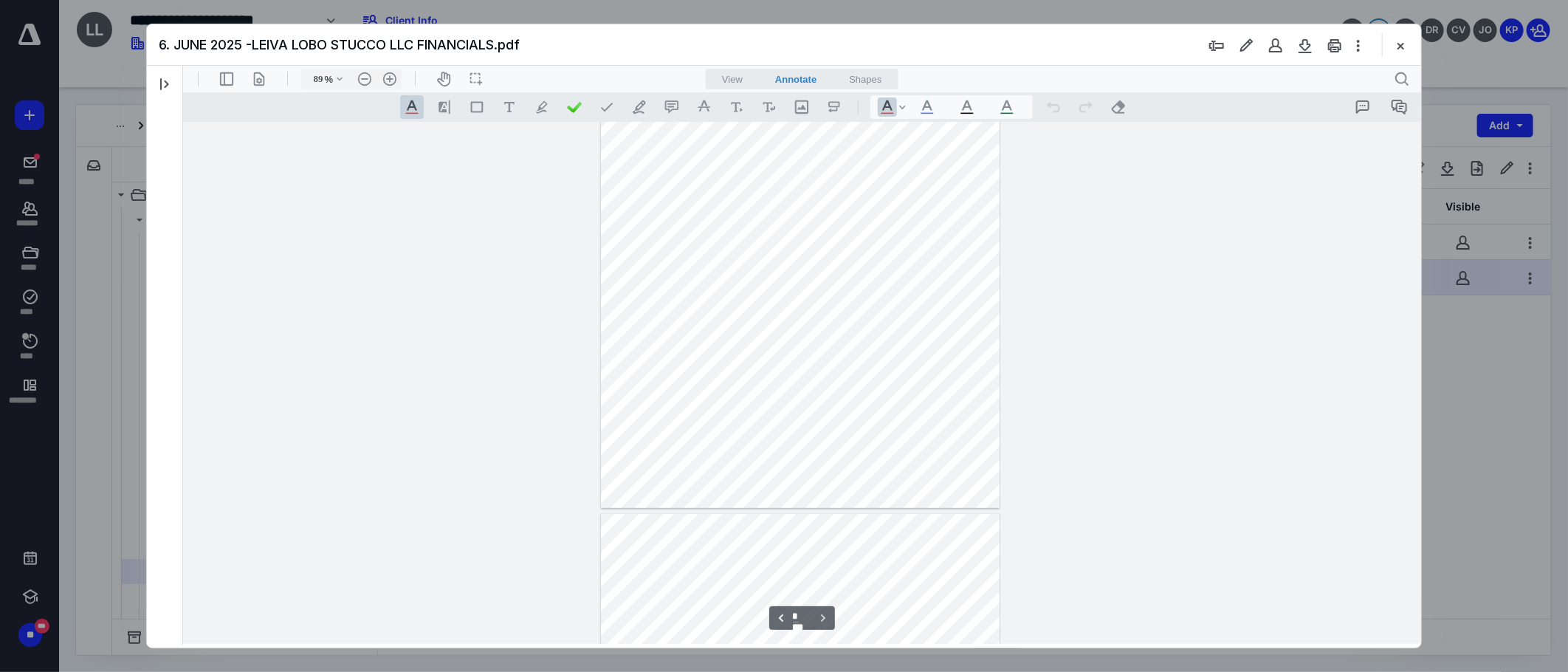 scroll, scrollTop: 4222, scrollLeft: 0, axis: vertical 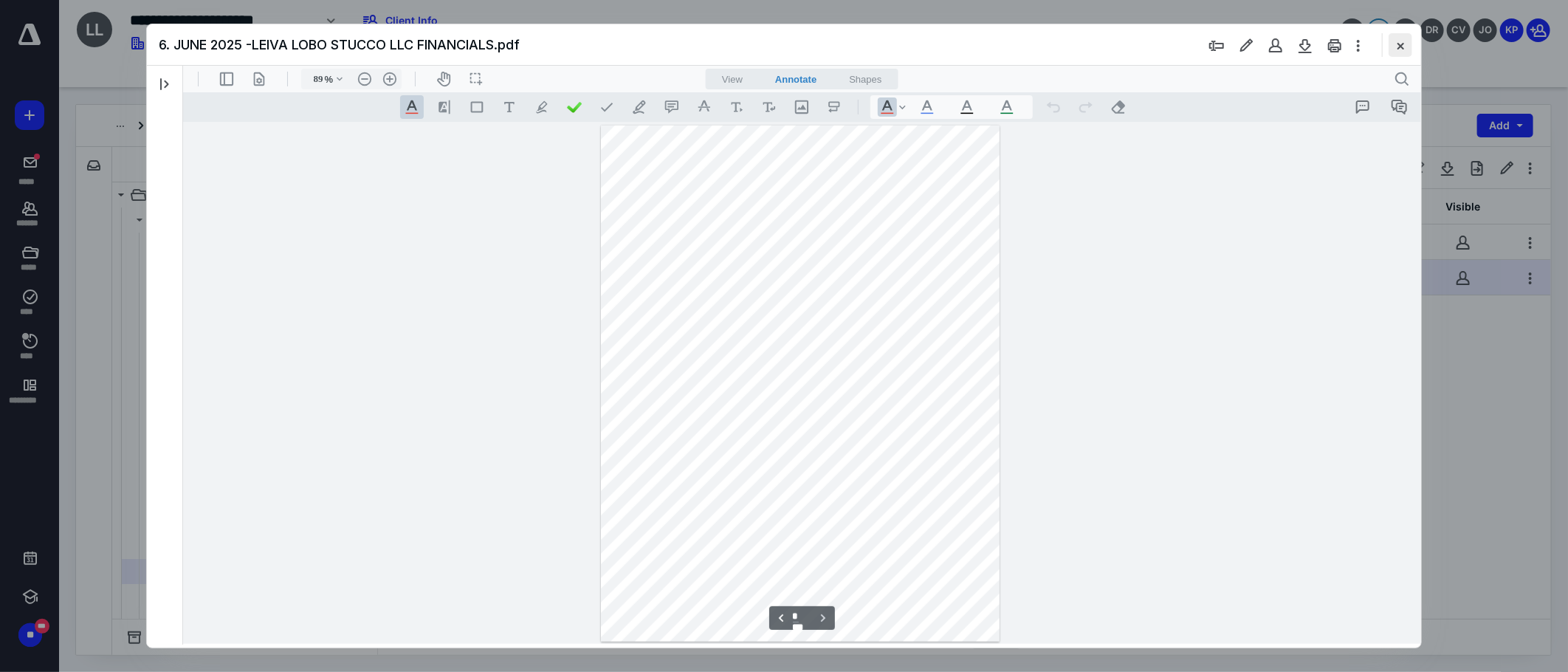 click at bounding box center [1400, 45] 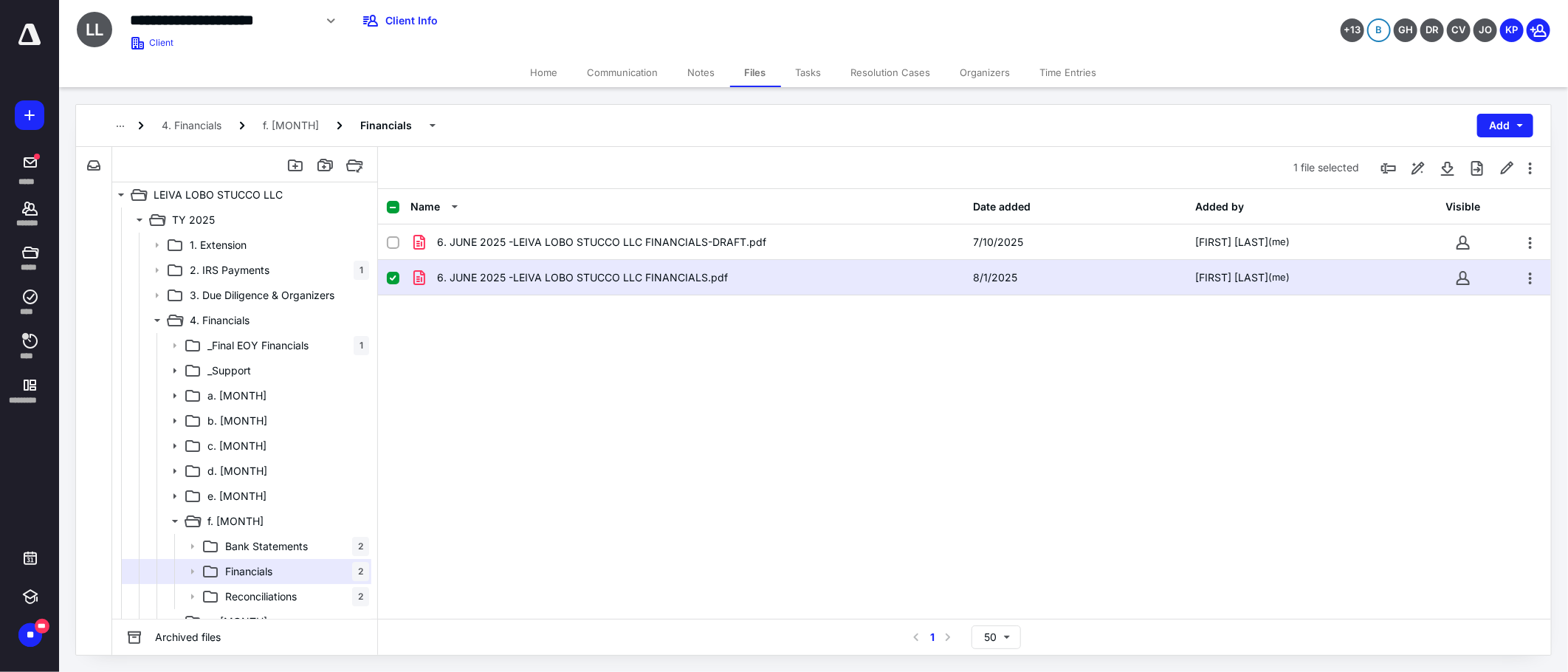 click on "6. JUNE 2025 -LEIVA LOBO STUCCO LLC FINANCIALS.pdf" at bounding box center [582, 278] 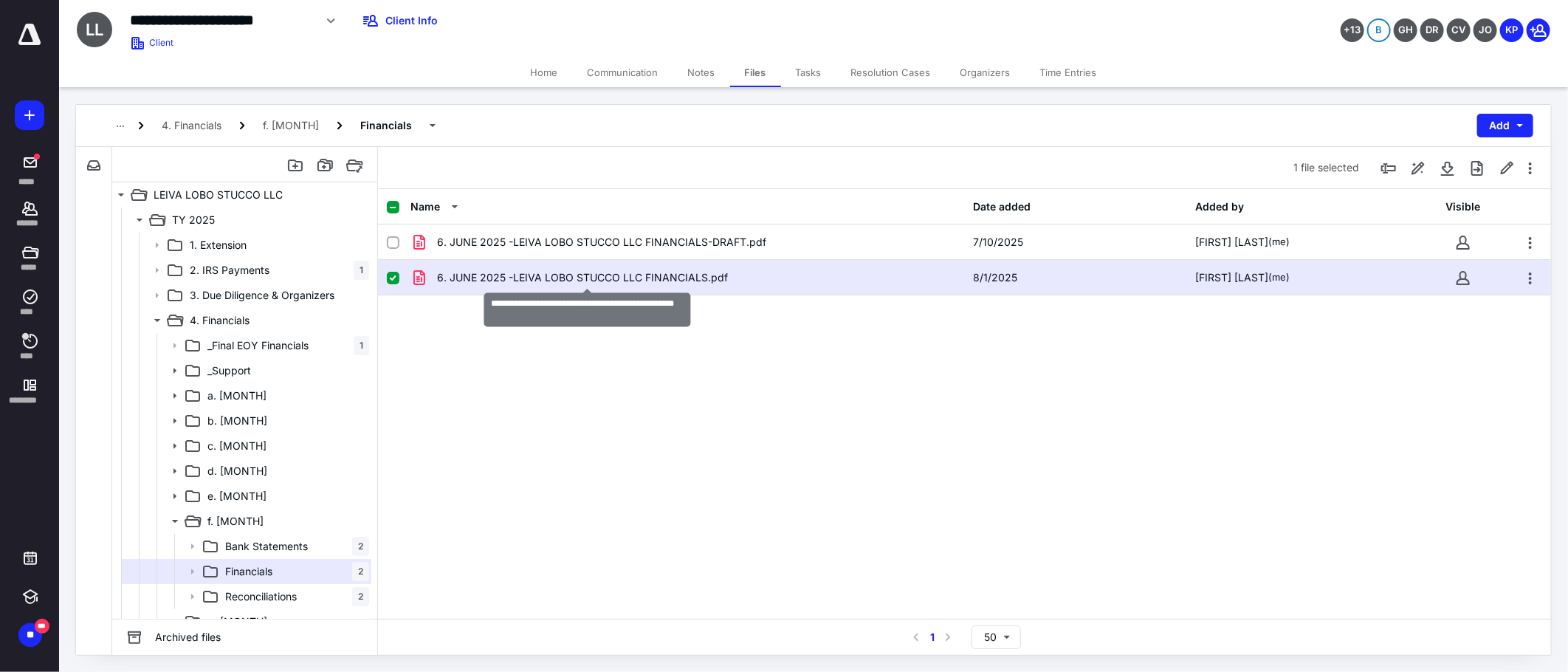 click on "6. JUNE 2025 -LEIVA LOBO STUCCO LLC FINANCIALS.pdf" at bounding box center (582, 278) 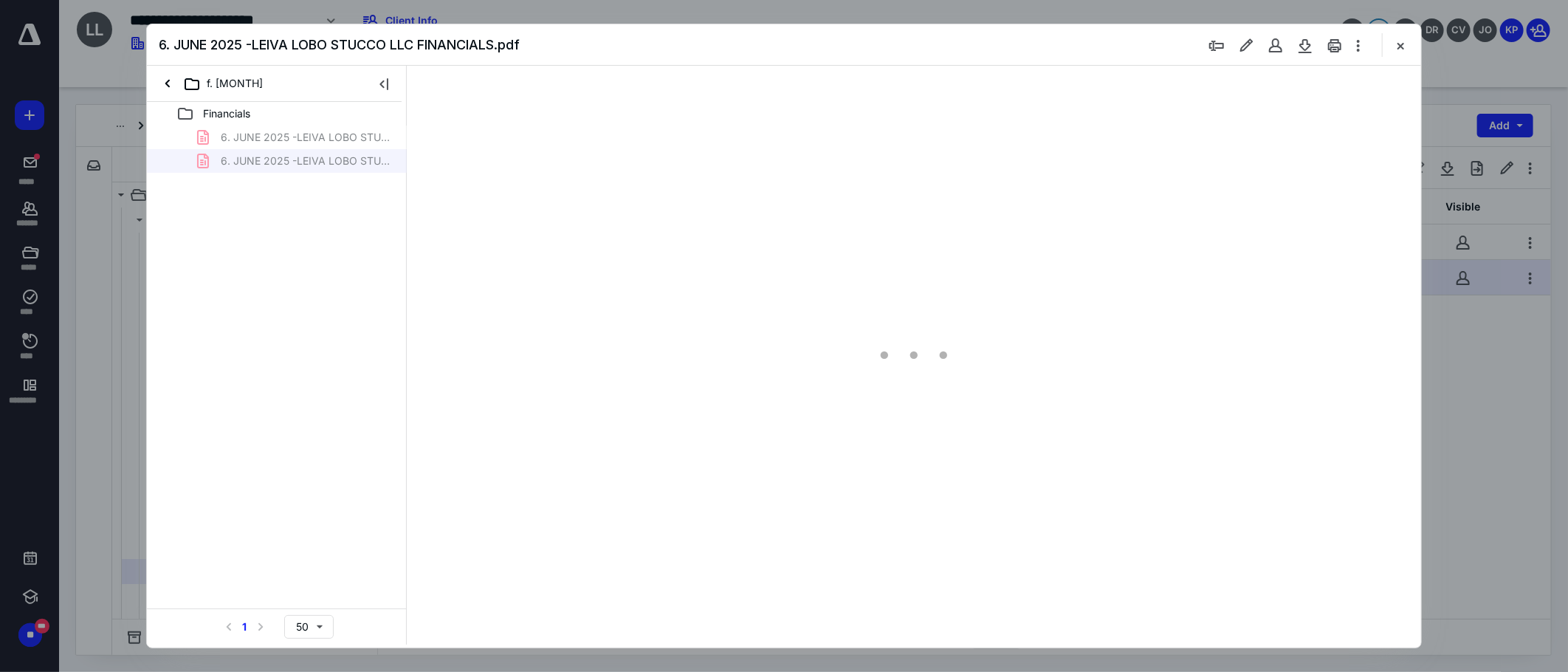 scroll, scrollTop: 0, scrollLeft: 0, axis: both 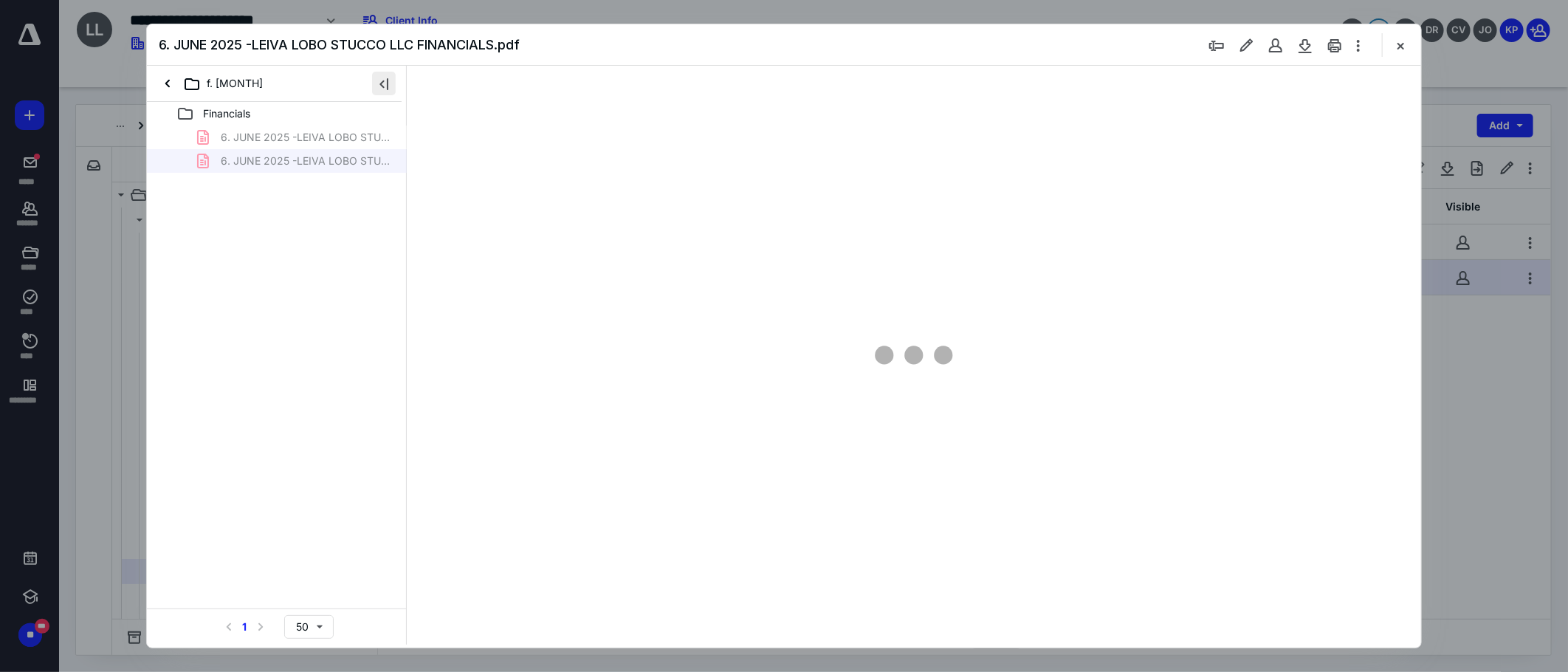 click at bounding box center [384, 83] 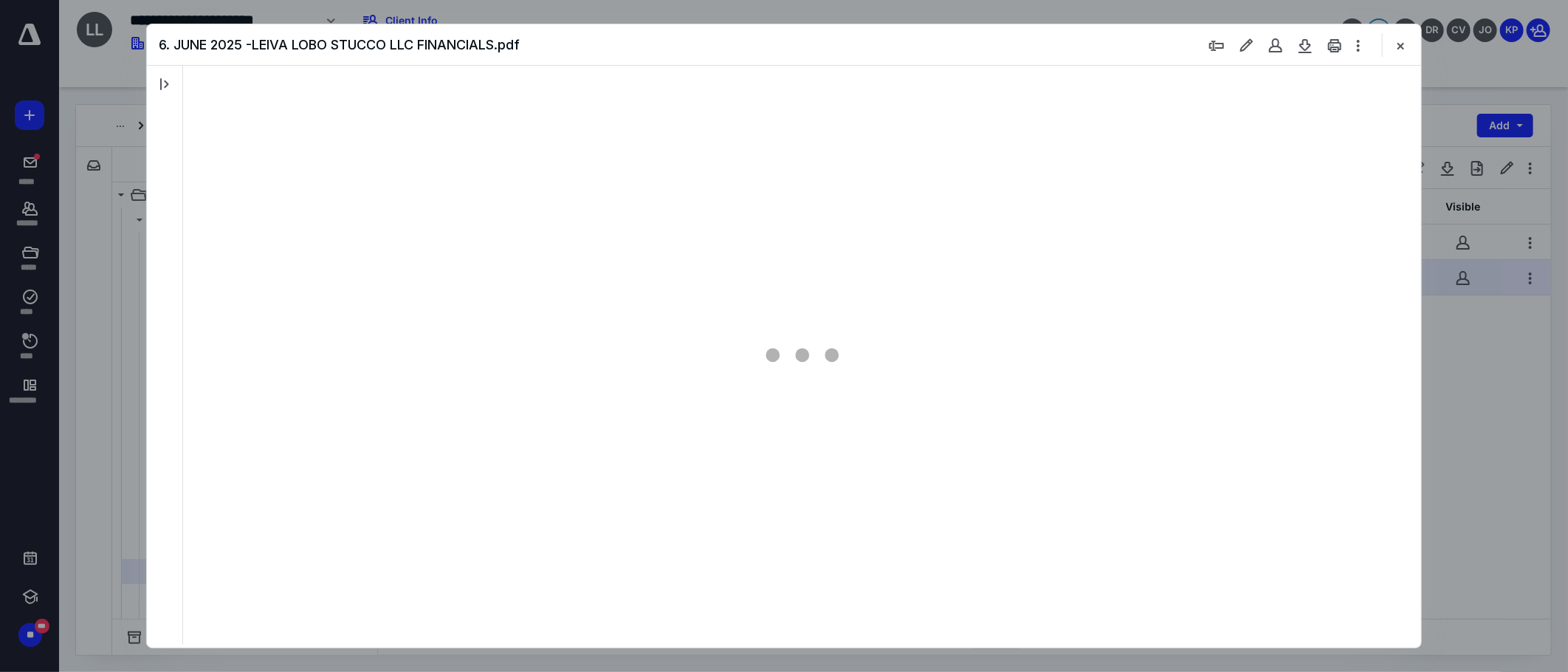 type on "89" 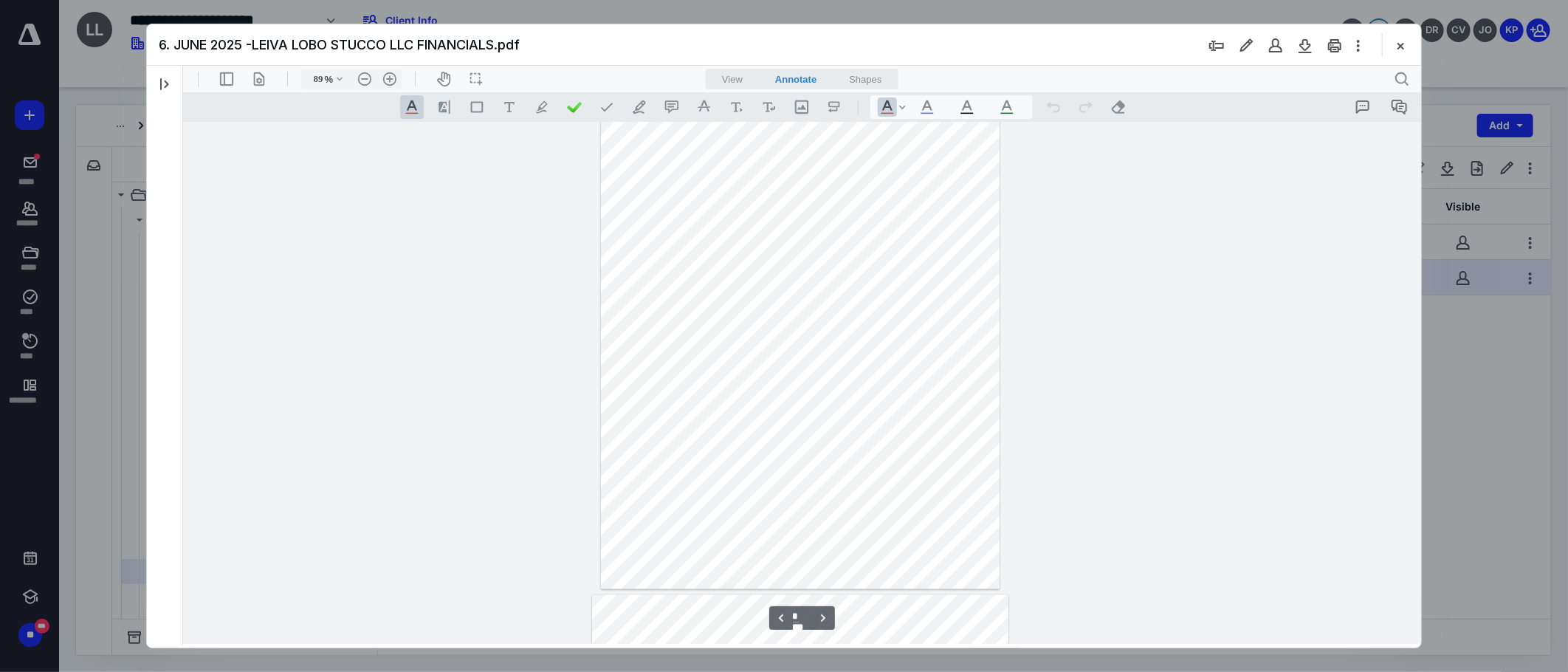 scroll, scrollTop: 1371, scrollLeft: 0, axis: vertical 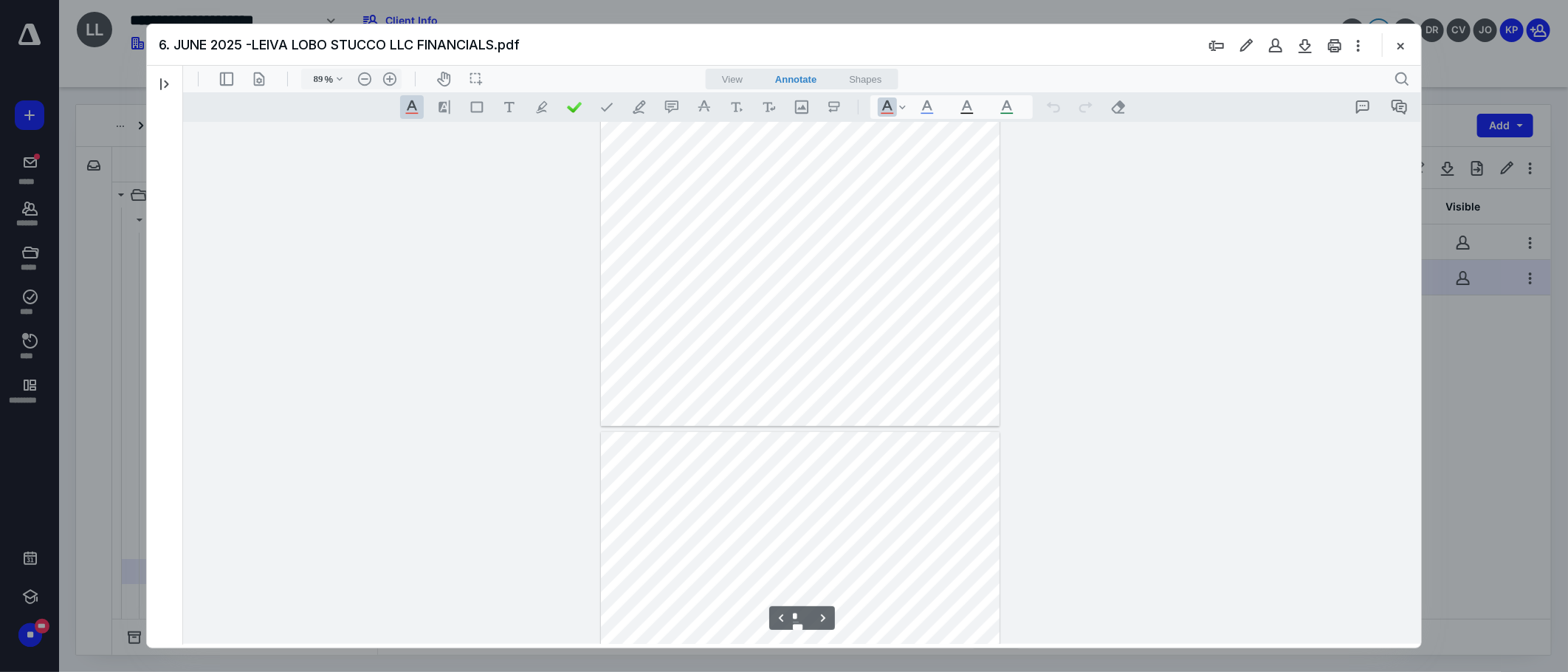 type on "*" 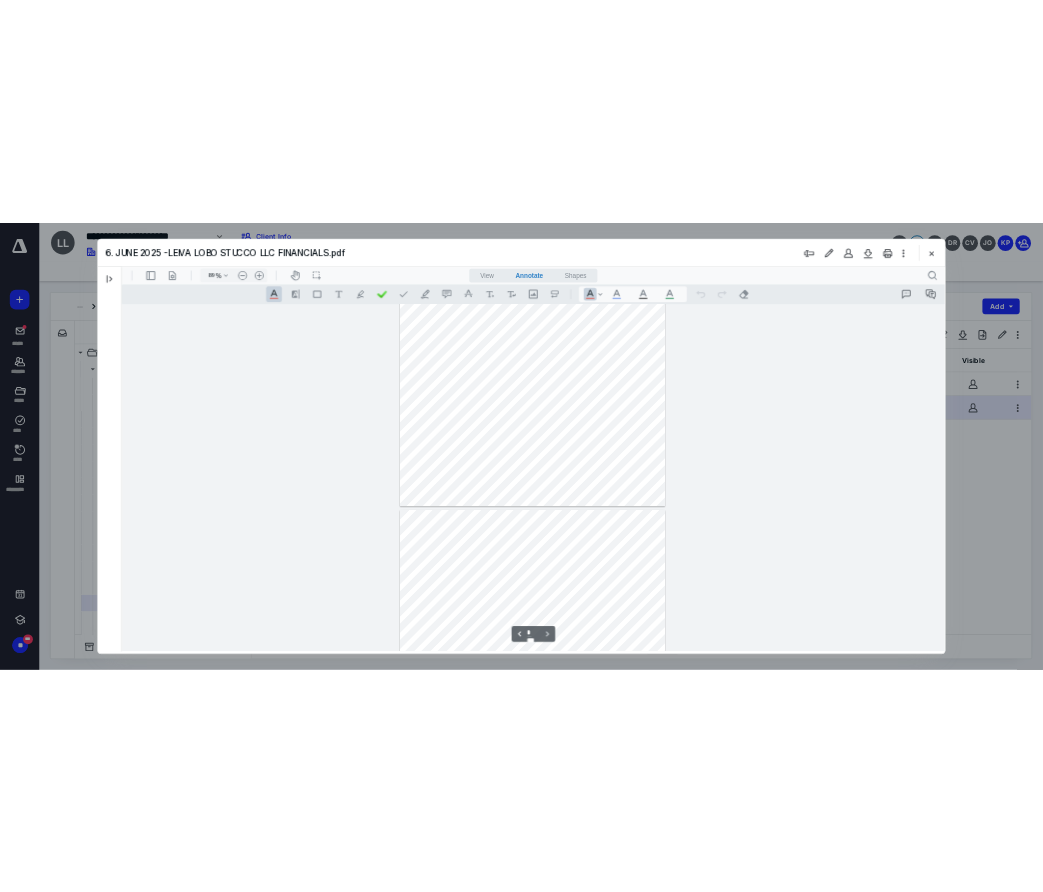 scroll, scrollTop: 5717, scrollLeft: 0, axis: vertical 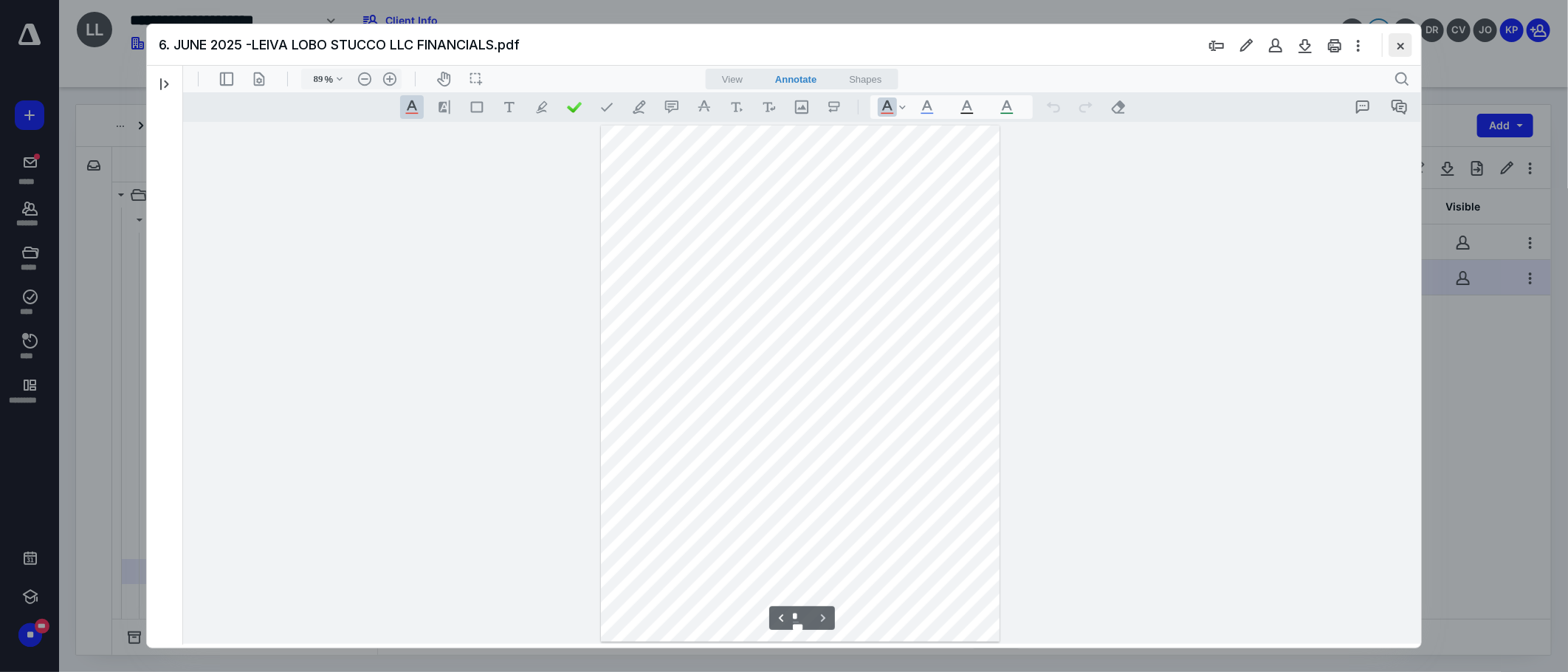 click at bounding box center [1400, 45] 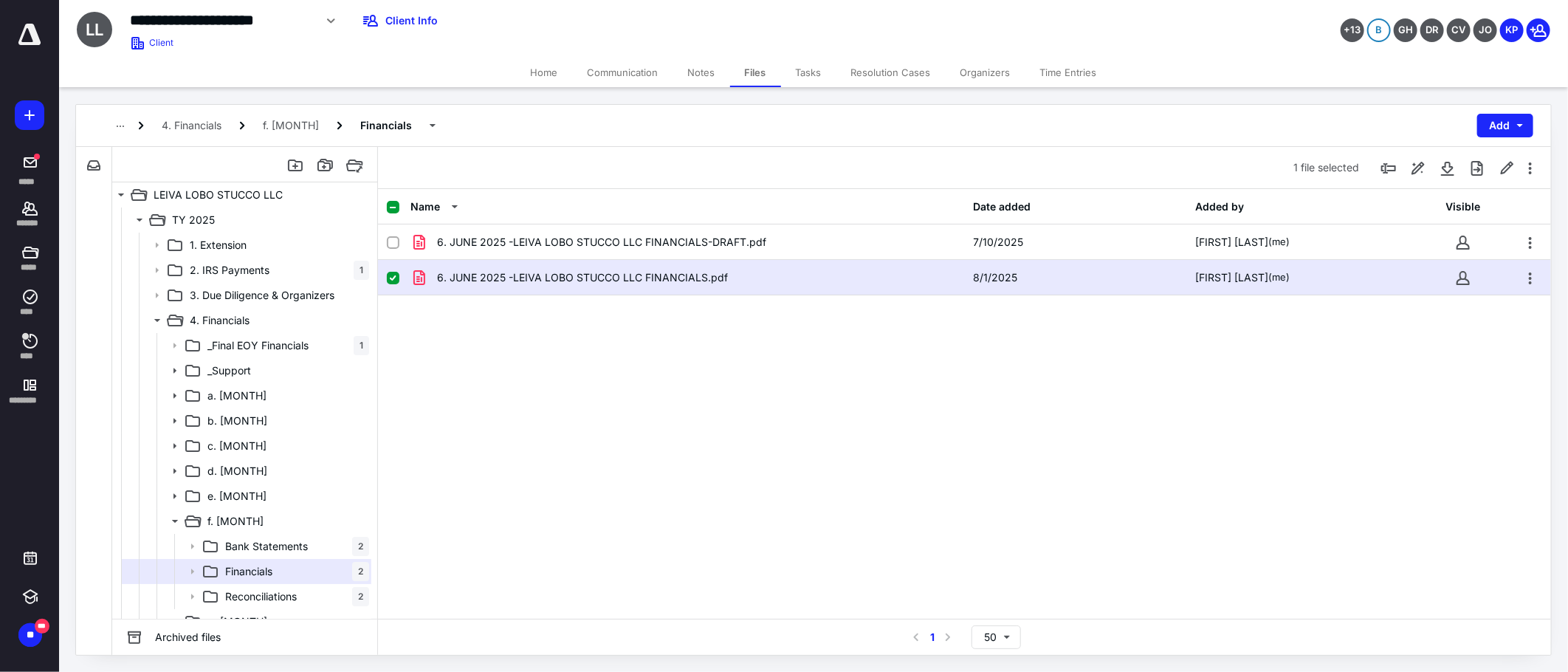 click on "Tasks" at bounding box center [808, 72] 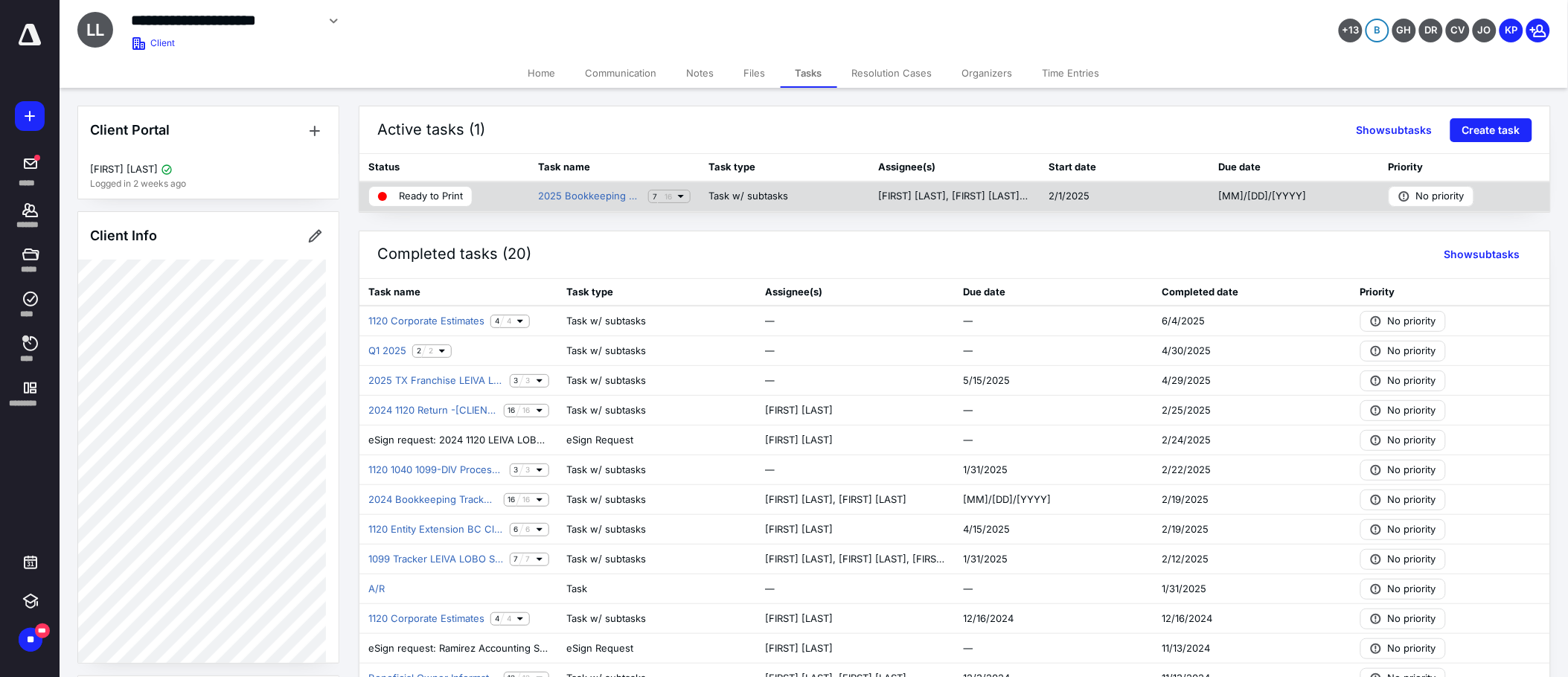 click on "Ready to Print" at bounding box center (431, 196) 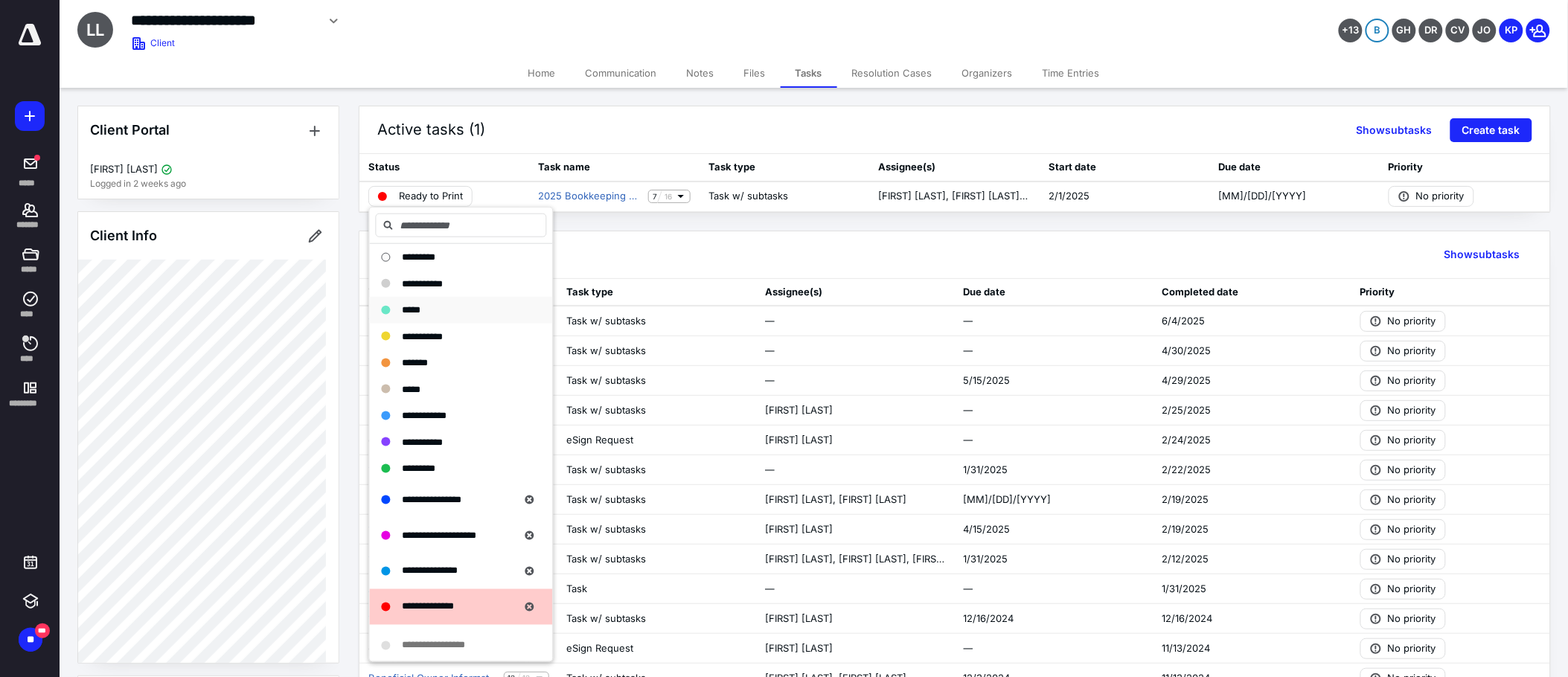click on "*****" at bounding box center [452, 310] 